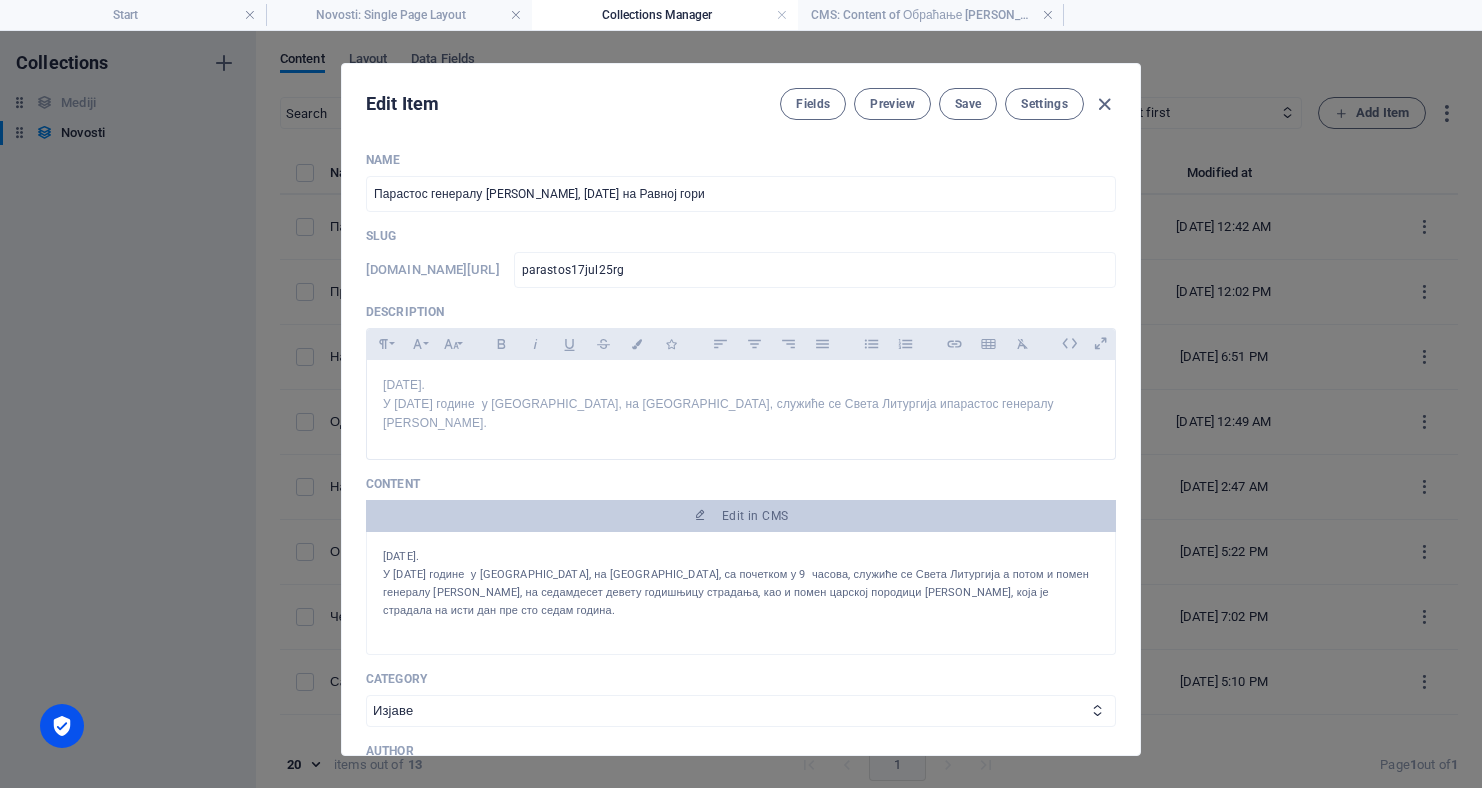 select on "Изјаве" 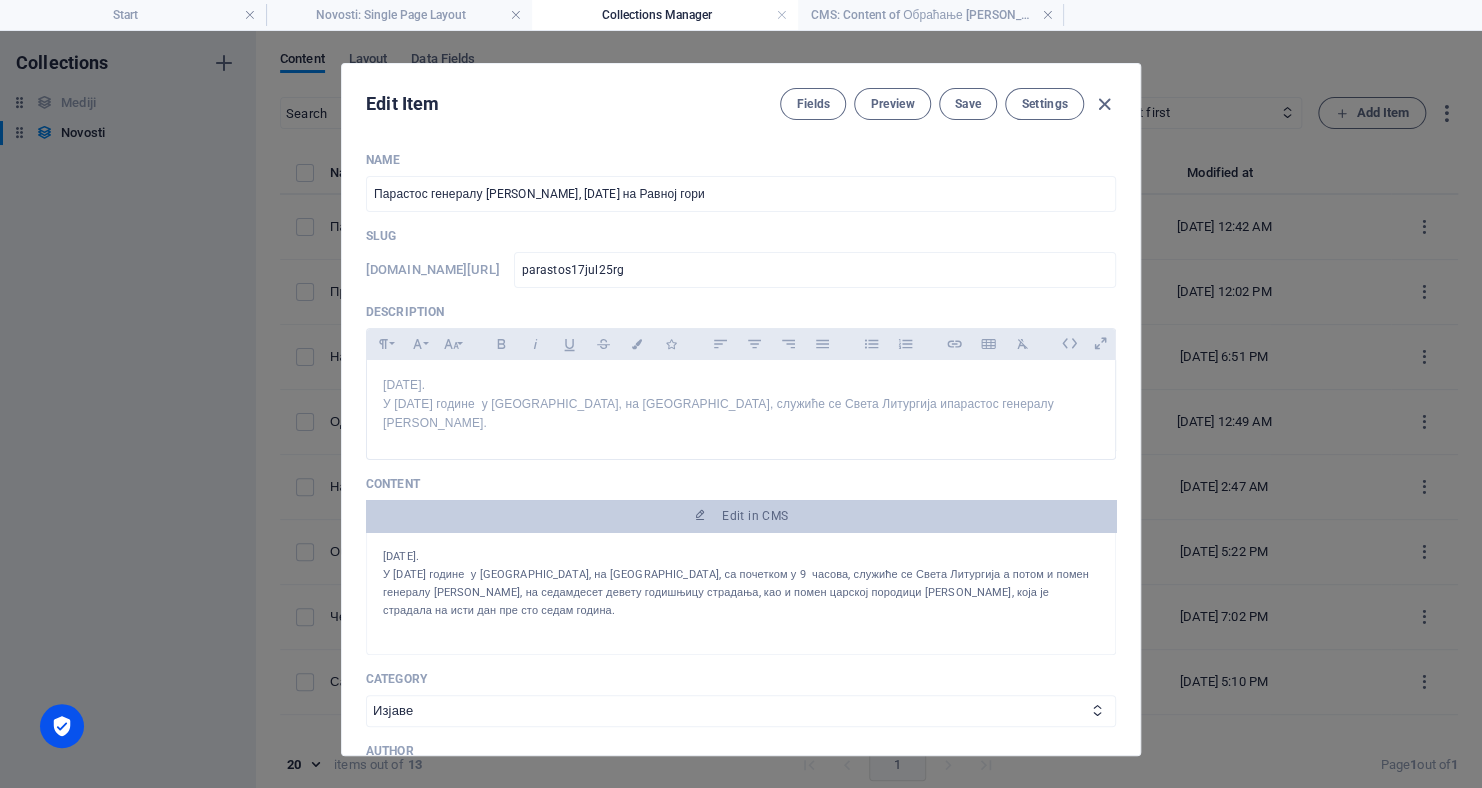 scroll, scrollTop: 0, scrollLeft: 0, axis: both 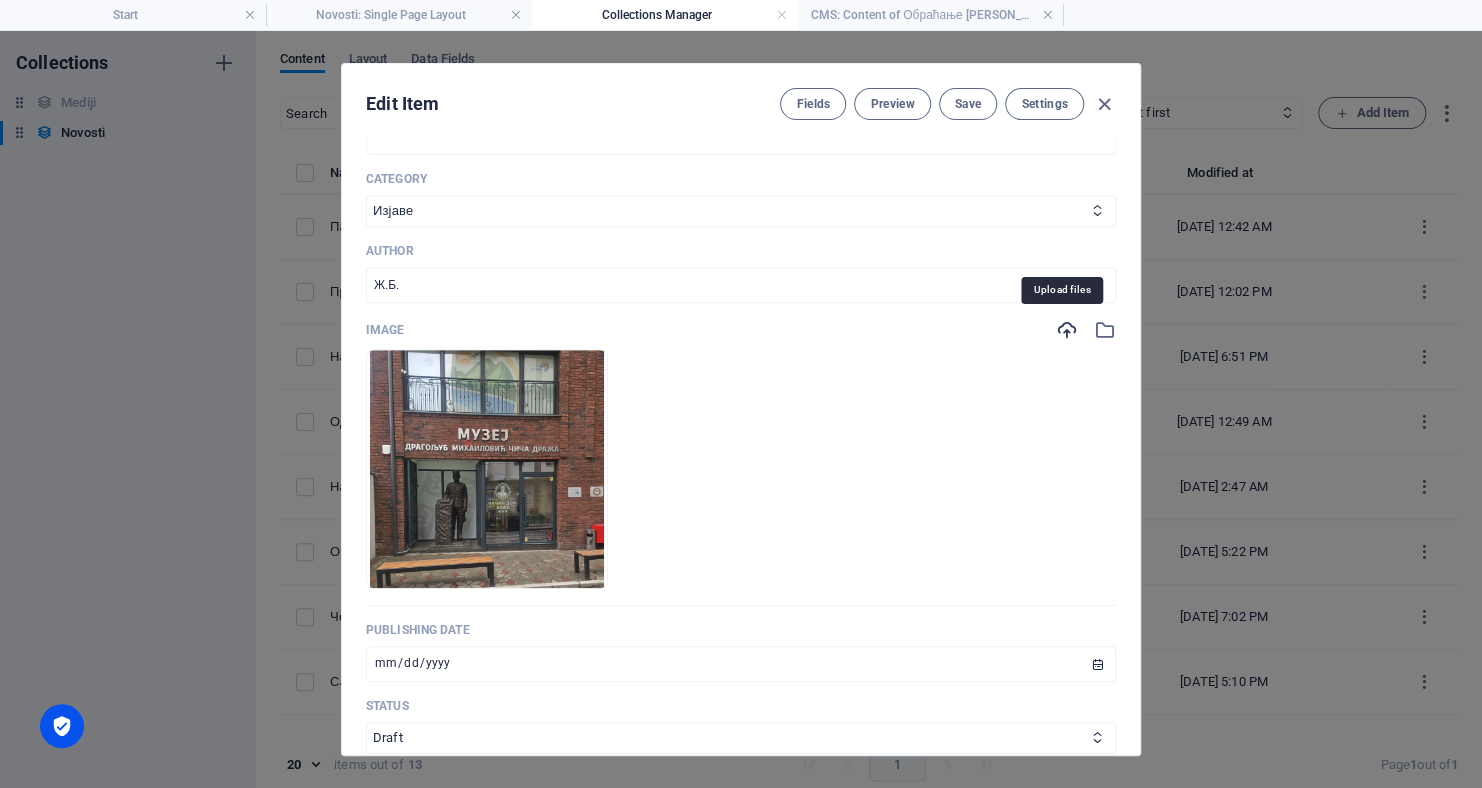 click at bounding box center [1067, 330] 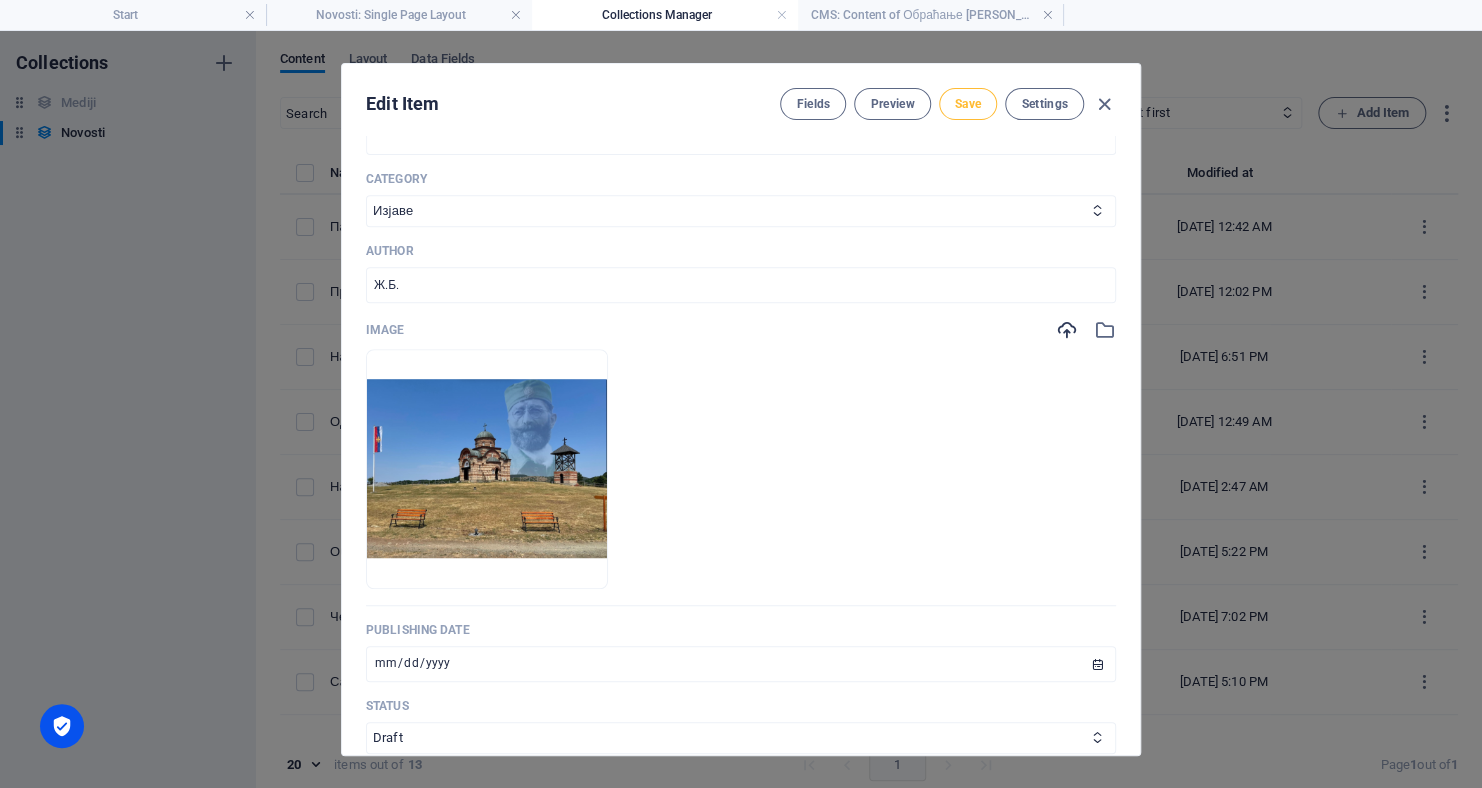 click on "Save" at bounding box center (968, 104) 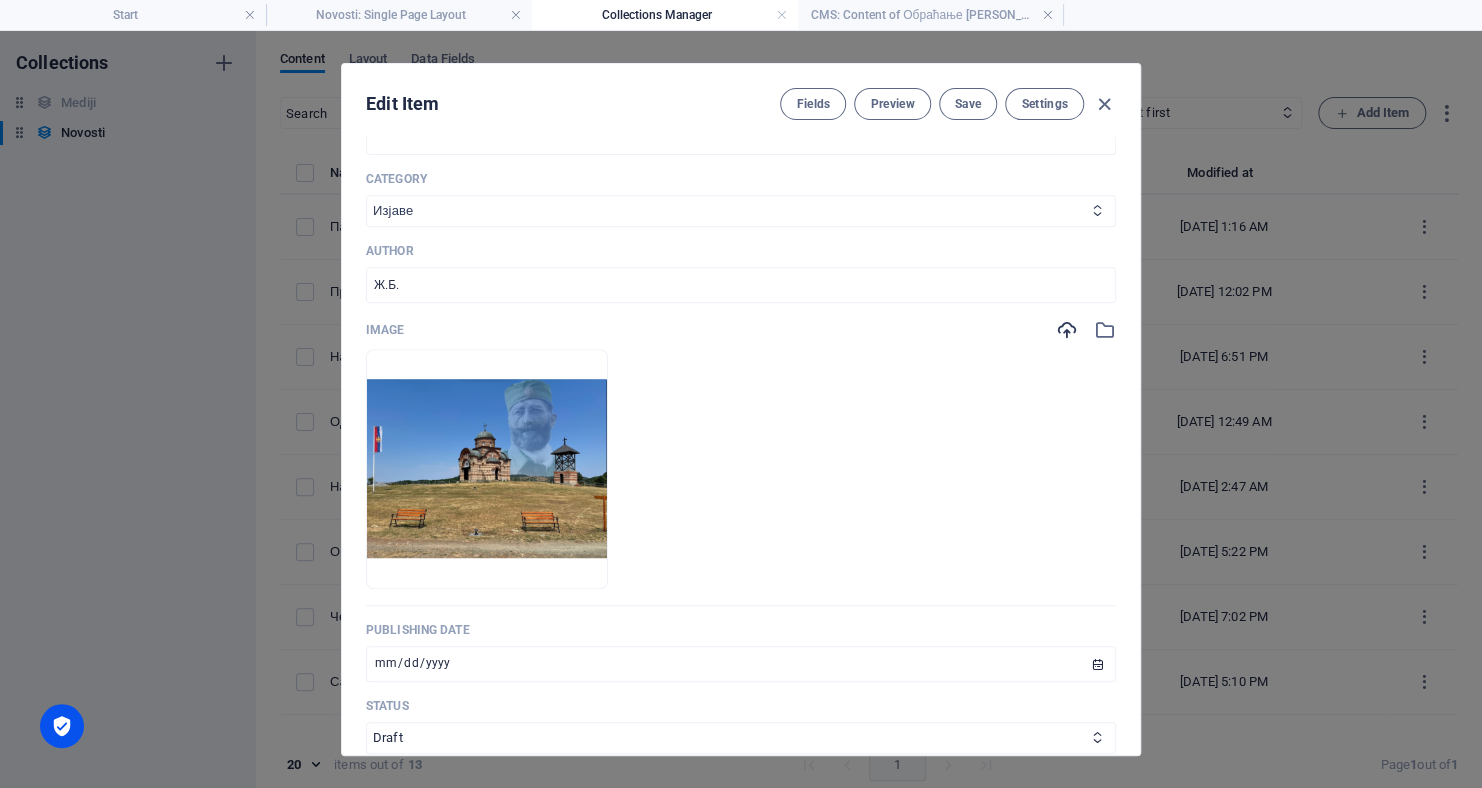 click on "Вести Саопштења Акције Интервјуи Изјаве" at bounding box center [741, 211] 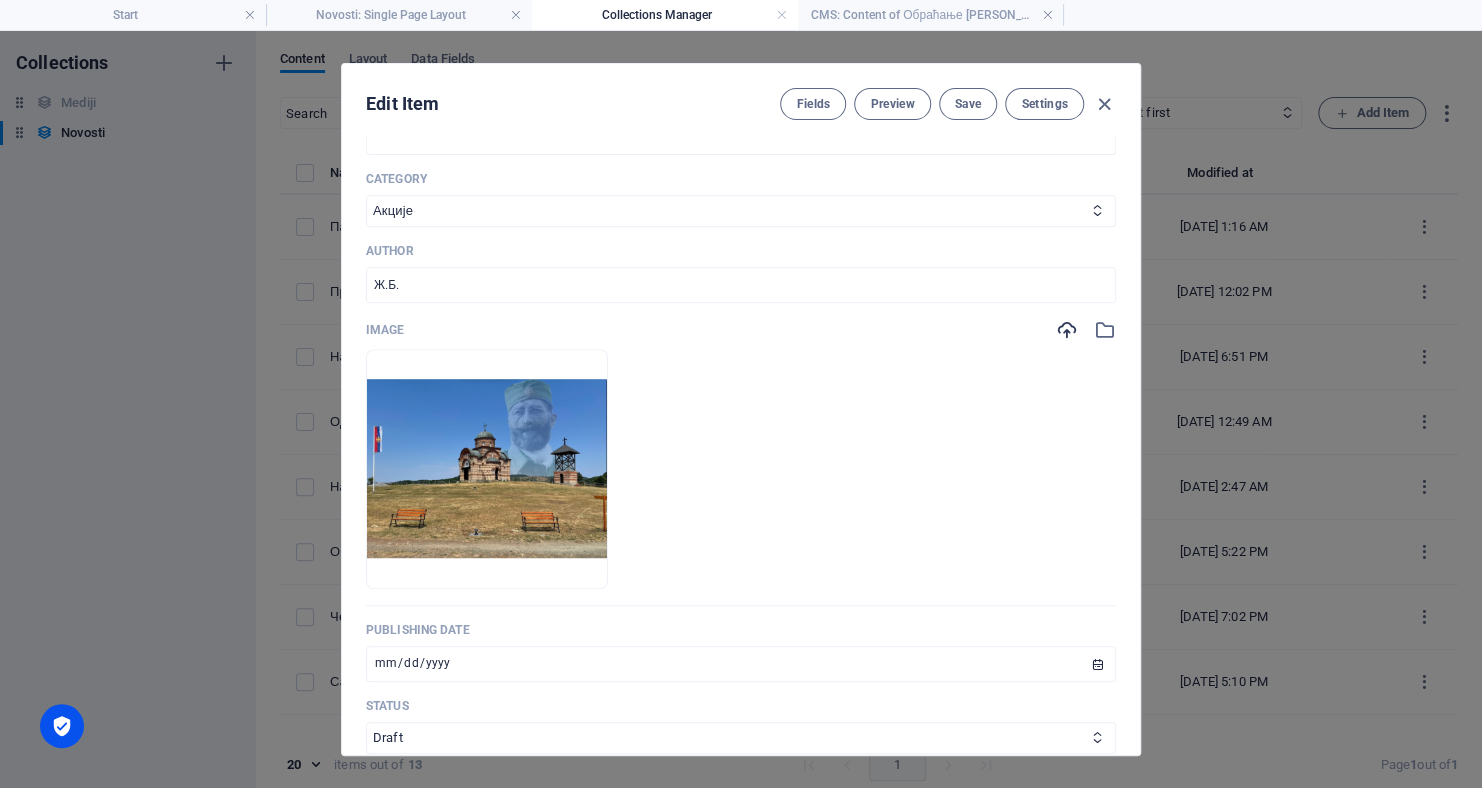 click on "Вести Саопштења Акције Интервјуи Изјаве" at bounding box center [741, 211] 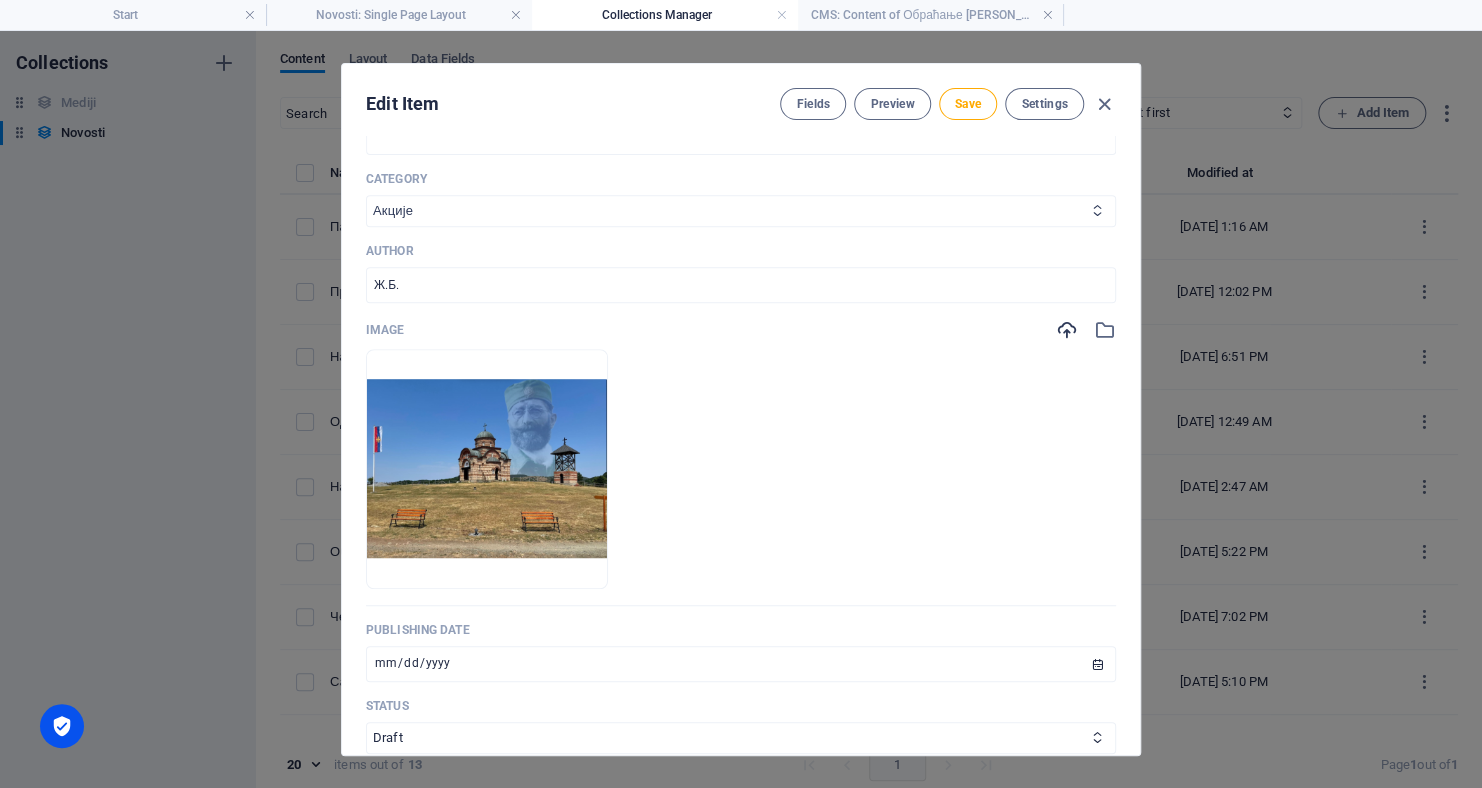 click on "Вести Саопштења Акције Интервјуи Изјаве" at bounding box center [741, 211] 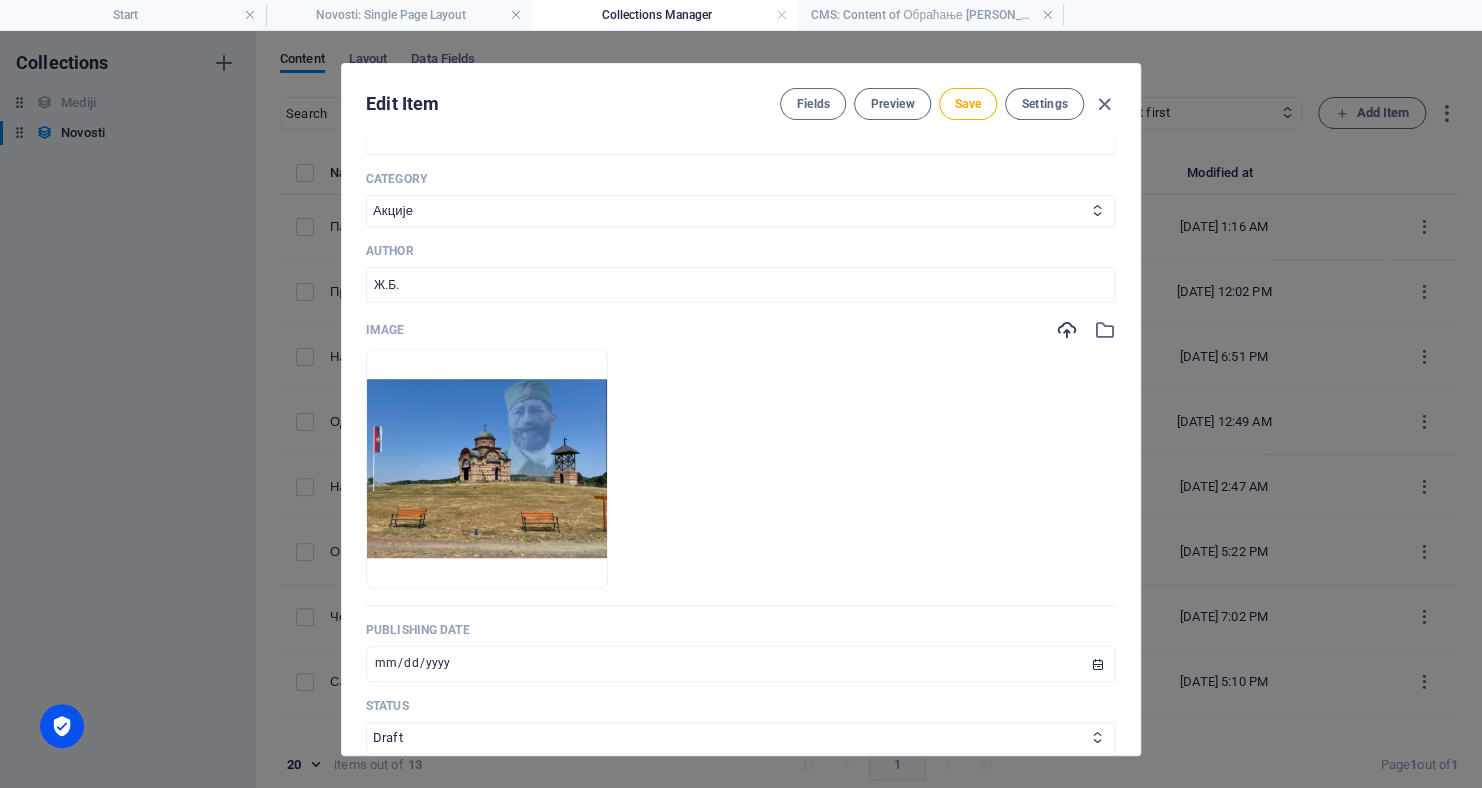 select on "Вести" 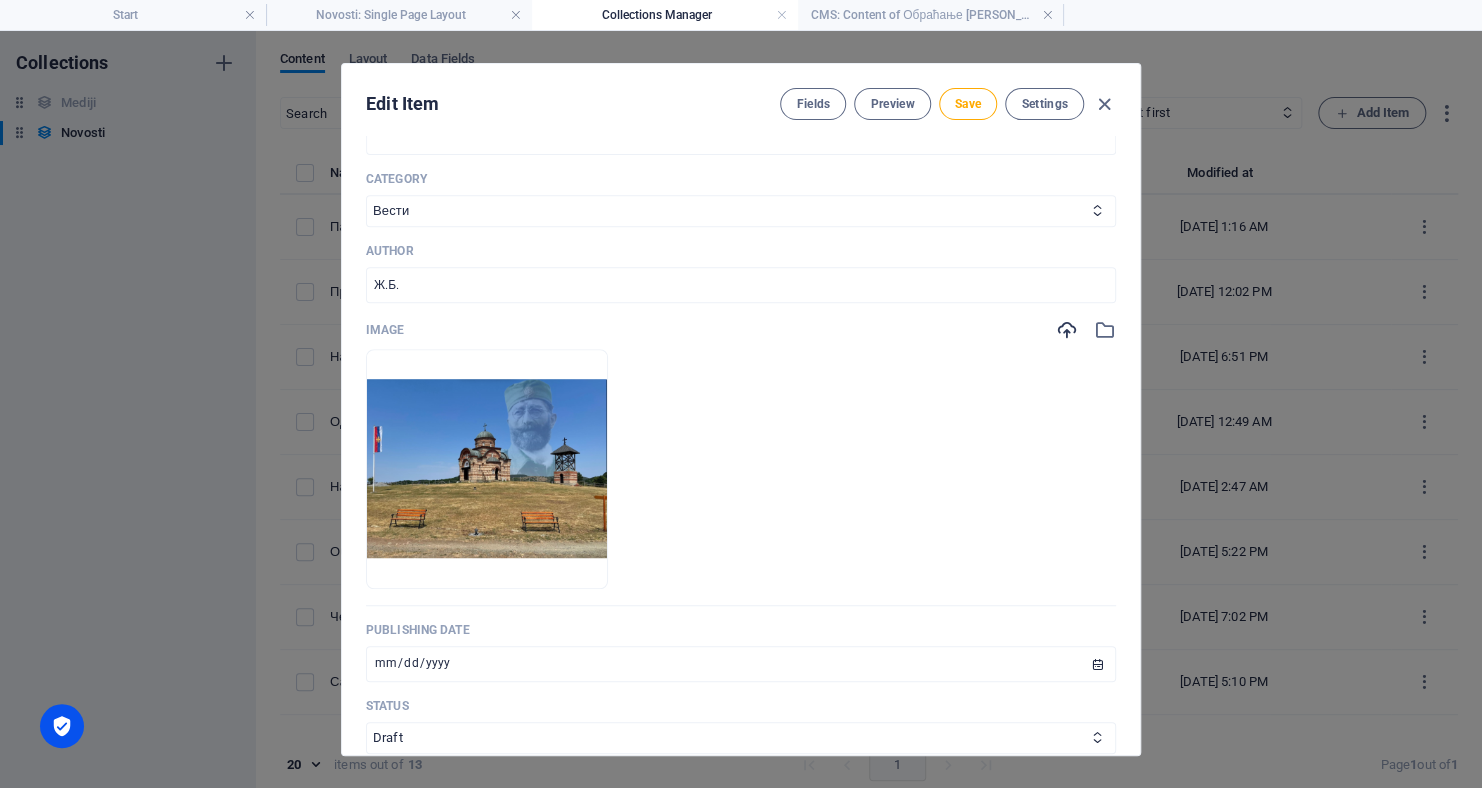 click on "Вести Саопштења Акције Интервјуи Изјаве" at bounding box center (741, 211) 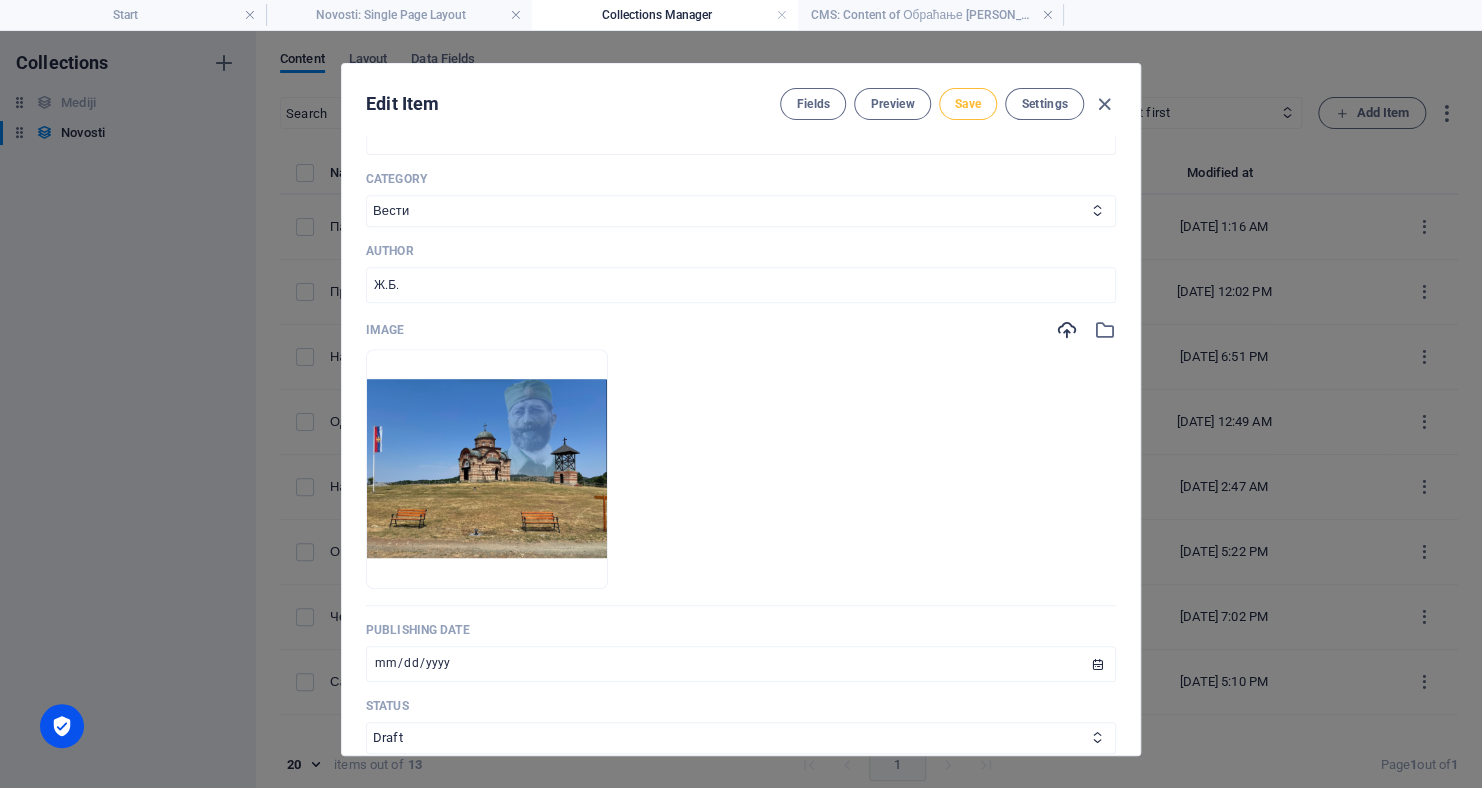 click on "Save" at bounding box center (968, 104) 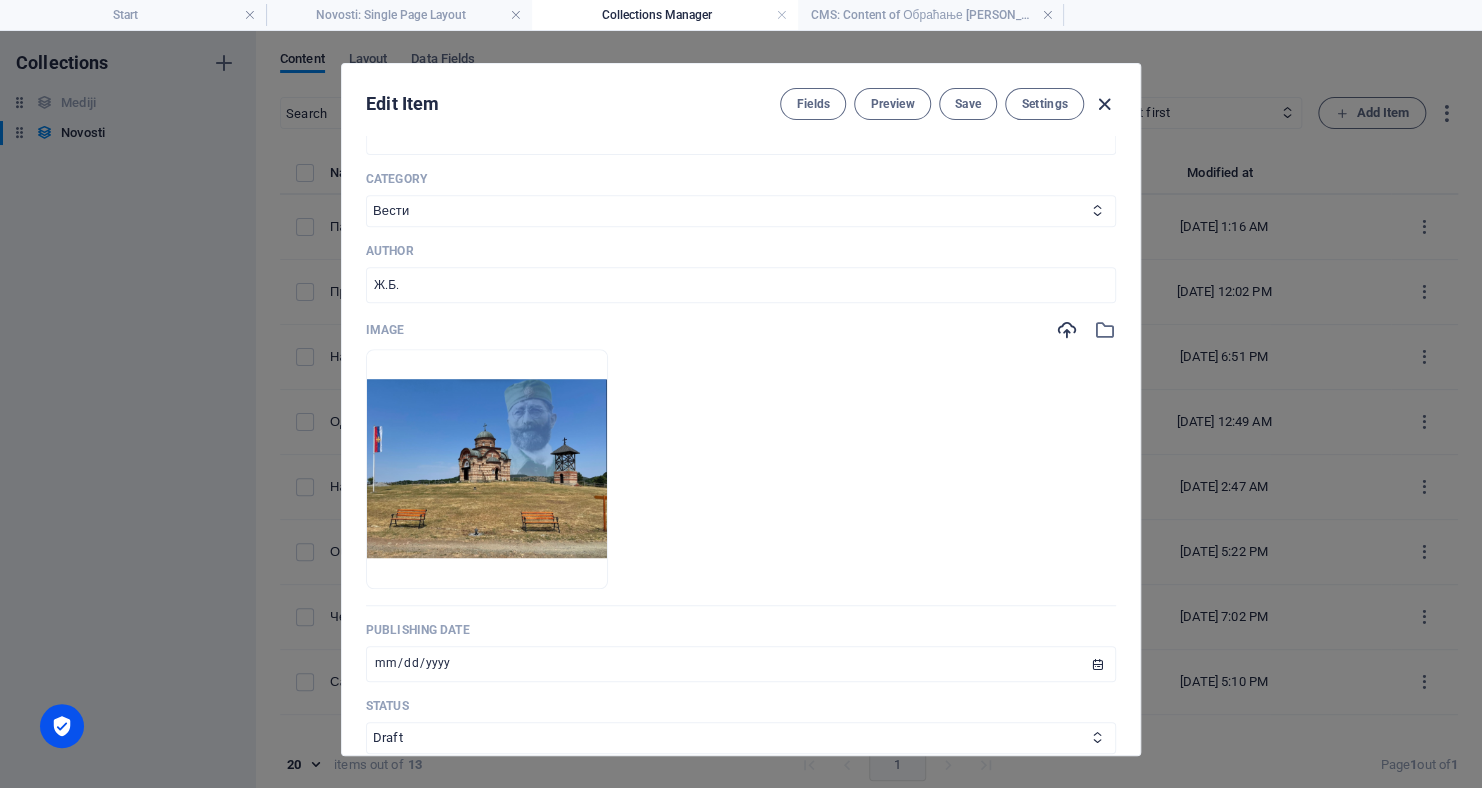 click at bounding box center [1104, 104] 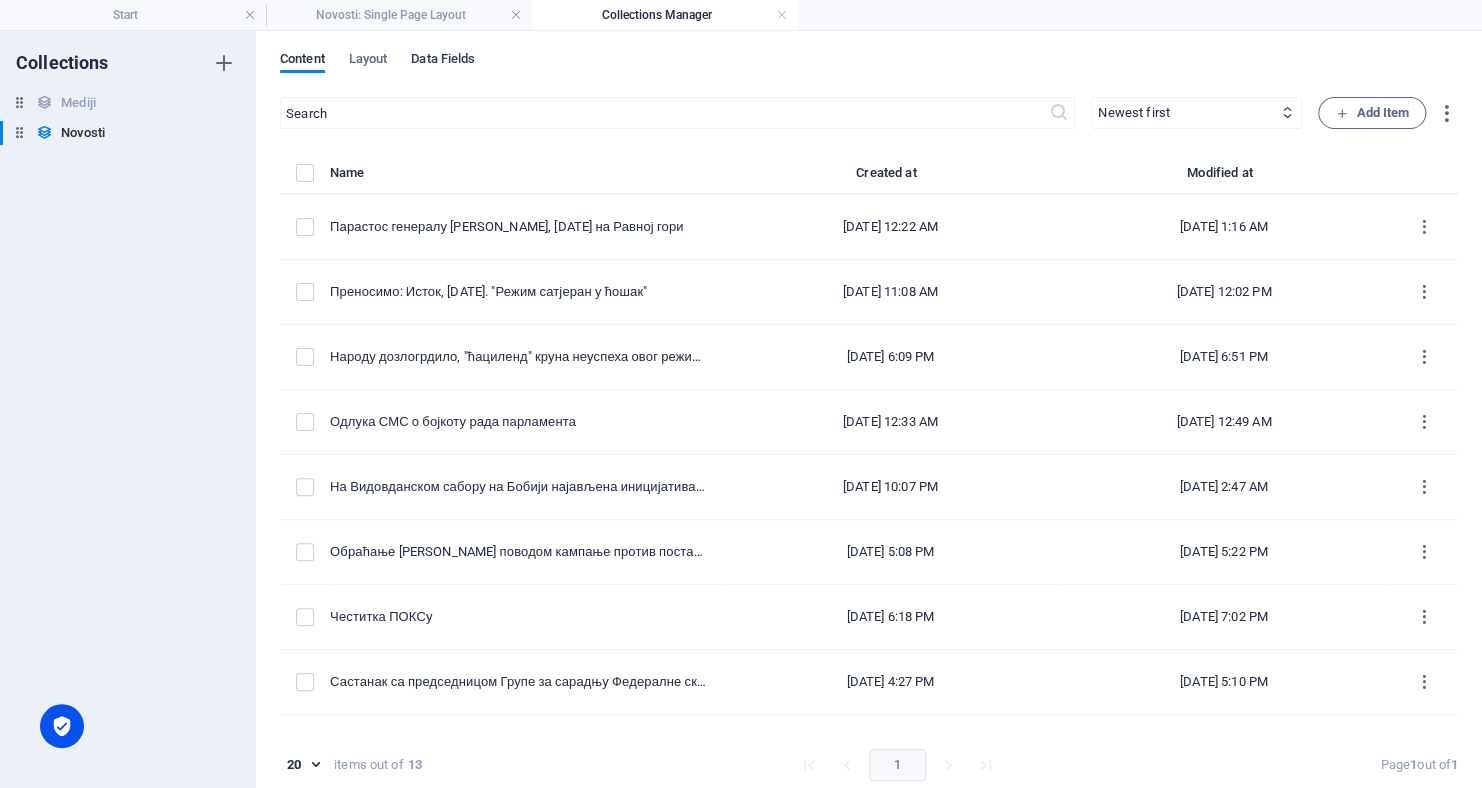 click on "Data Fields" at bounding box center (443, 61) 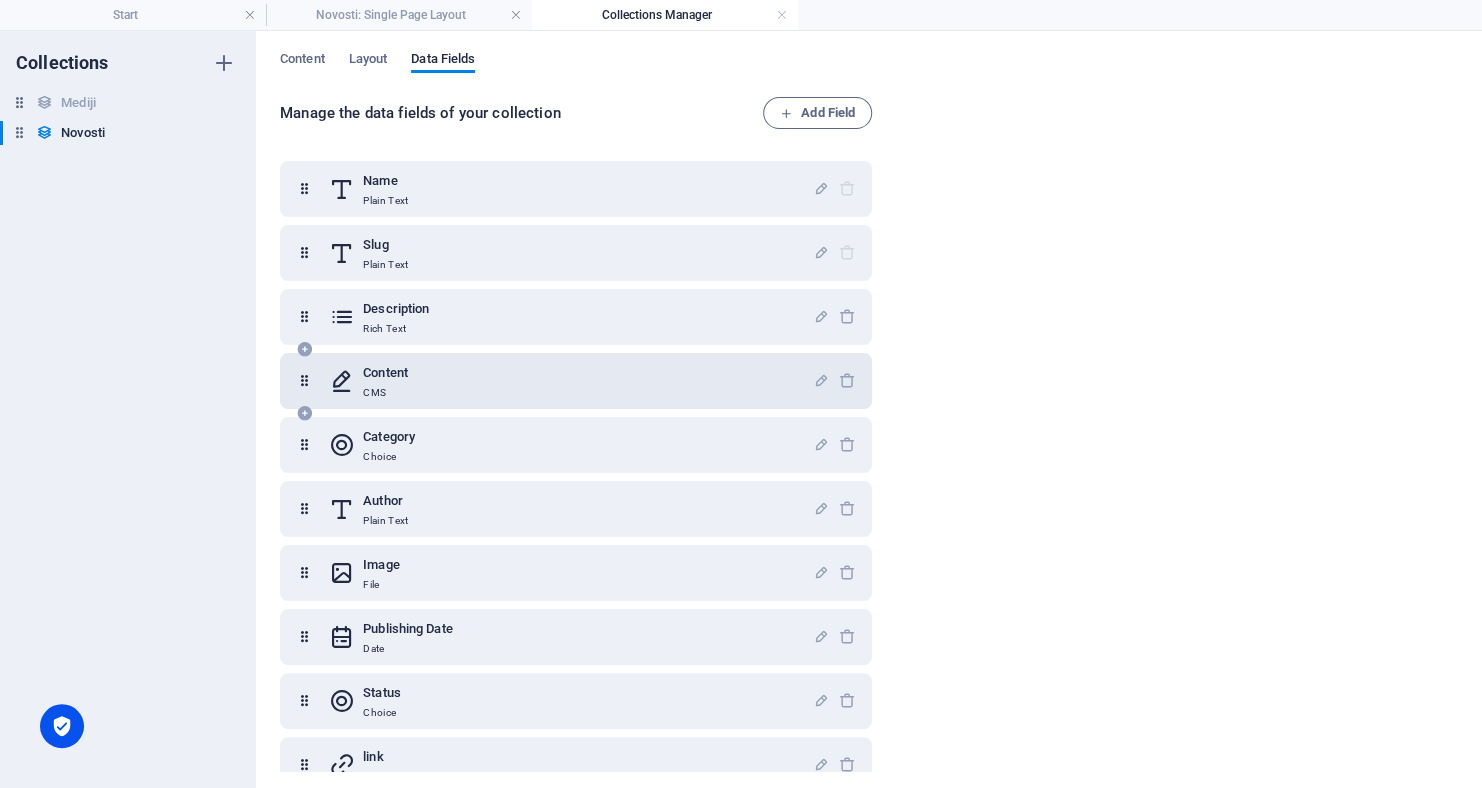 scroll, scrollTop: 29, scrollLeft: 0, axis: vertical 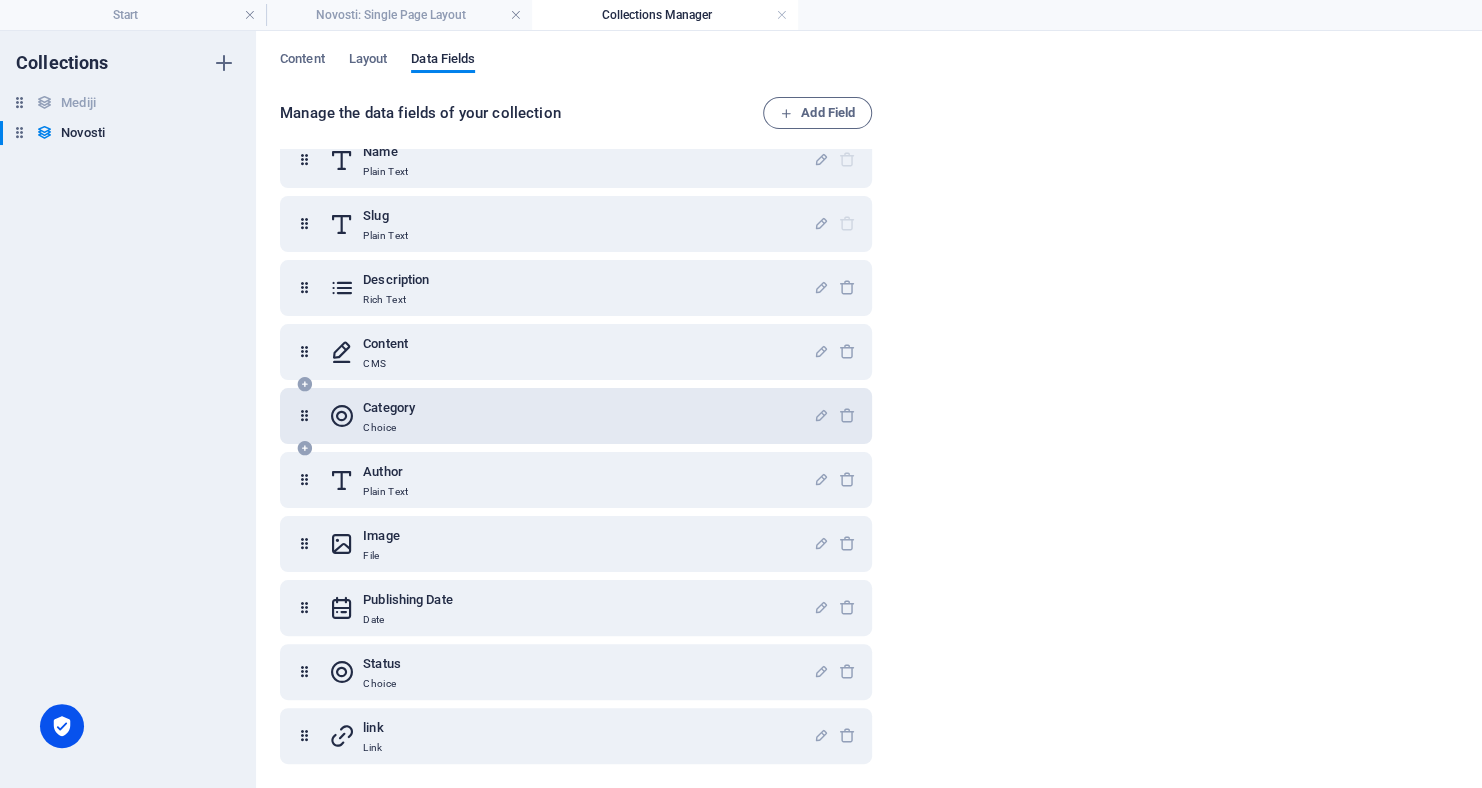 click on "Category Choice" at bounding box center [571, 416] 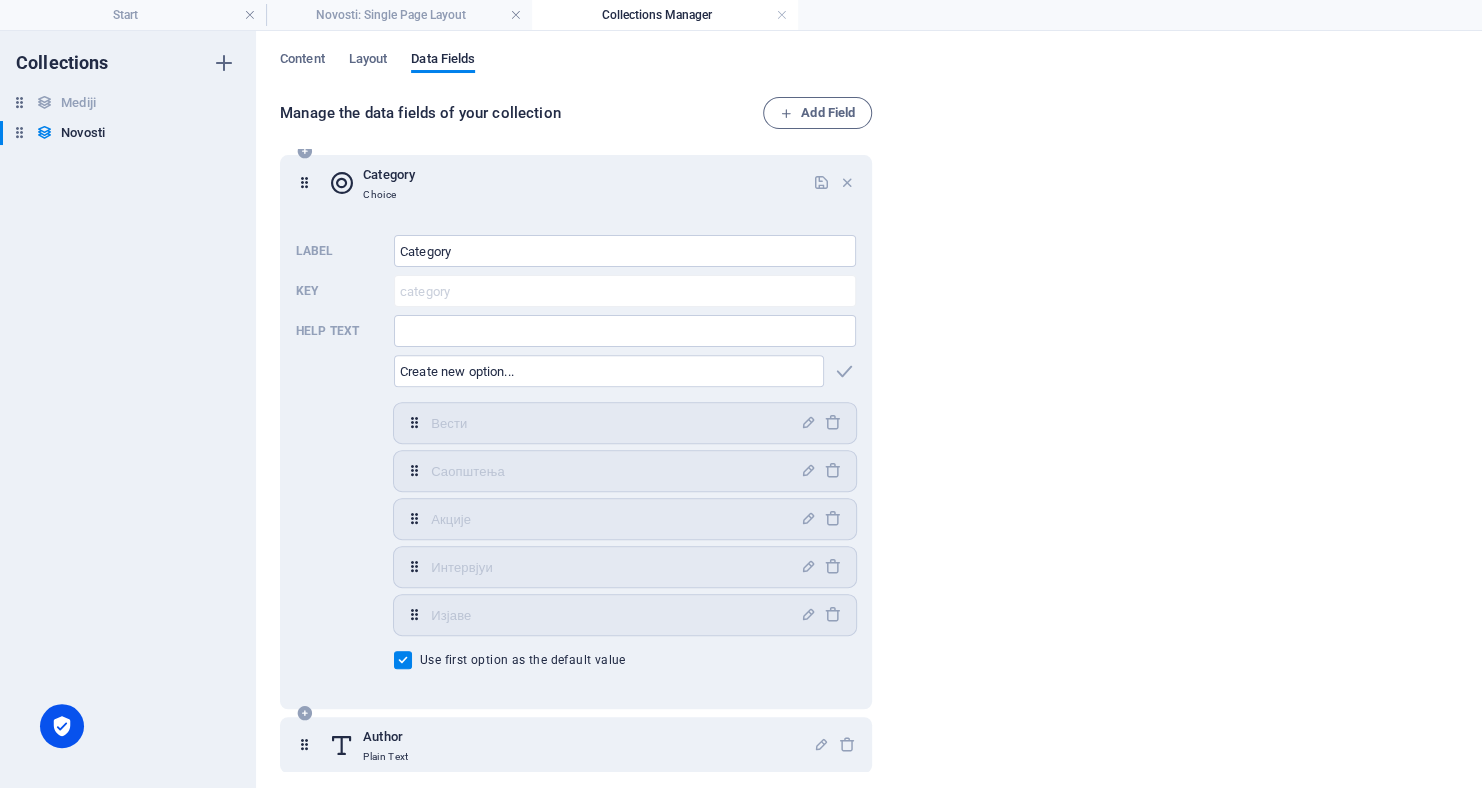 scroll, scrollTop: 229, scrollLeft: 0, axis: vertical 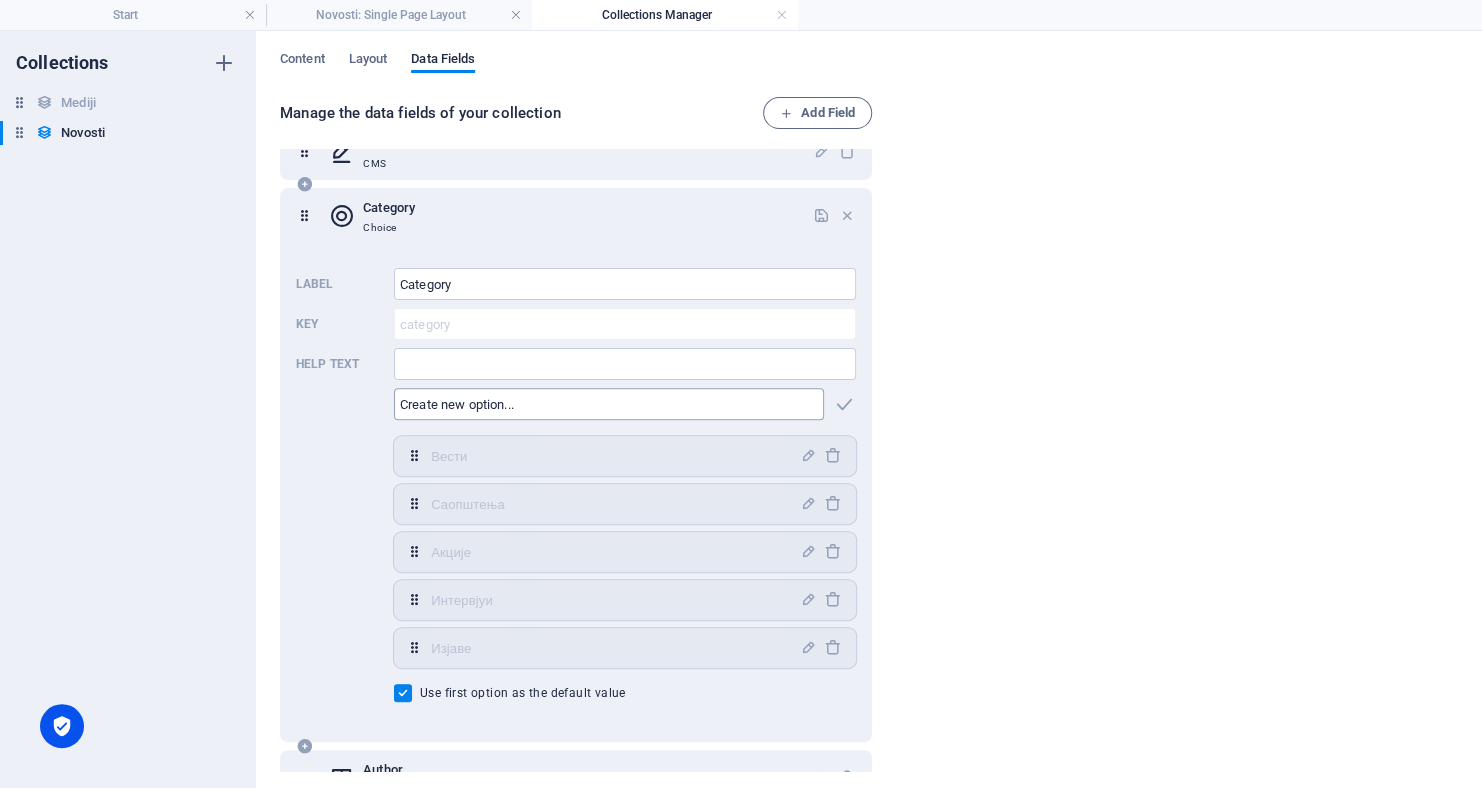 click at bounding box center (609, 404) 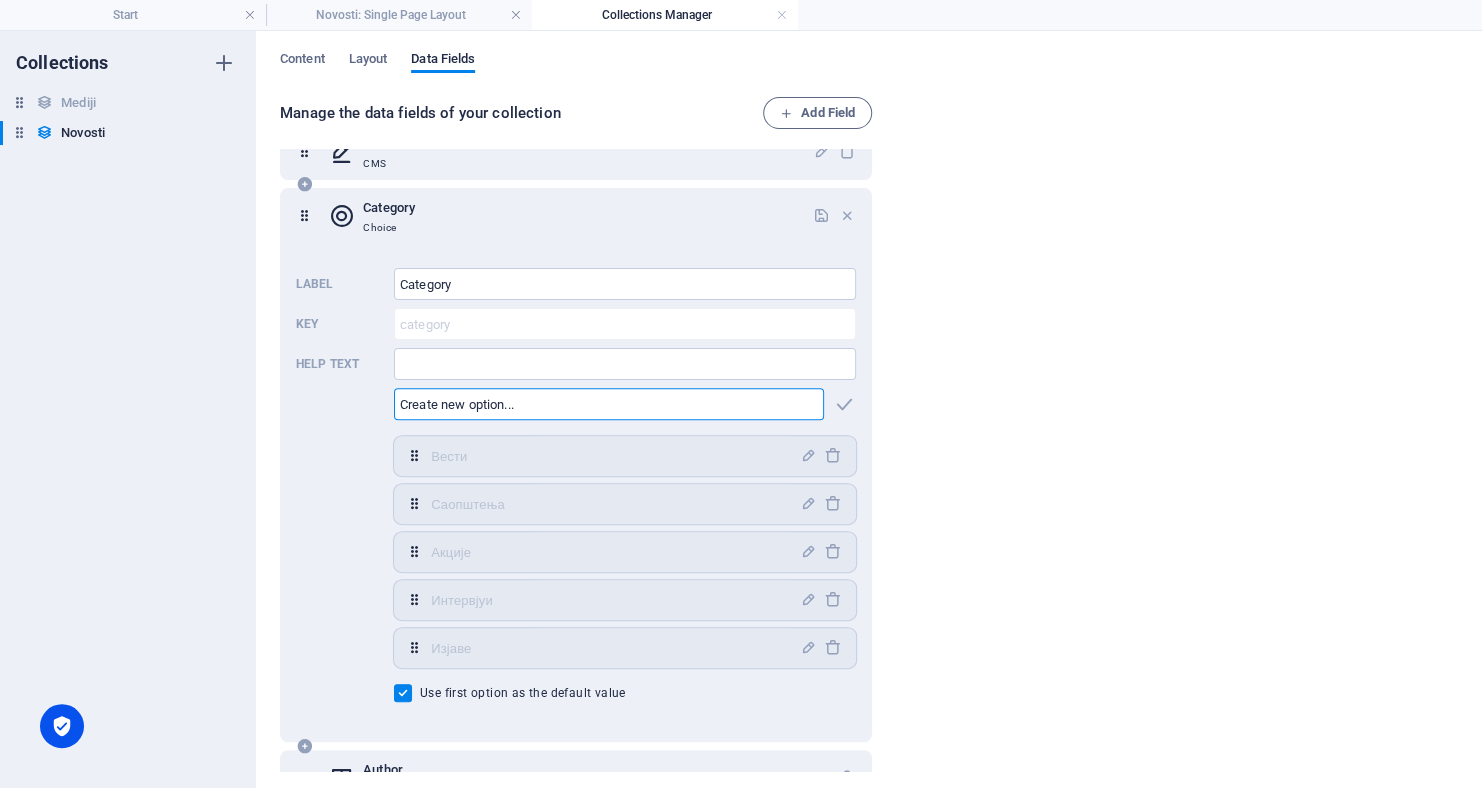 type on "D" 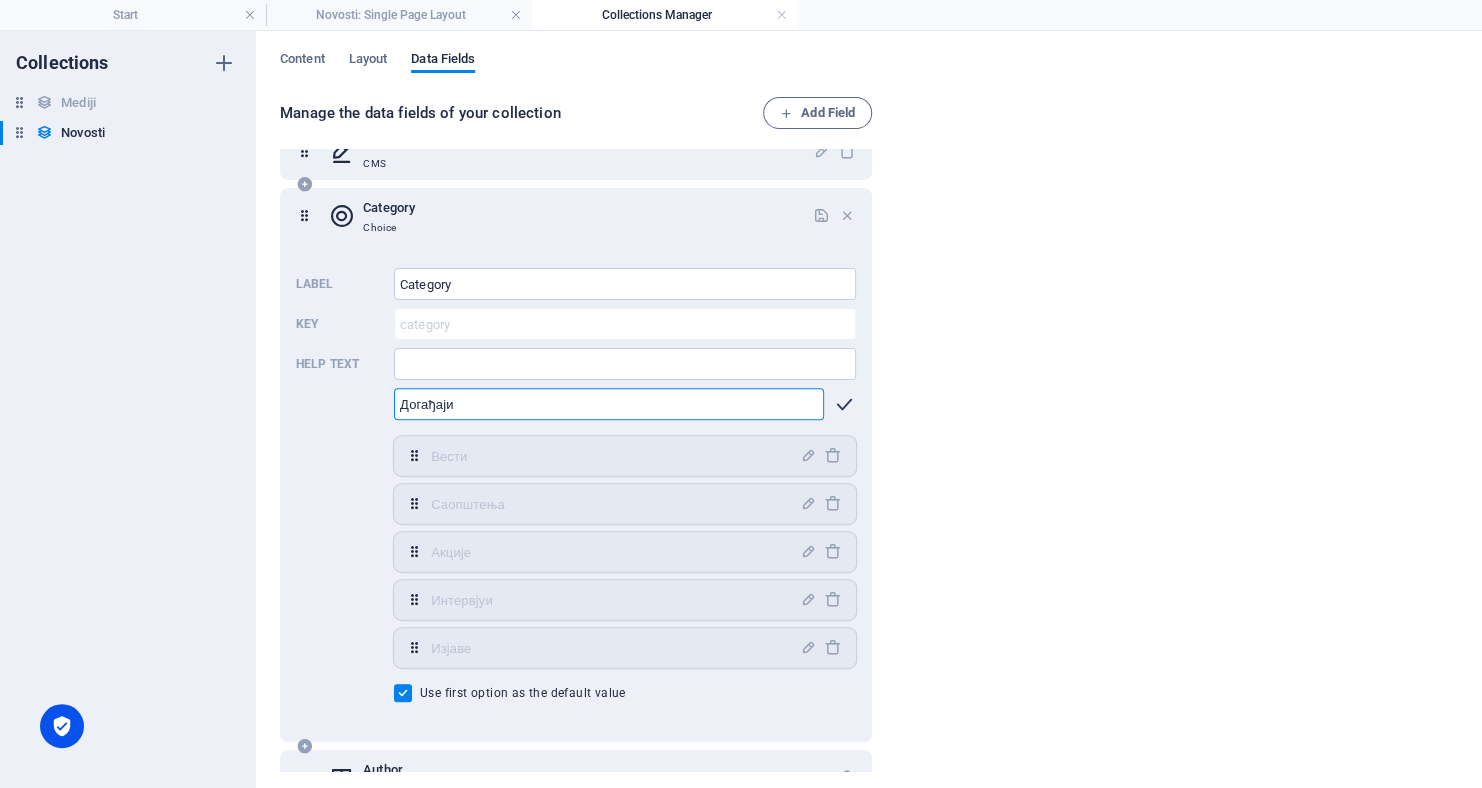 type on "Догађаји" 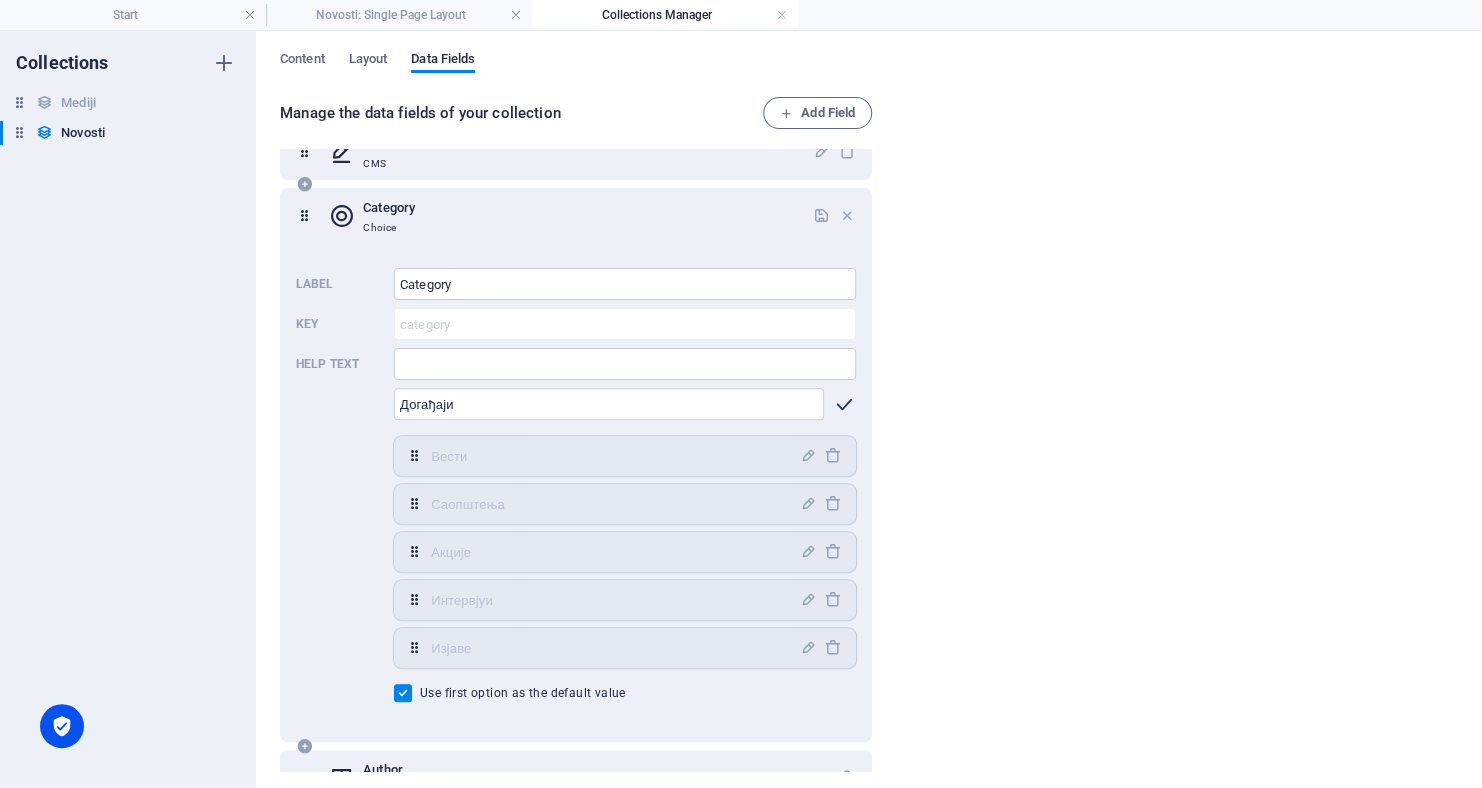 click at bounding box center (844, 404) 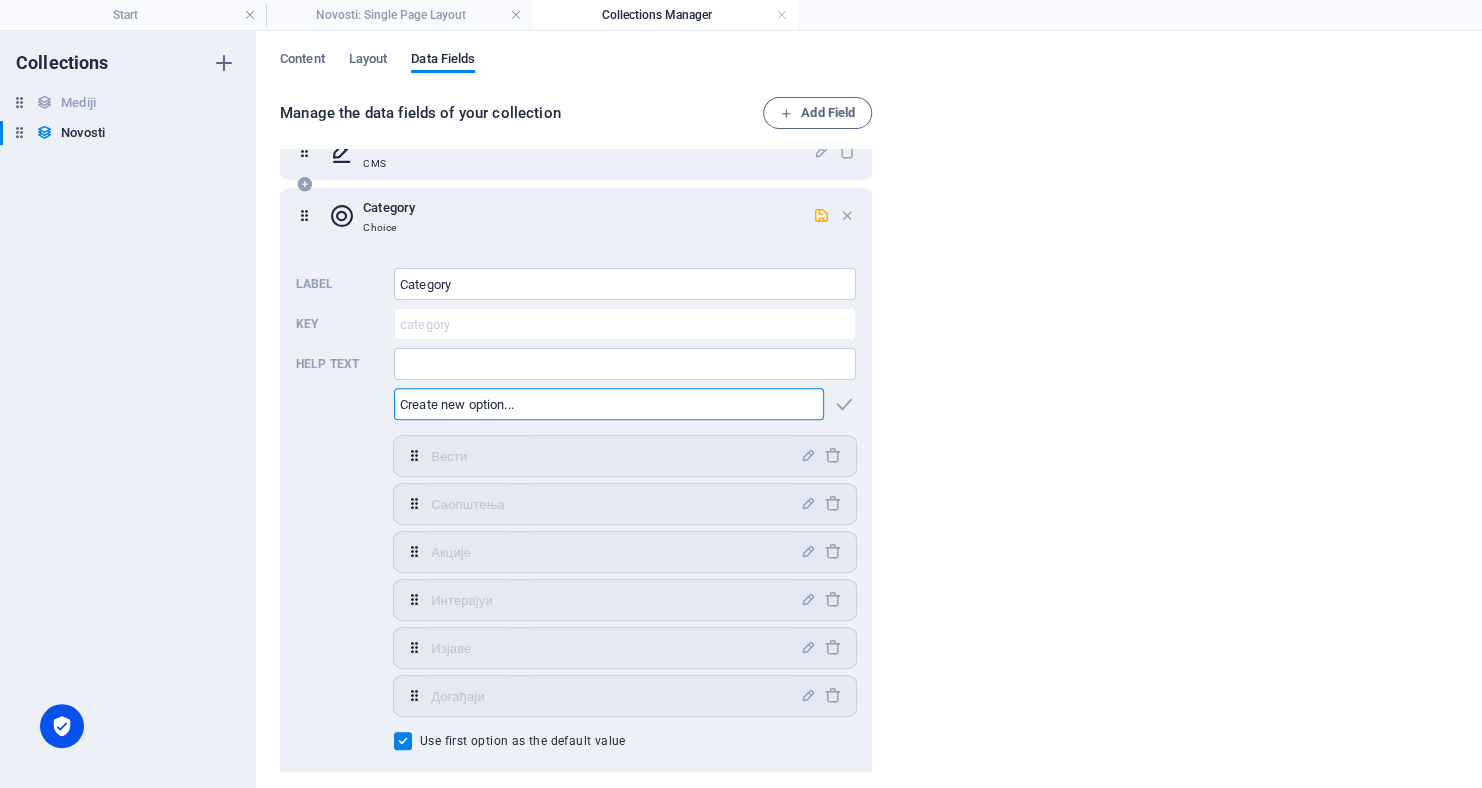 click at bounding box center (609, 404) 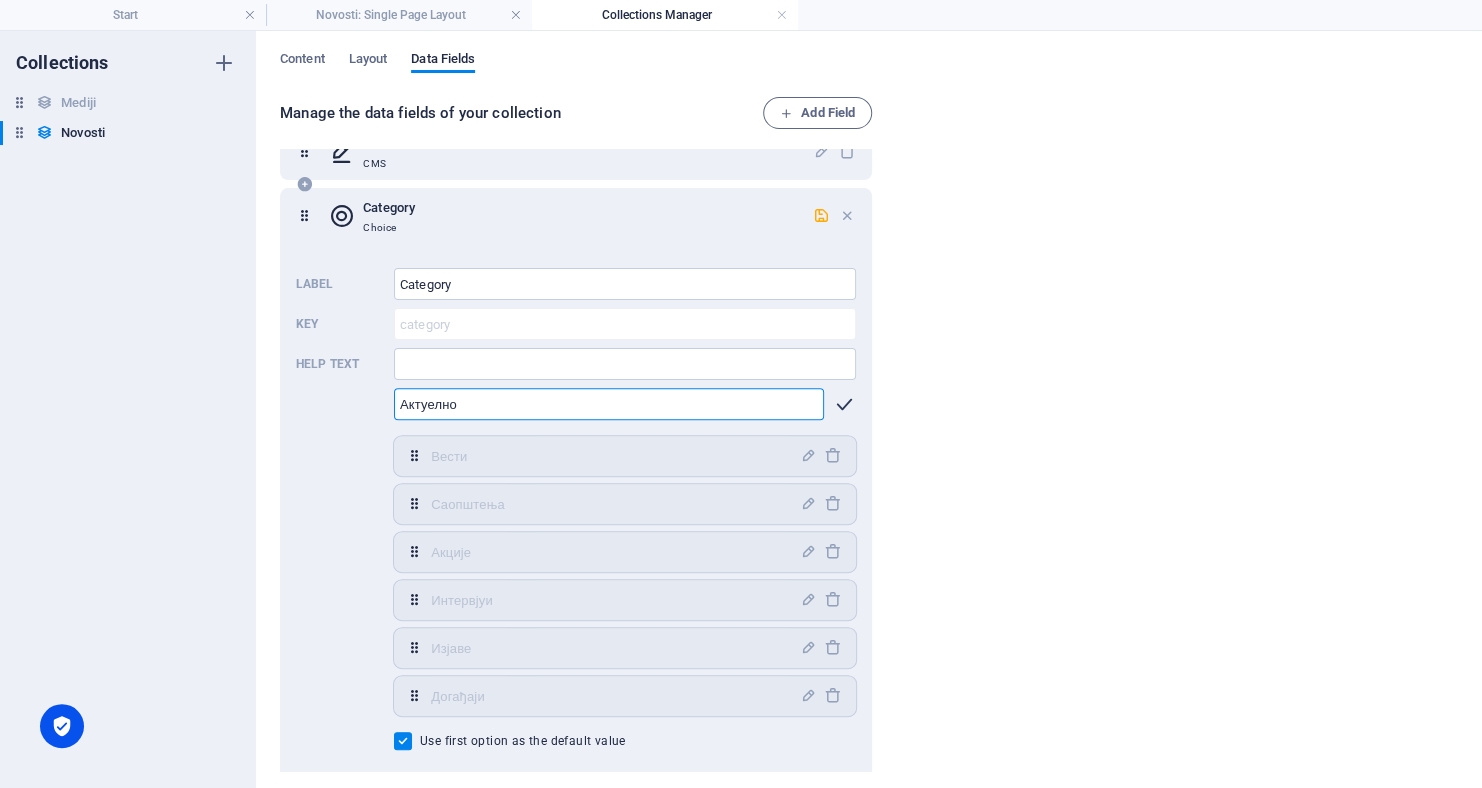 type on "Актуелно" 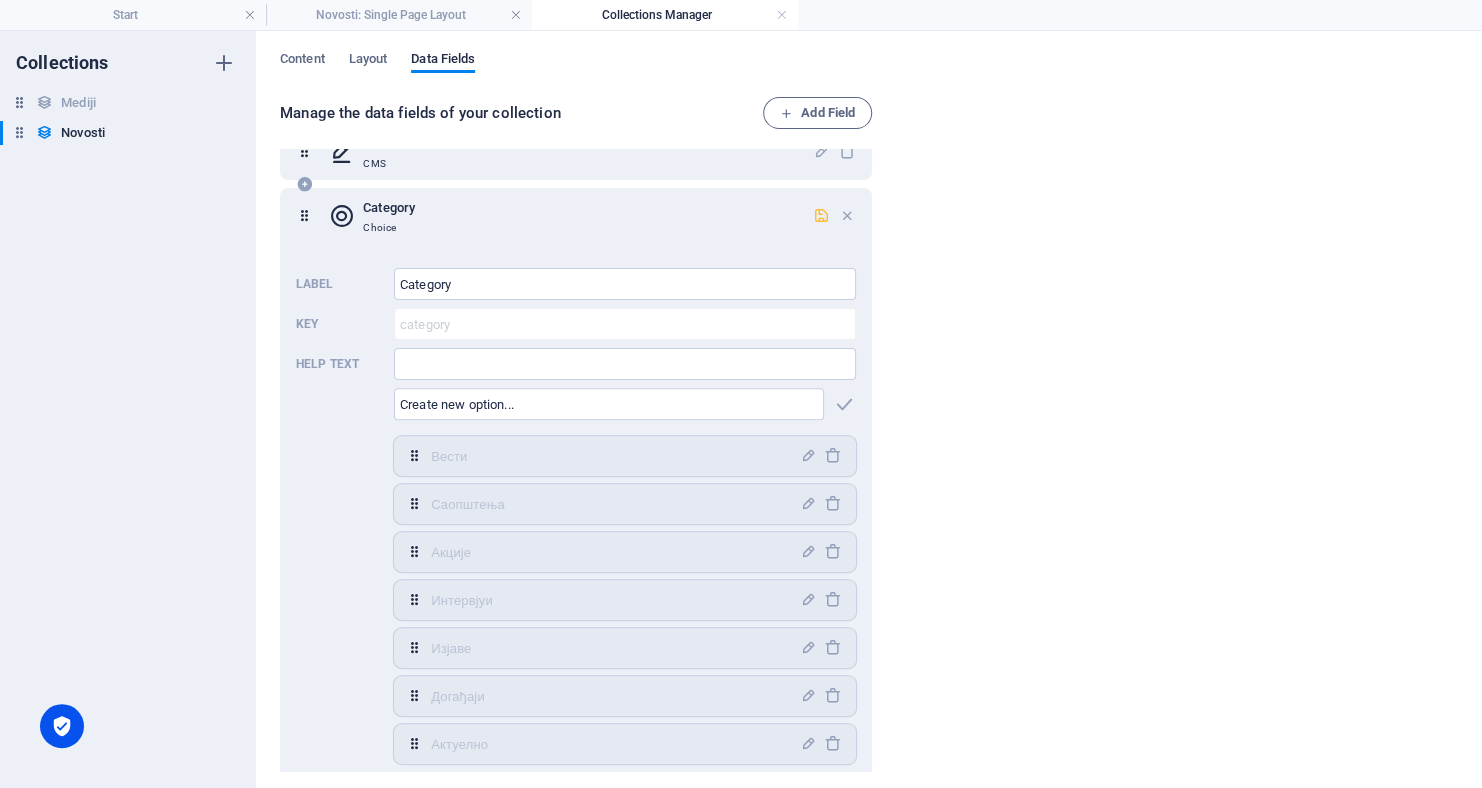 click at bounding box center (821, 215) 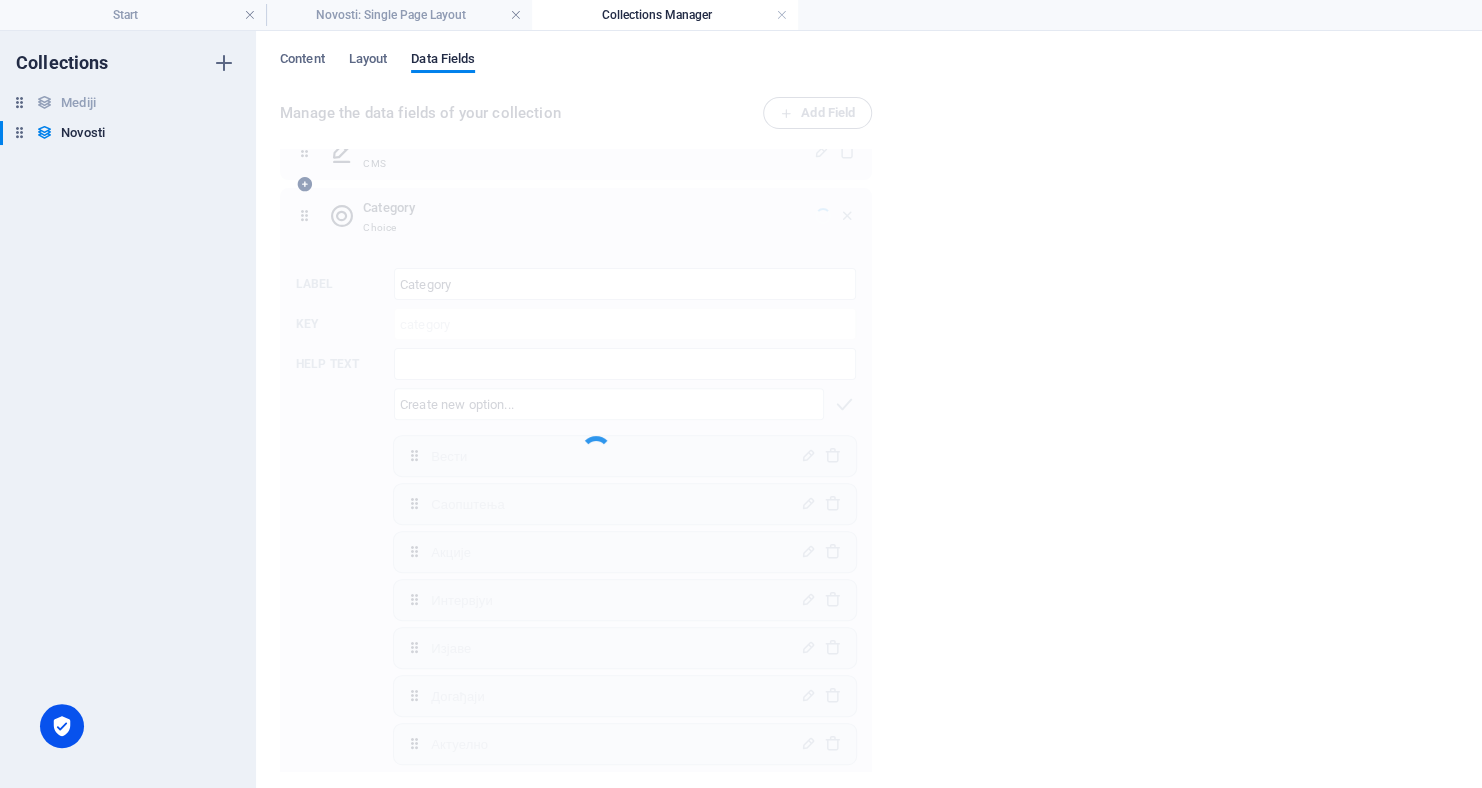 scroll, scrollTop: 268, scrollLeft: 0, axis: vertical 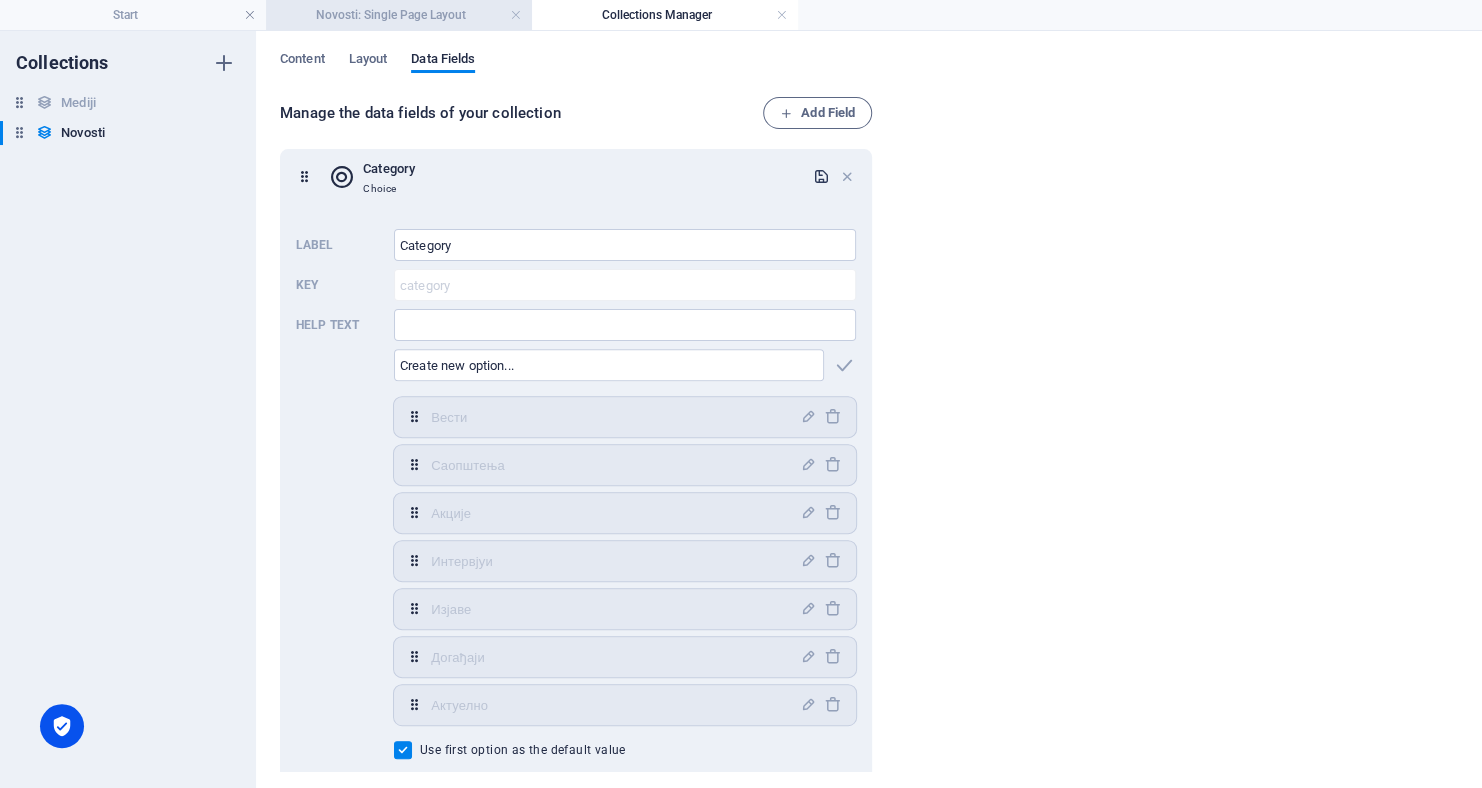 click on "Novosti: Single Page Layout" at bounding box center (399, 15) 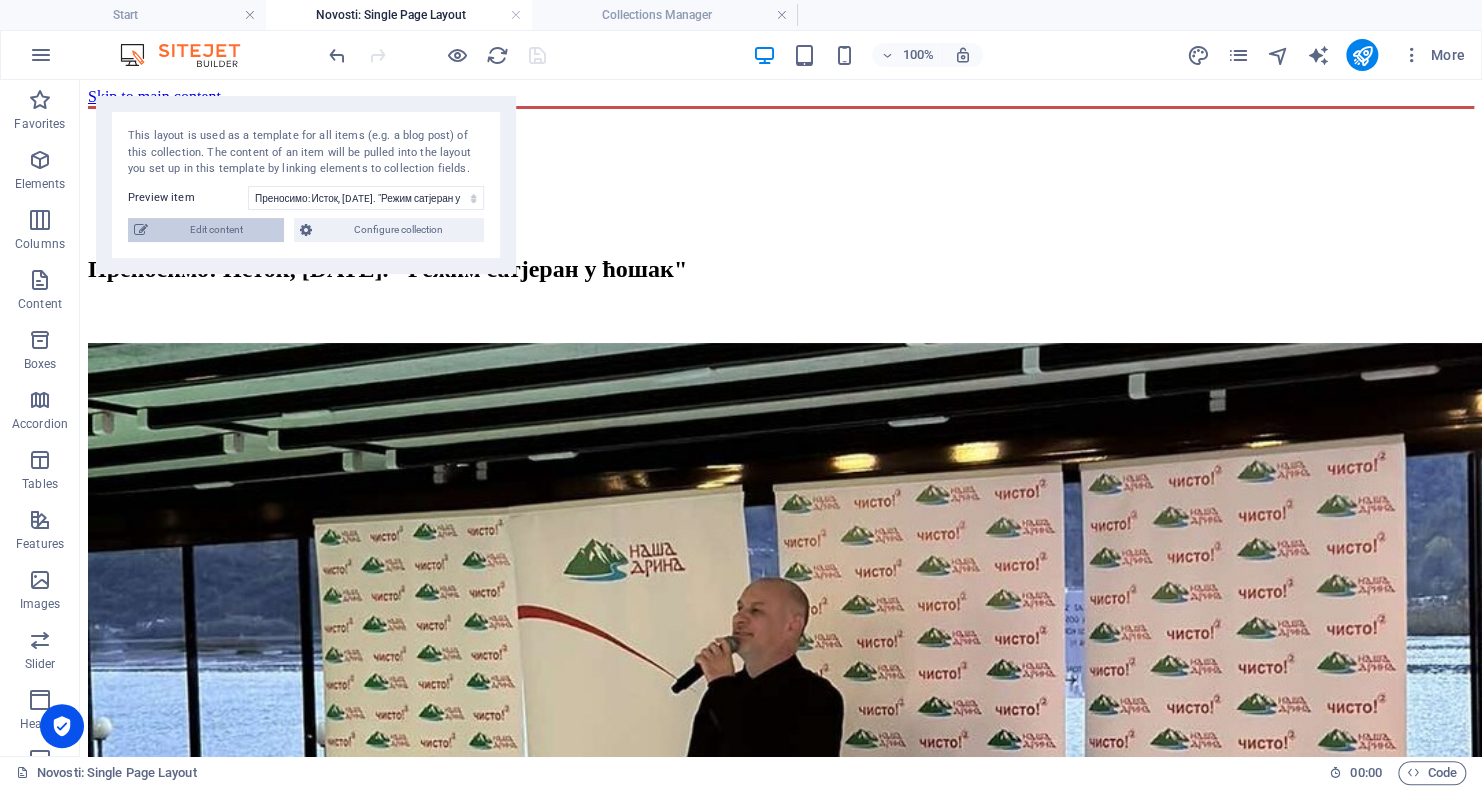 click on "Edit content" at bounding box center [216, 230] 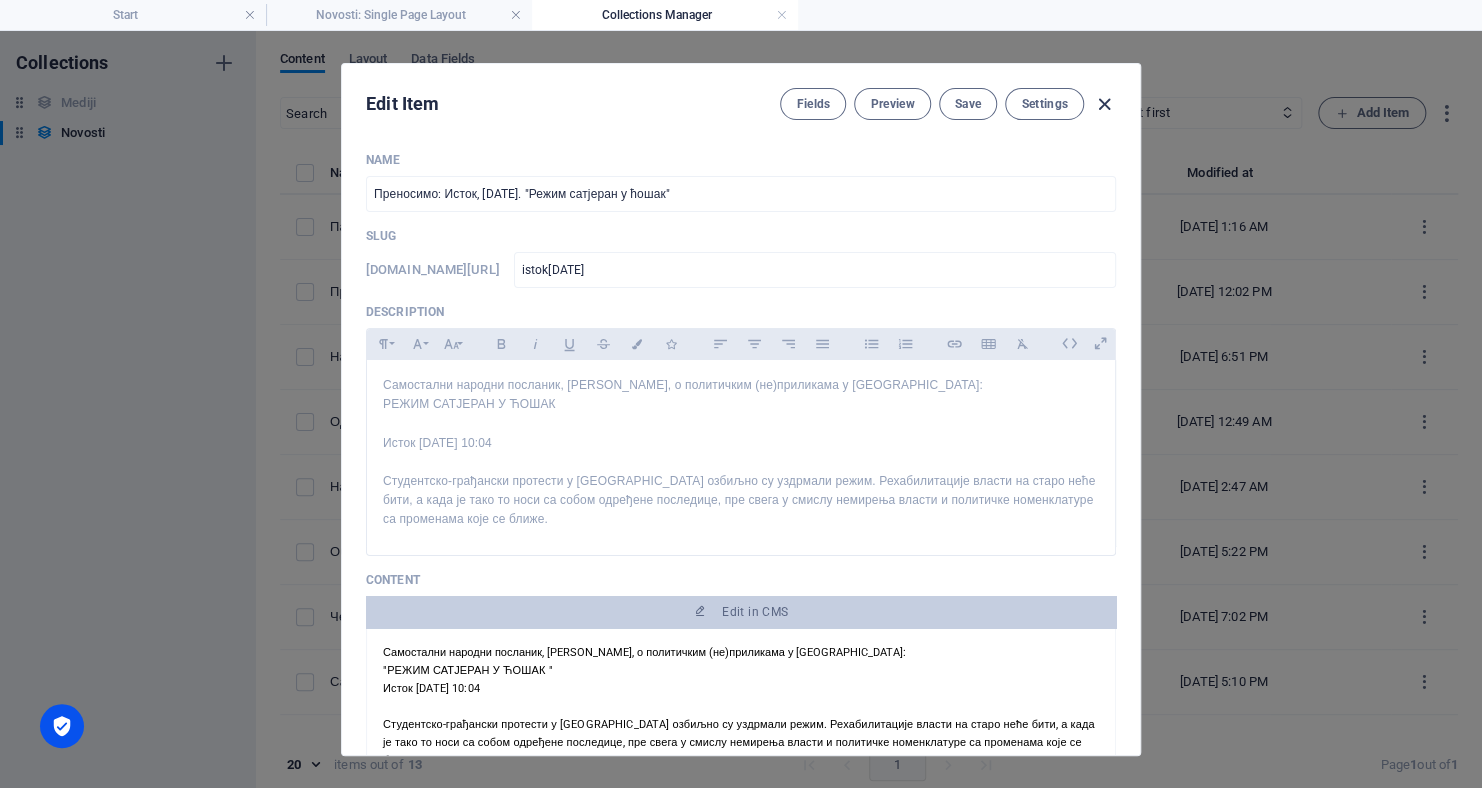 click at bounding box center [1104, 104] 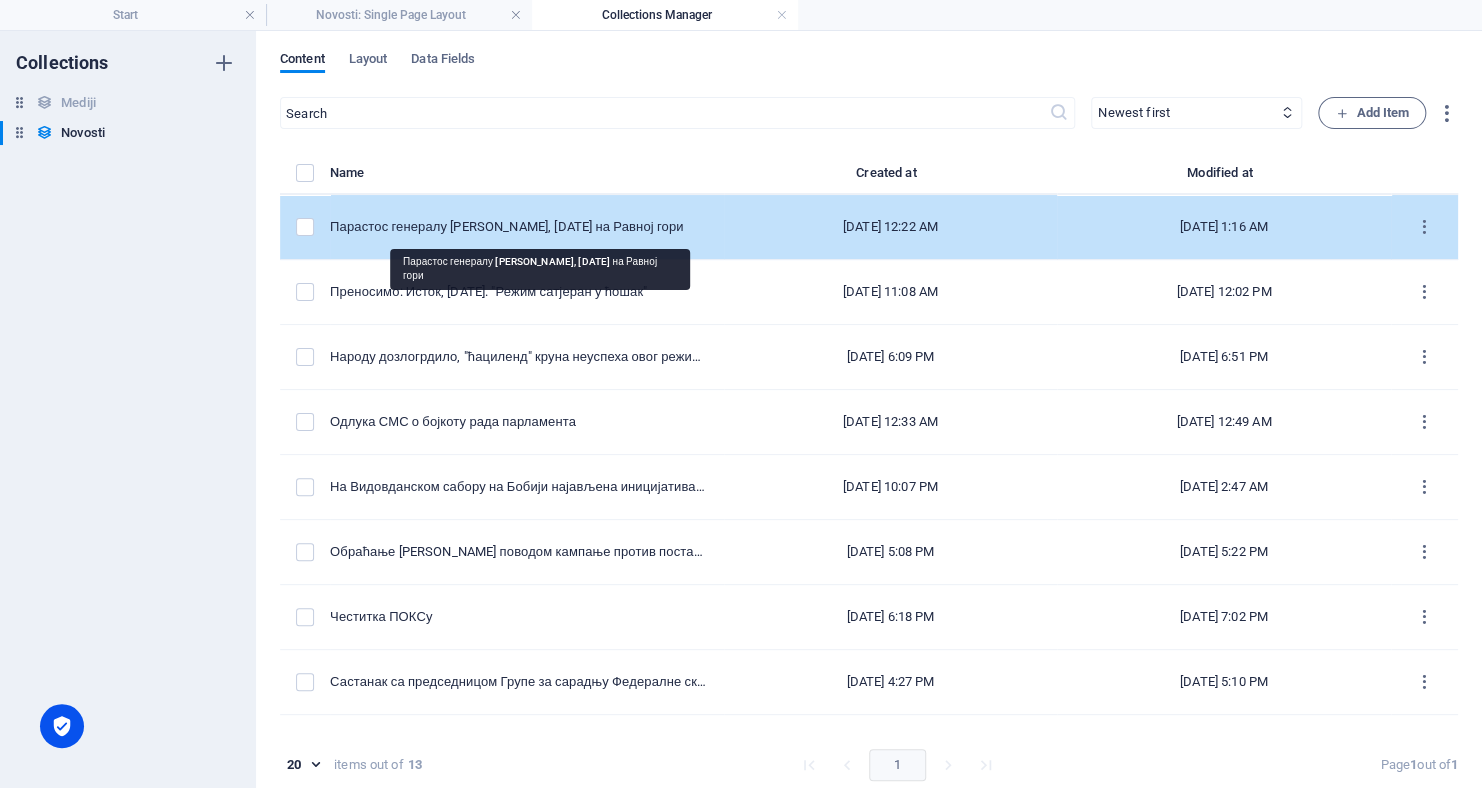 click on "Парастос генералу Дражи Михаиловићу, 17. јуна на Равној гори" at bounding box center (519, 227) 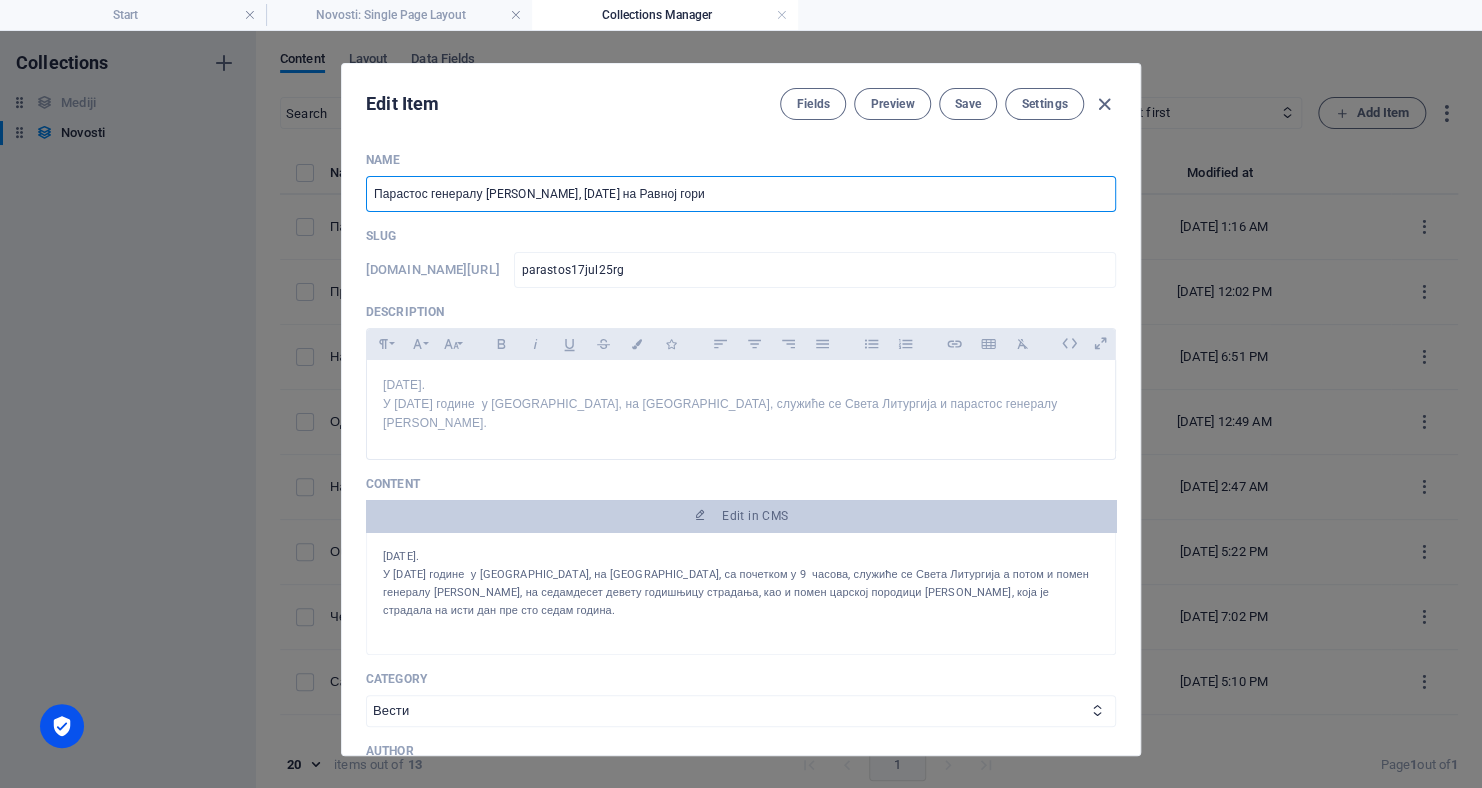 click on "Парастос генералу Дражи Михаиловићу, 17. јуна на Равној гори" at bounding box center (741, 194) 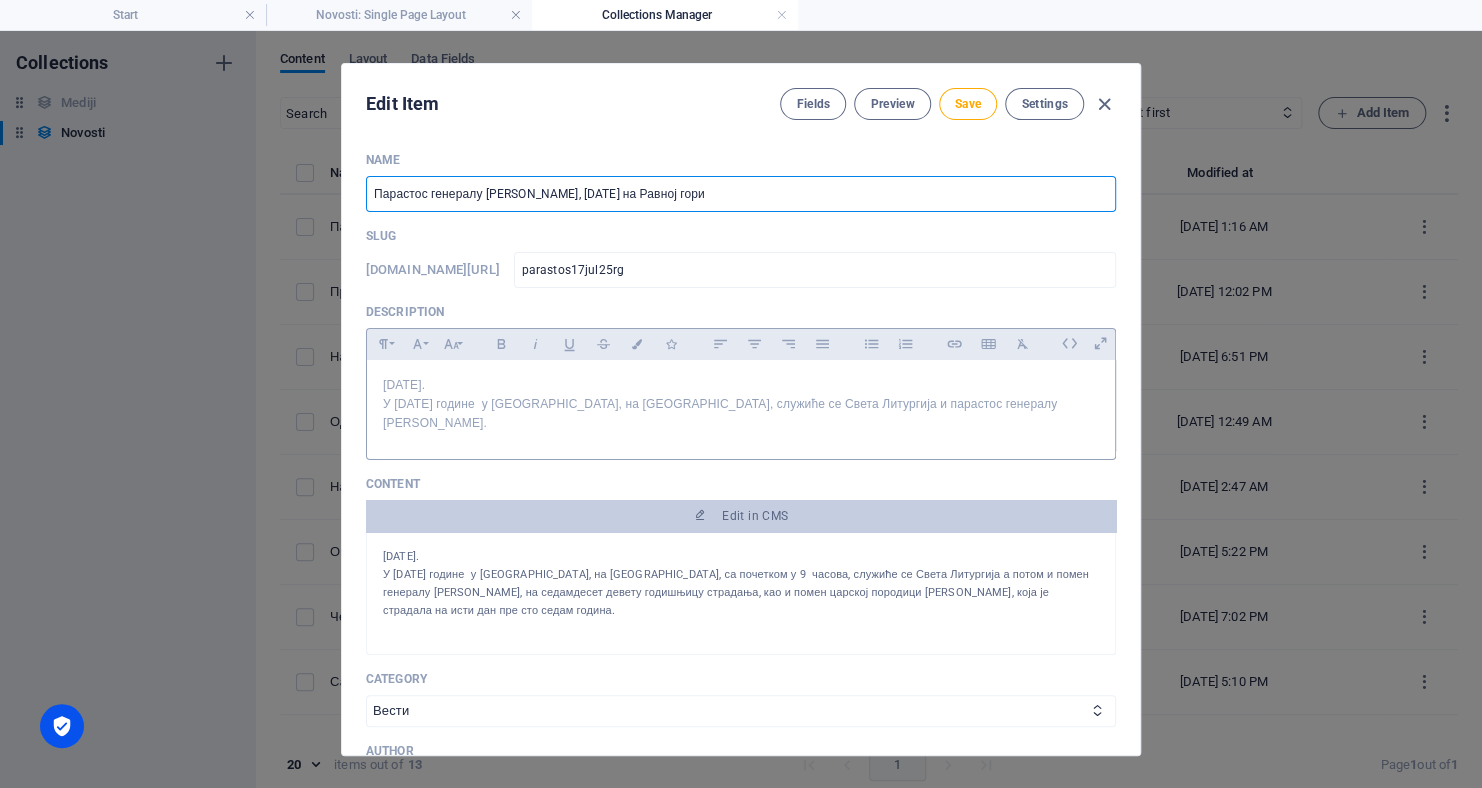 type on "Парастос генералу [PERSON_NAME], [DATE] на Равној гори" 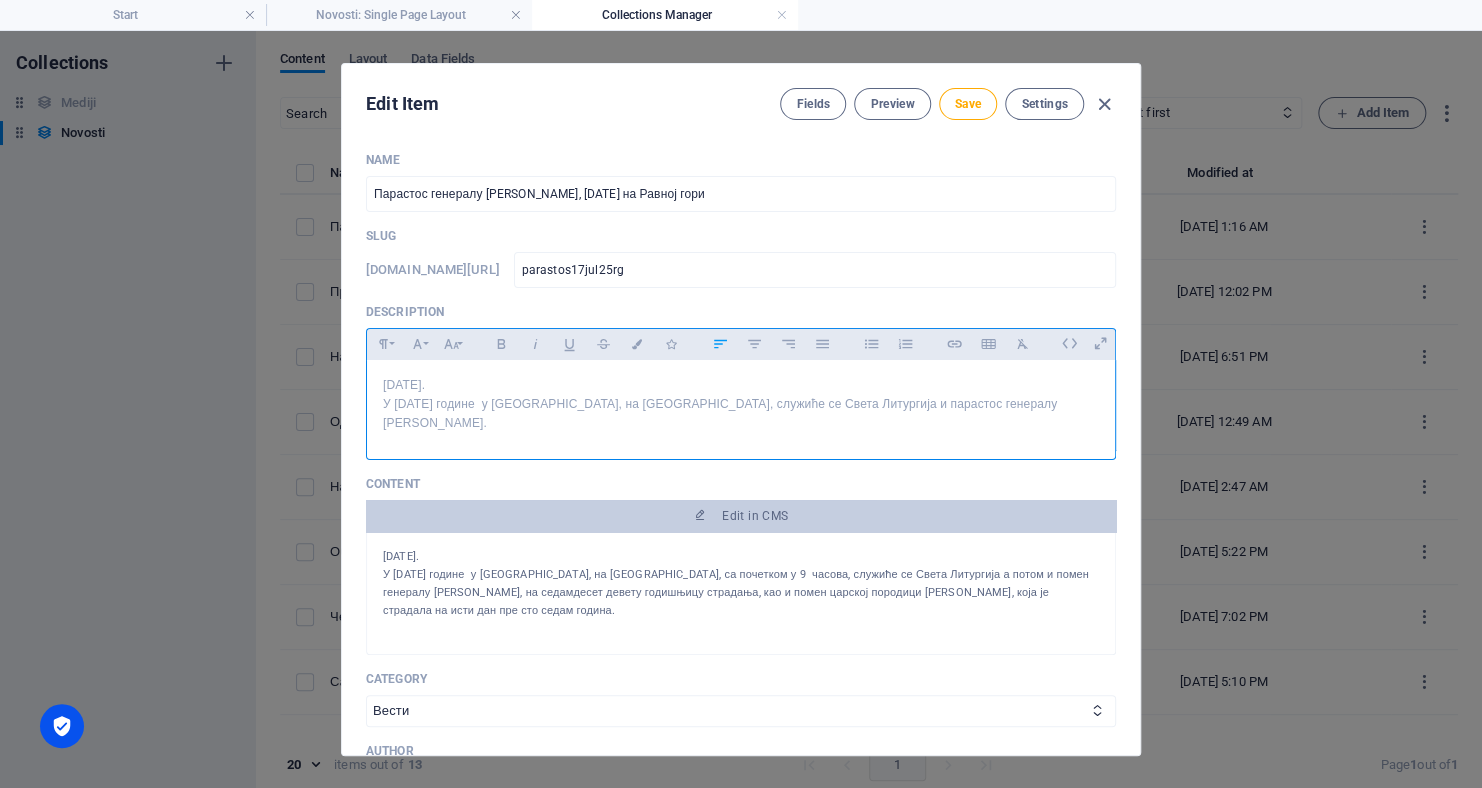 type 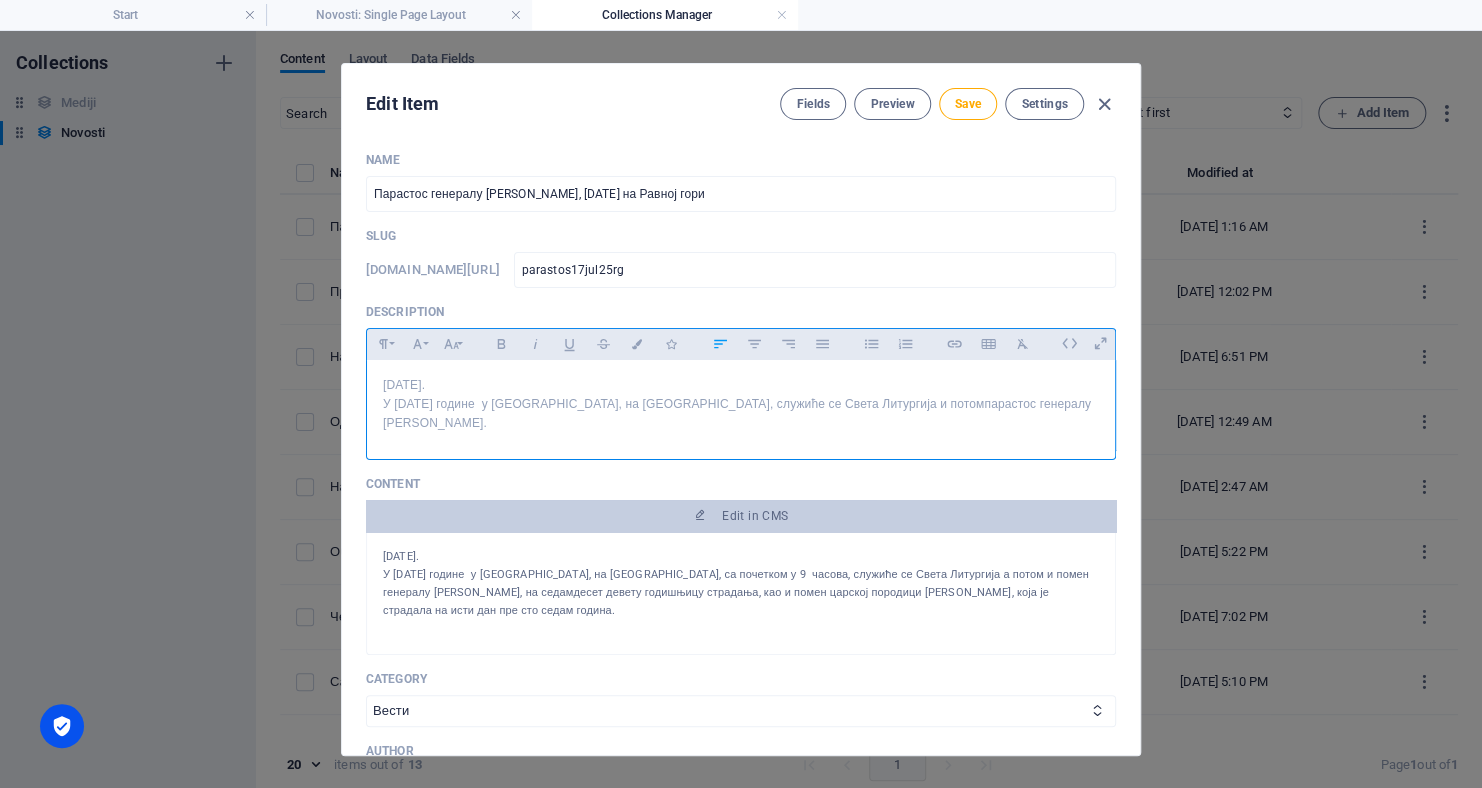 click on "У четвртак, 17. јула 2025. године  у цркви Светог Ђорђа, на Равној гори, служиће се Света Литургија и потом  парастос генералу Драгољубу Михаиловићу." at bounding box center [741, 414] 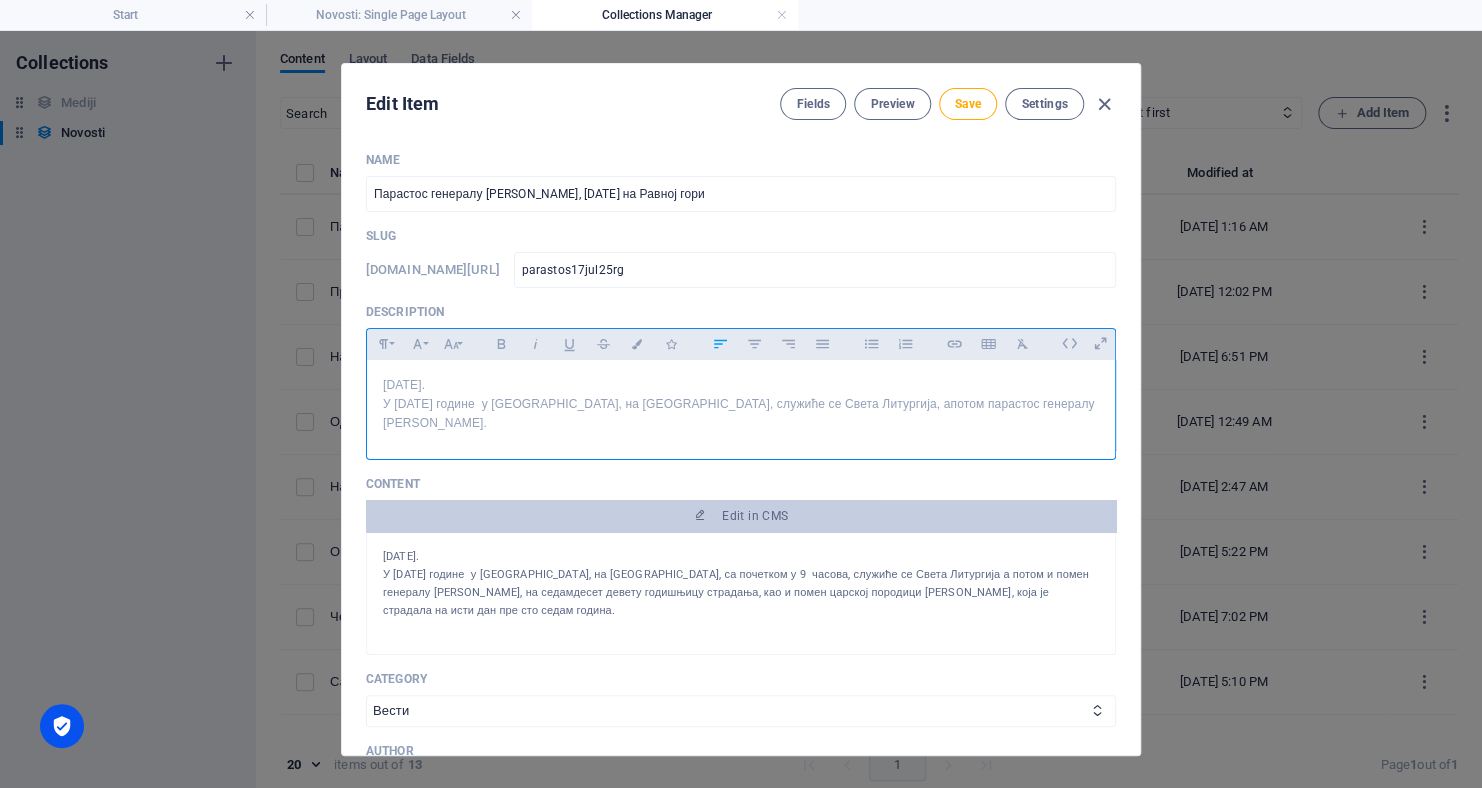 click on "У четвртак, 17. јула 2025. године  у цркви Светог Ђорђа, на Равној гори, служиће се Света Литургија, а  потом парастос генералу Драгољубу Михаиловићу." at bounding box center (741, 414) 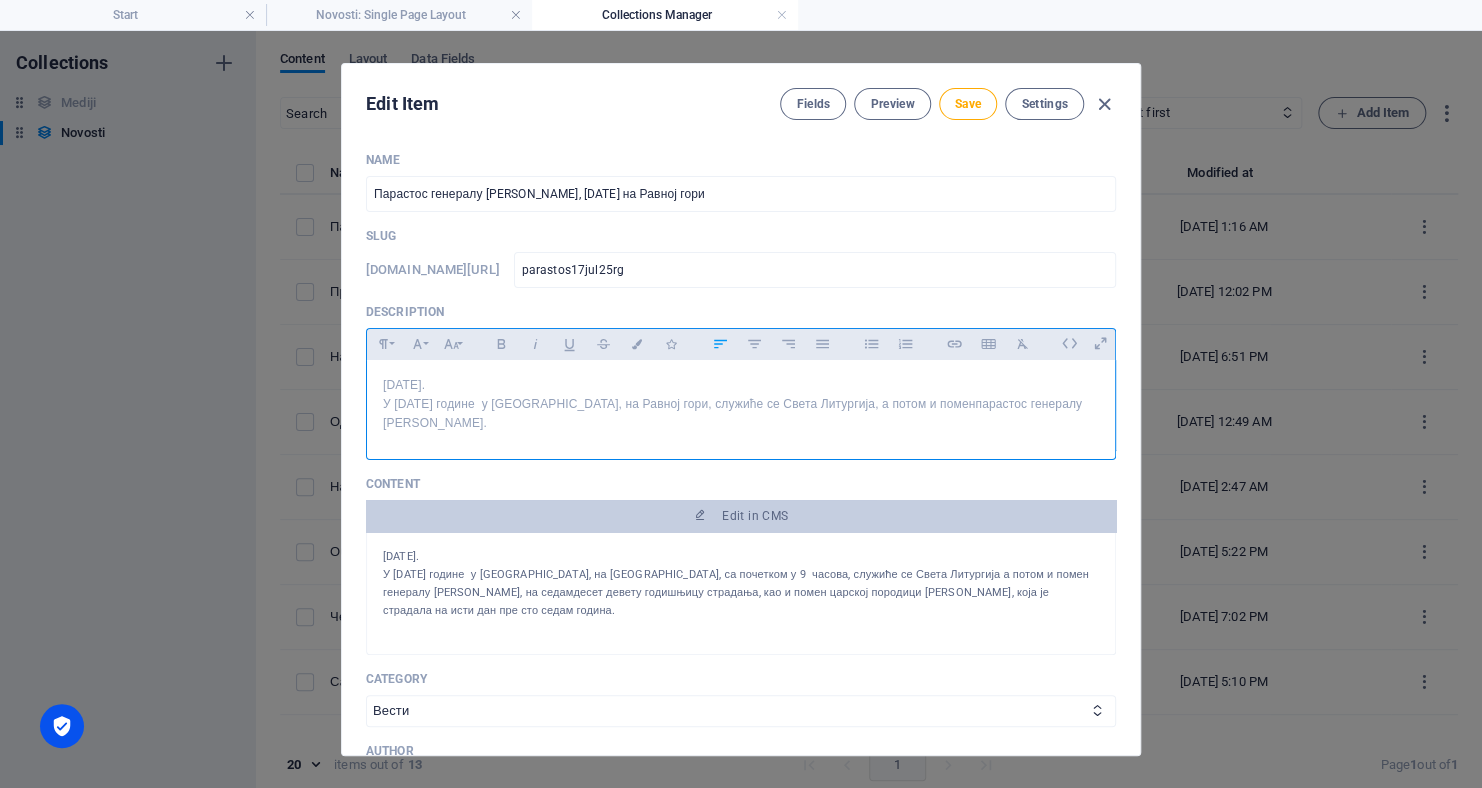 drag, startPoint x: 469, startPoint y: 423, endPoint x: 484, endPoint y: 400, distance: 27.45906 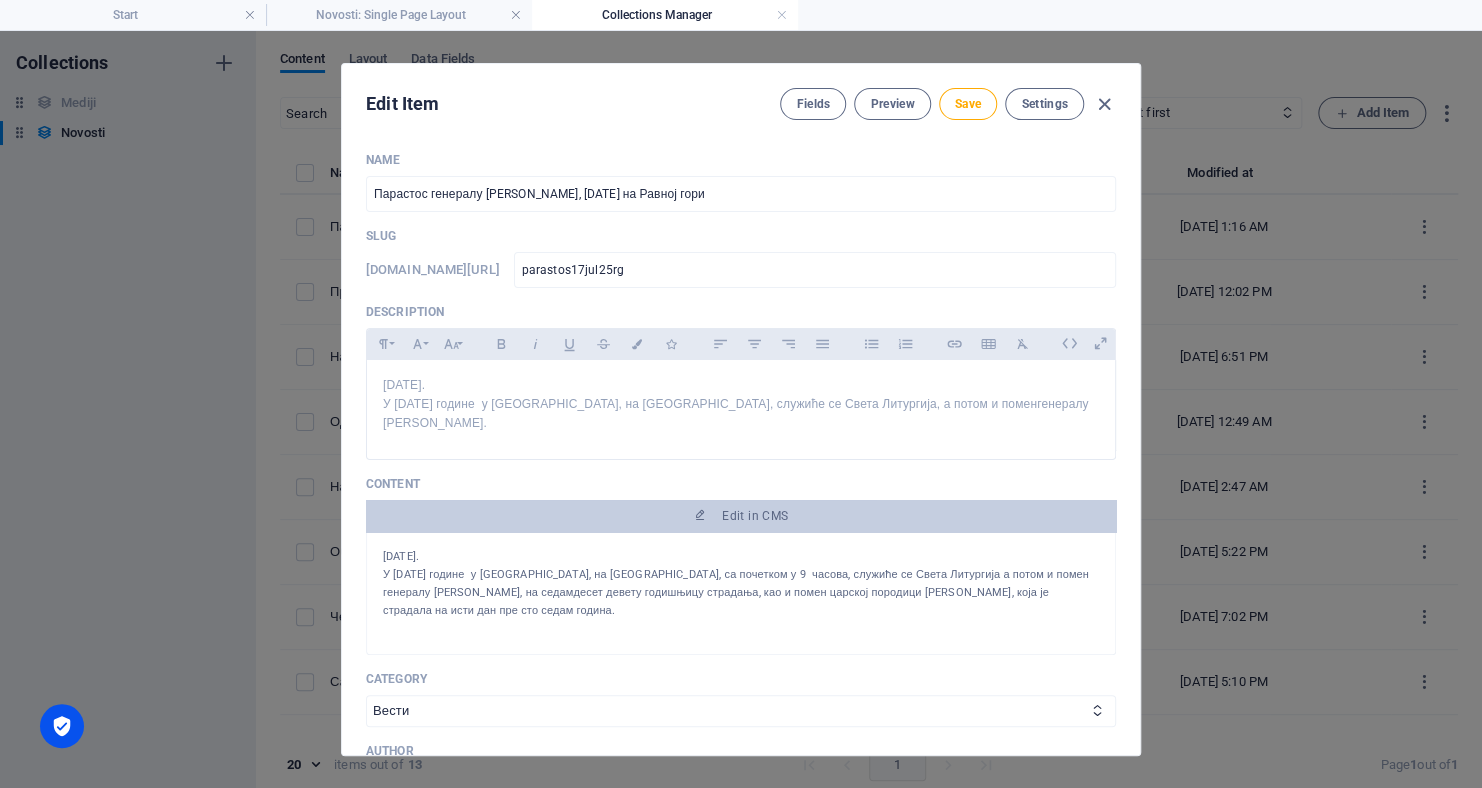 drag, startPoint x: 654, startPoint y: 614, endPoint x: 382, endPoint y: 571, distance: 275.37793 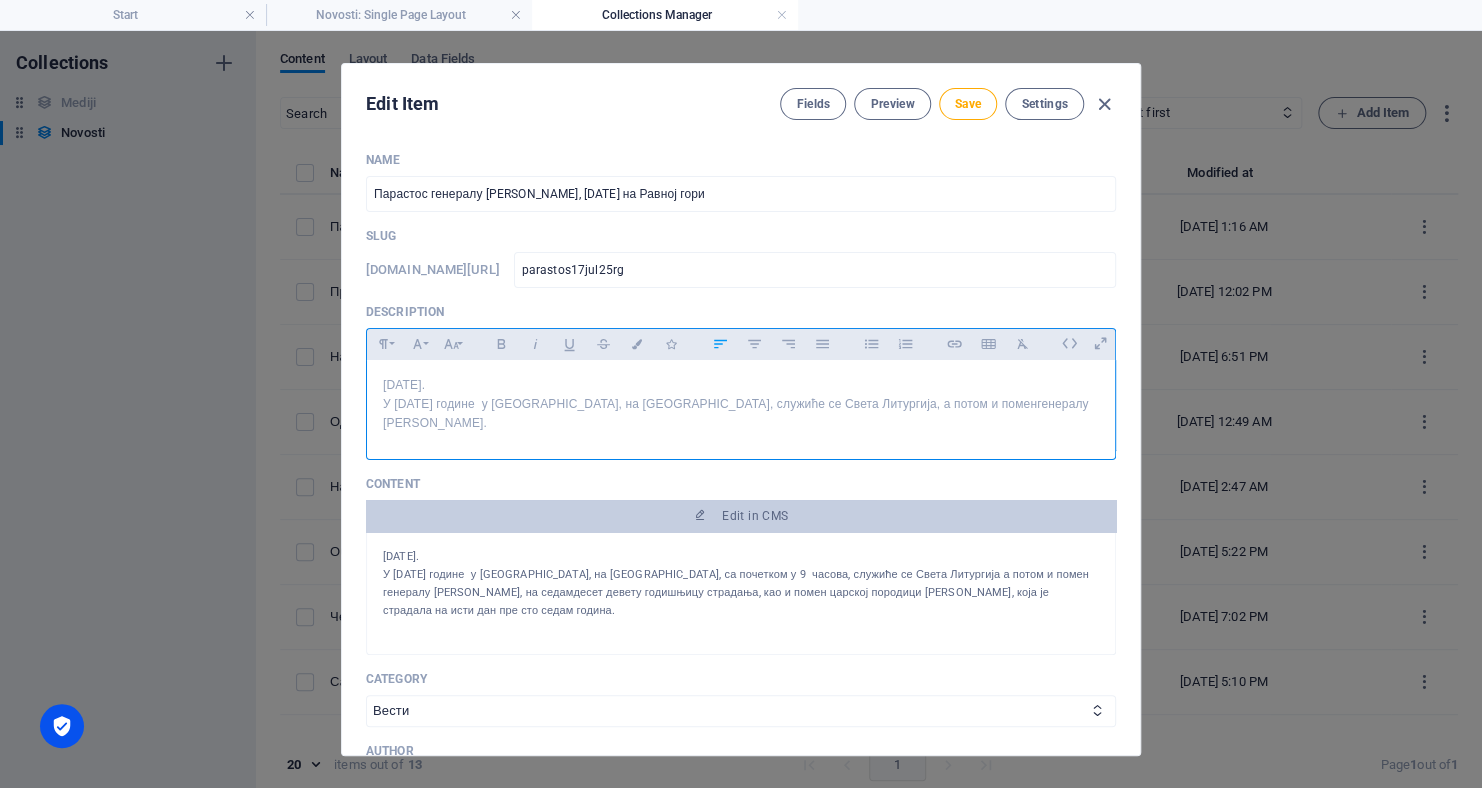 drag, startPoint x: 586, startPoint y: 425, endPoint x: 379, endPoint y: 411, distance: 207.47289 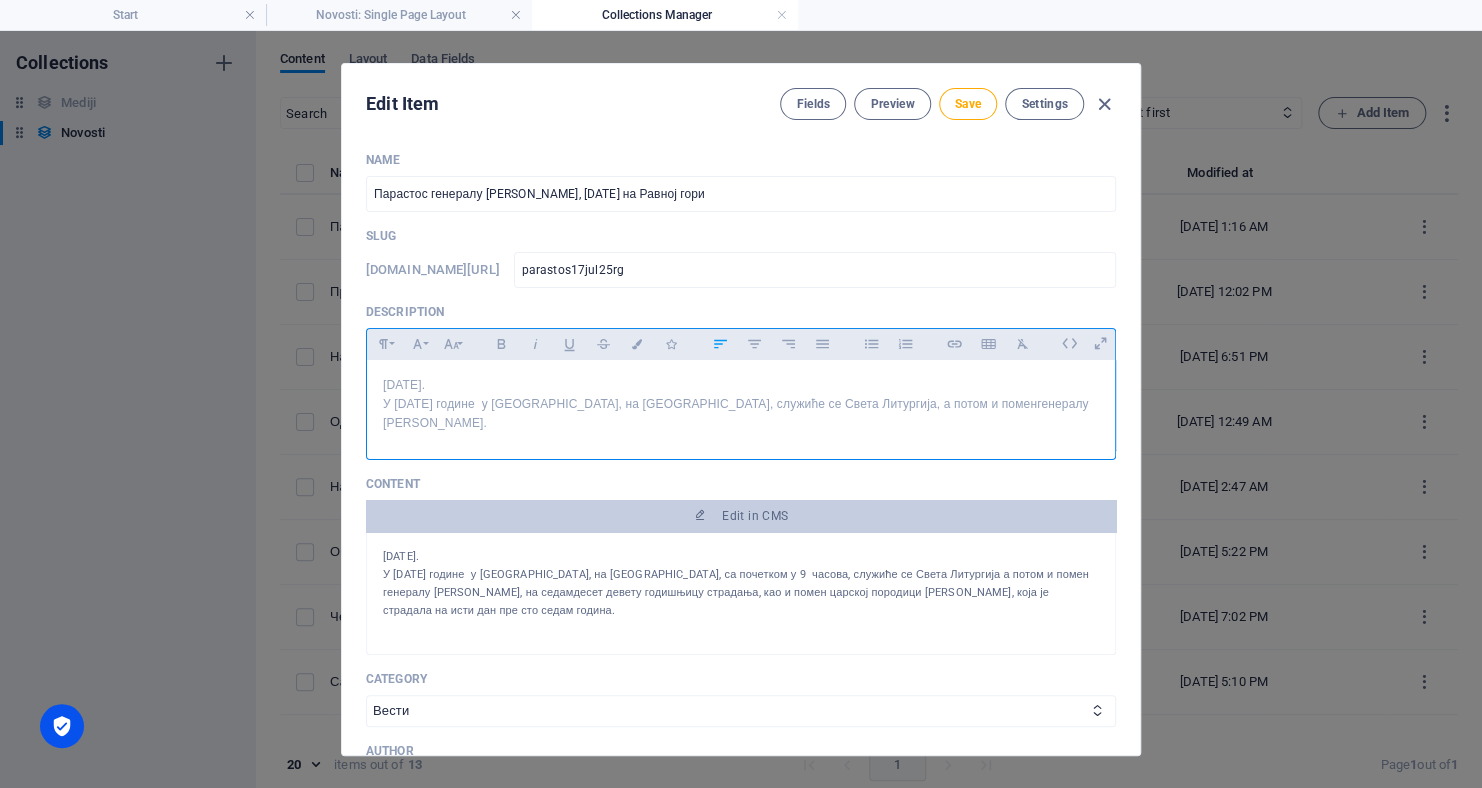 click on "12.07.2025. У четвртак, 17. јула 2025. године  у цркви Светог Ђорђа, на Равној гори, служиће се Света Литургија, а потом и помен  генералу Драгољубу Михаиловићу." at bounding box center [741, 405] 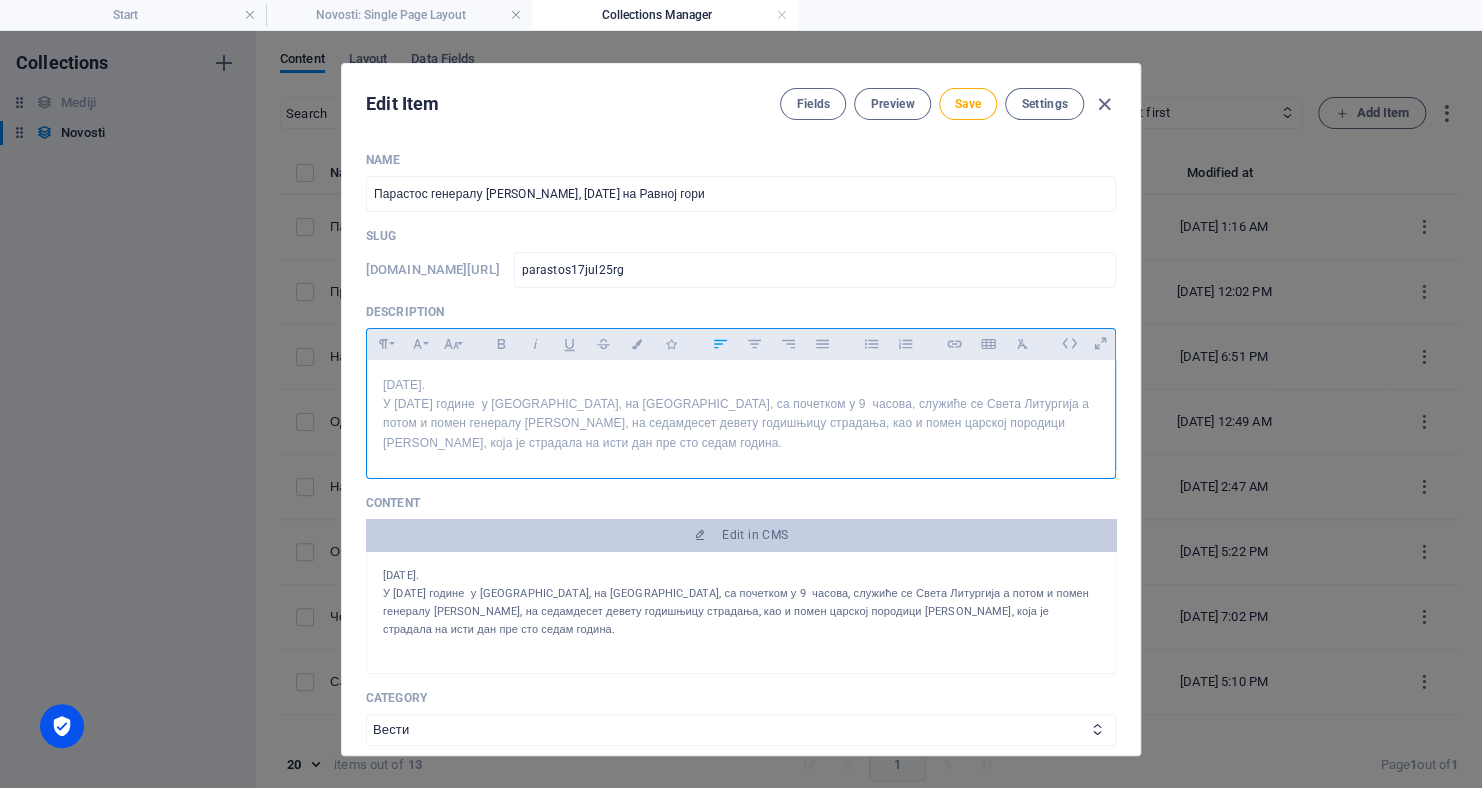 scroll, scrollTop: 3814, scrollLeft: 2, axis: both 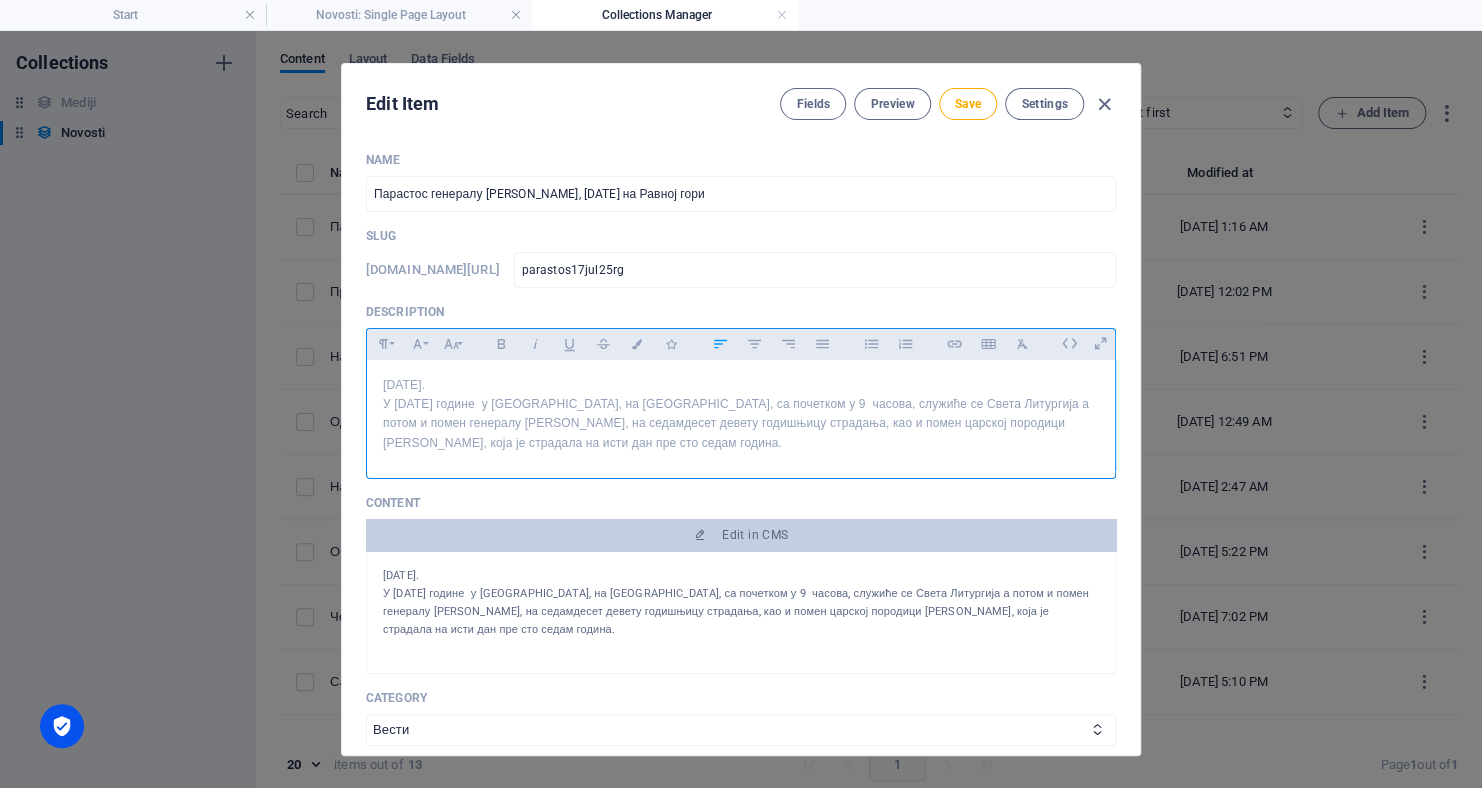 click on "У [DATE] године  у [GEOGRAPHIC_DATA], на [GEOGRAPHIC_DATA], са почетком у 9  часова, служиће се Света Литургија а потом и помен генералу [PERSON_NAME], на седамдесет девету годишњицу страдања, као и помен царској породици [PERSON_NAME], која је страдала на исти дан пре сто седам година." at bounding box center [741, 424] 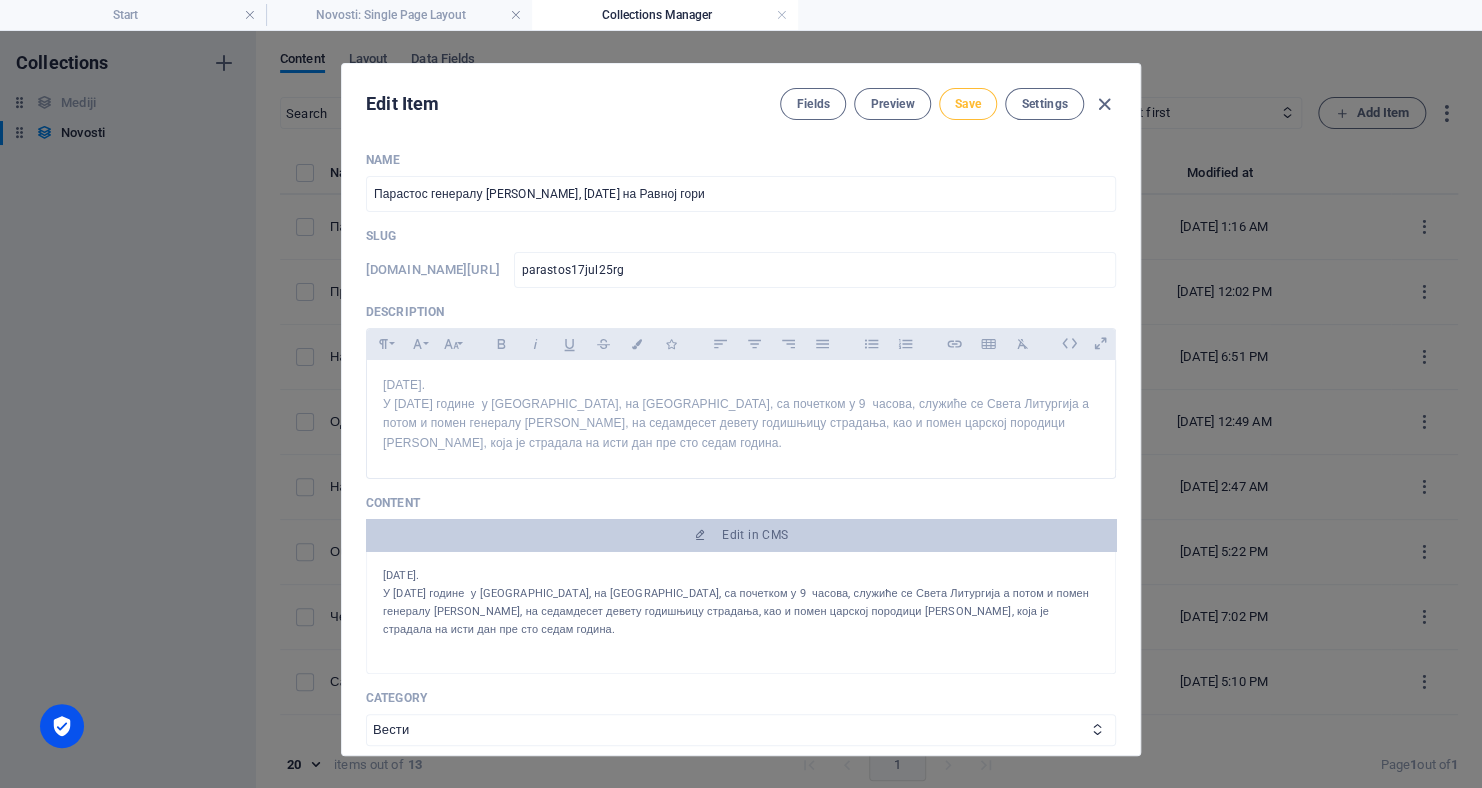click on "Save" at bounding box center [968, 104] 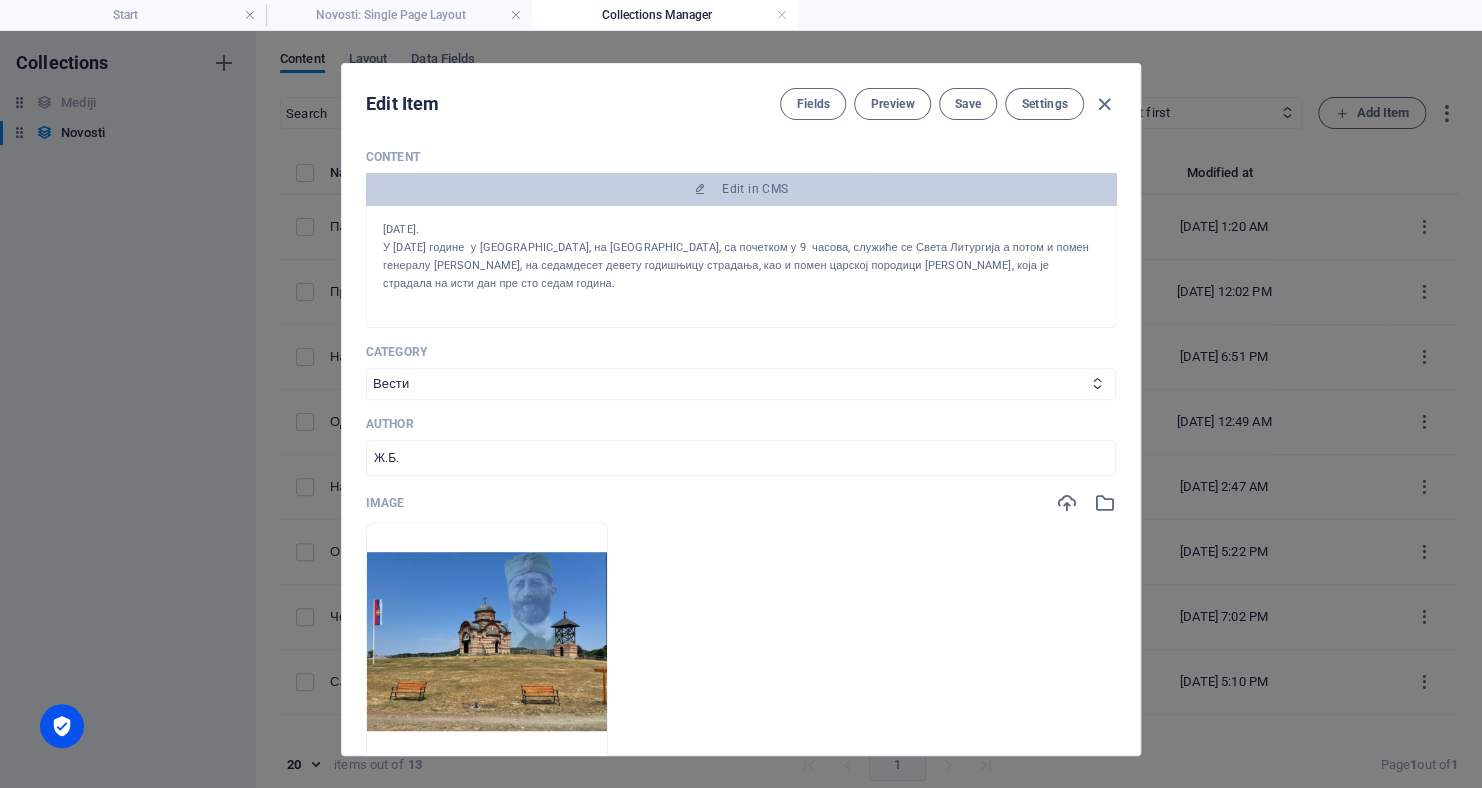 scroll, scrollTop: 300, scrollLeft: 0, axis: vertical 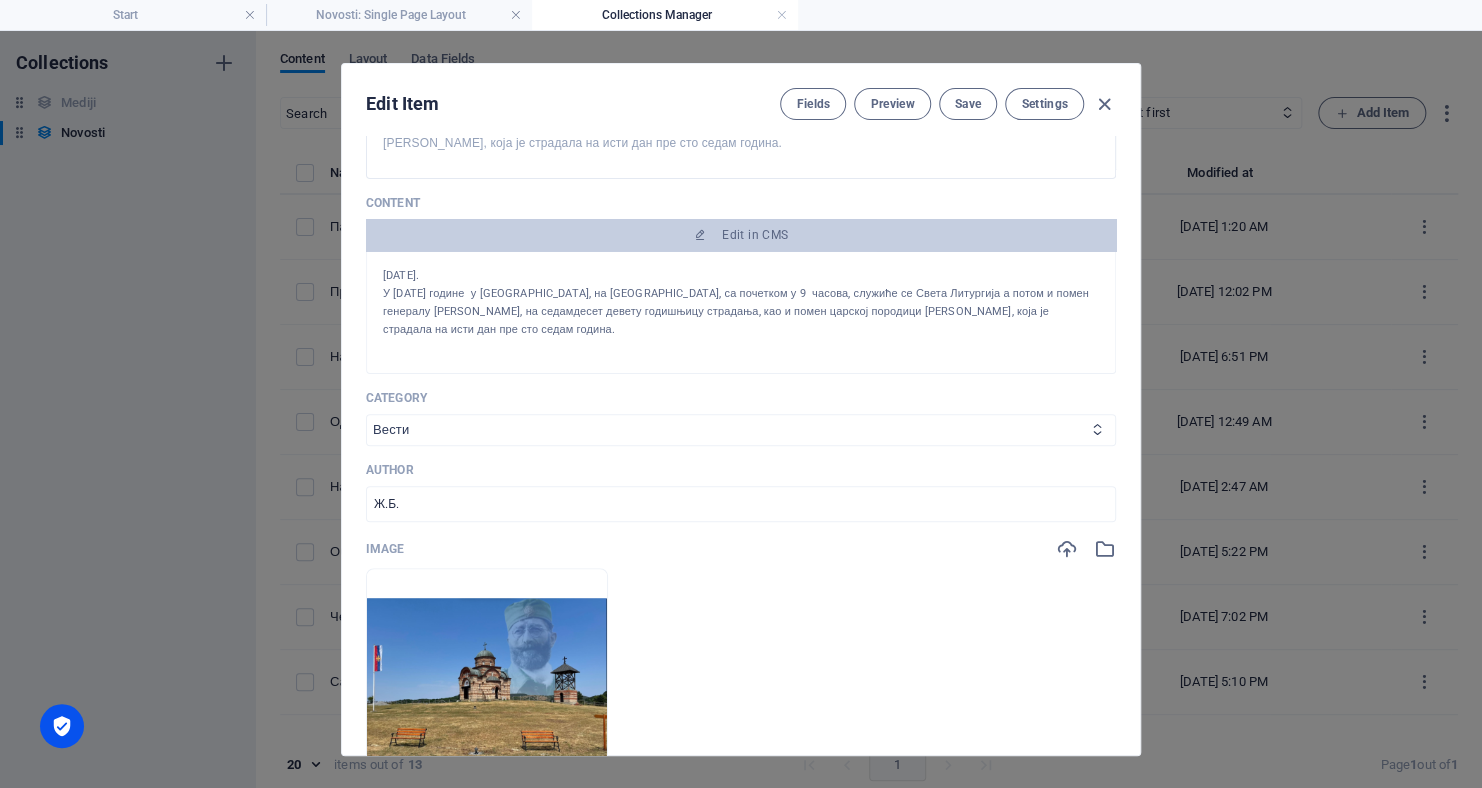 click on "Вести Саопштења Акције Интервјуи Изјаве Догађаји Актуелно" at bounding box center (741, 430) 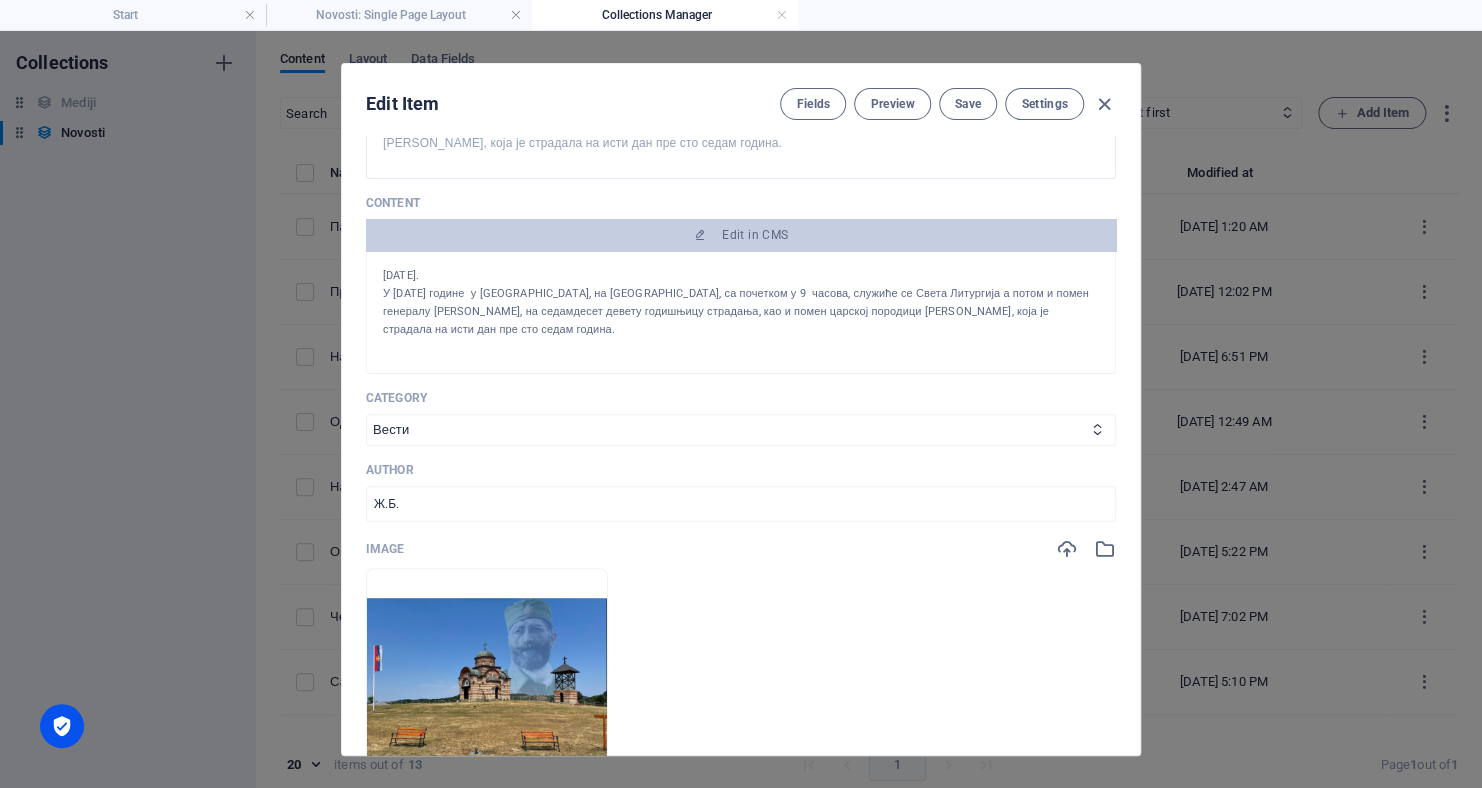 select on "Догађаји" 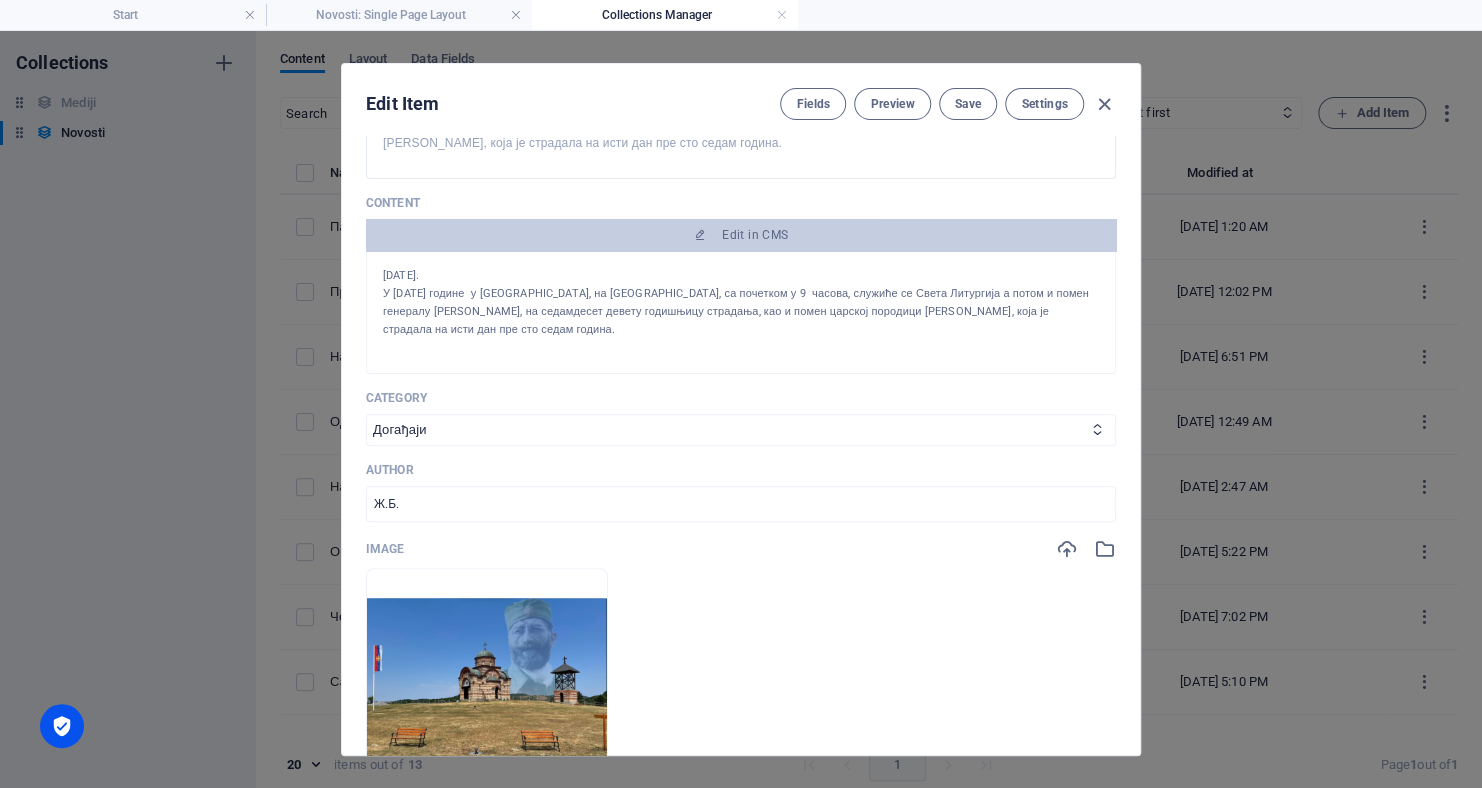 click on "Вести Саопштења Акције Интервјуи Изјаве Догађаји Актуелно" at bounding box center (741, 430) 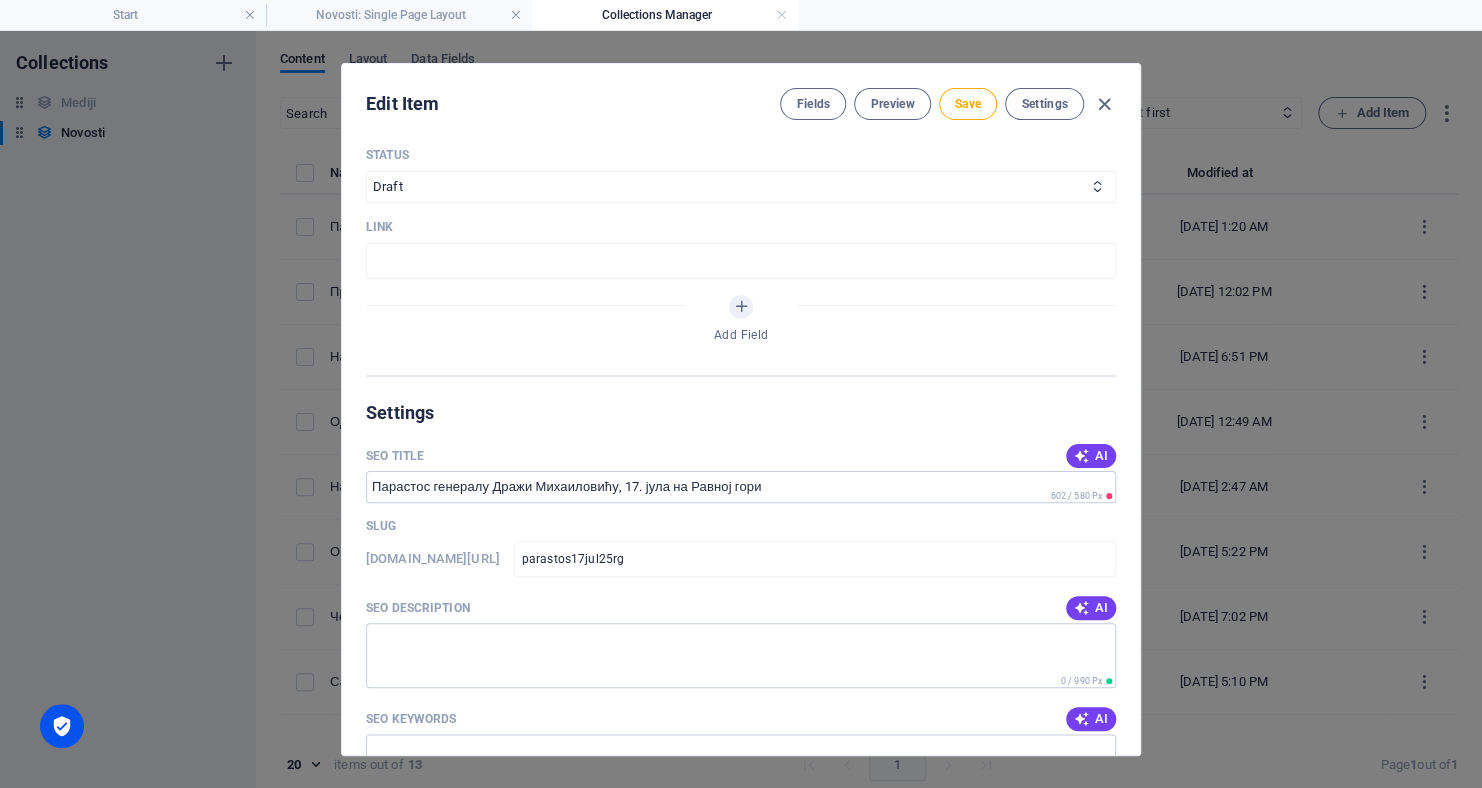 scroll, scrollTop: 270, scrollLeft: 0, axis: vertical 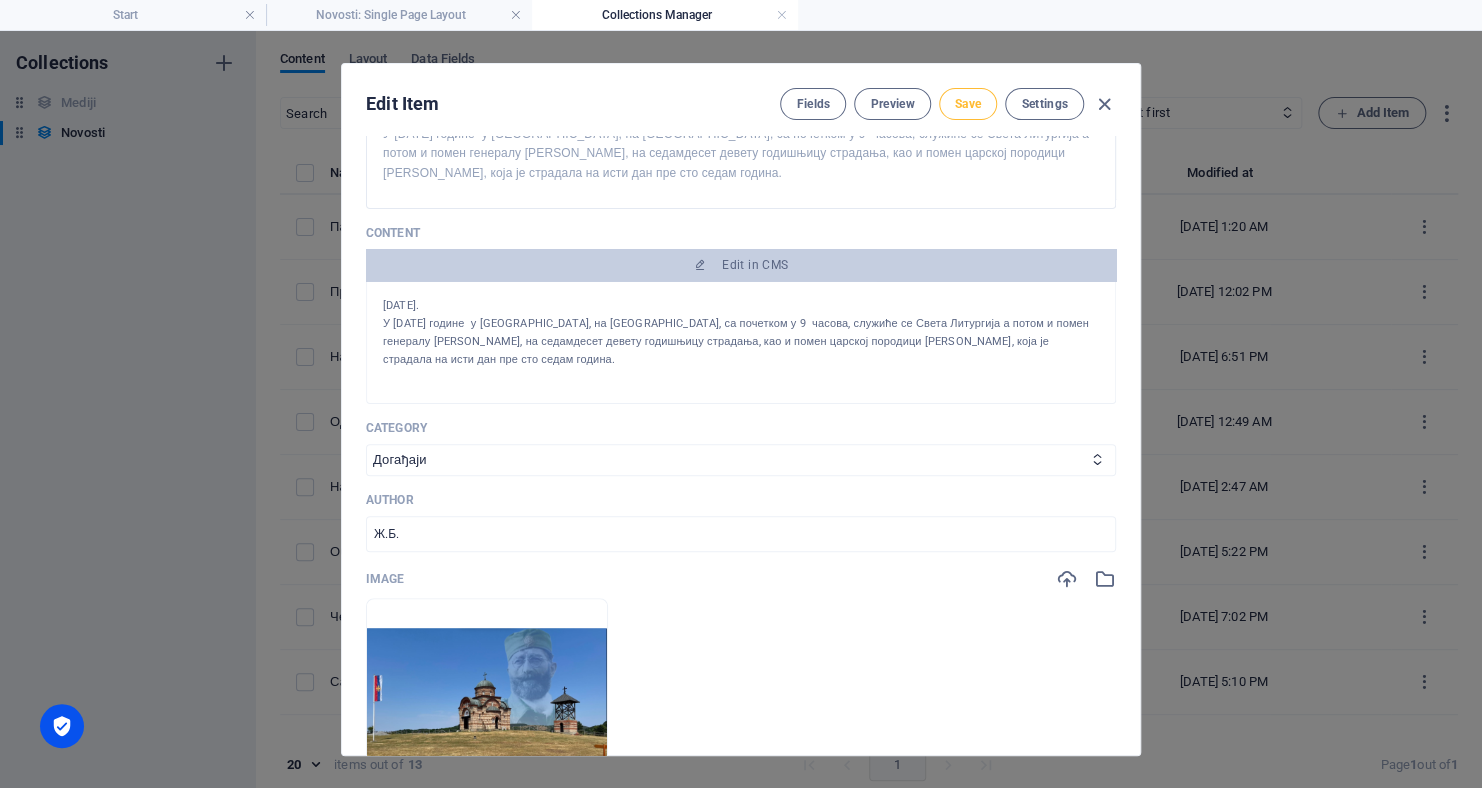 click on "Save" at bounding box center (968, 104) 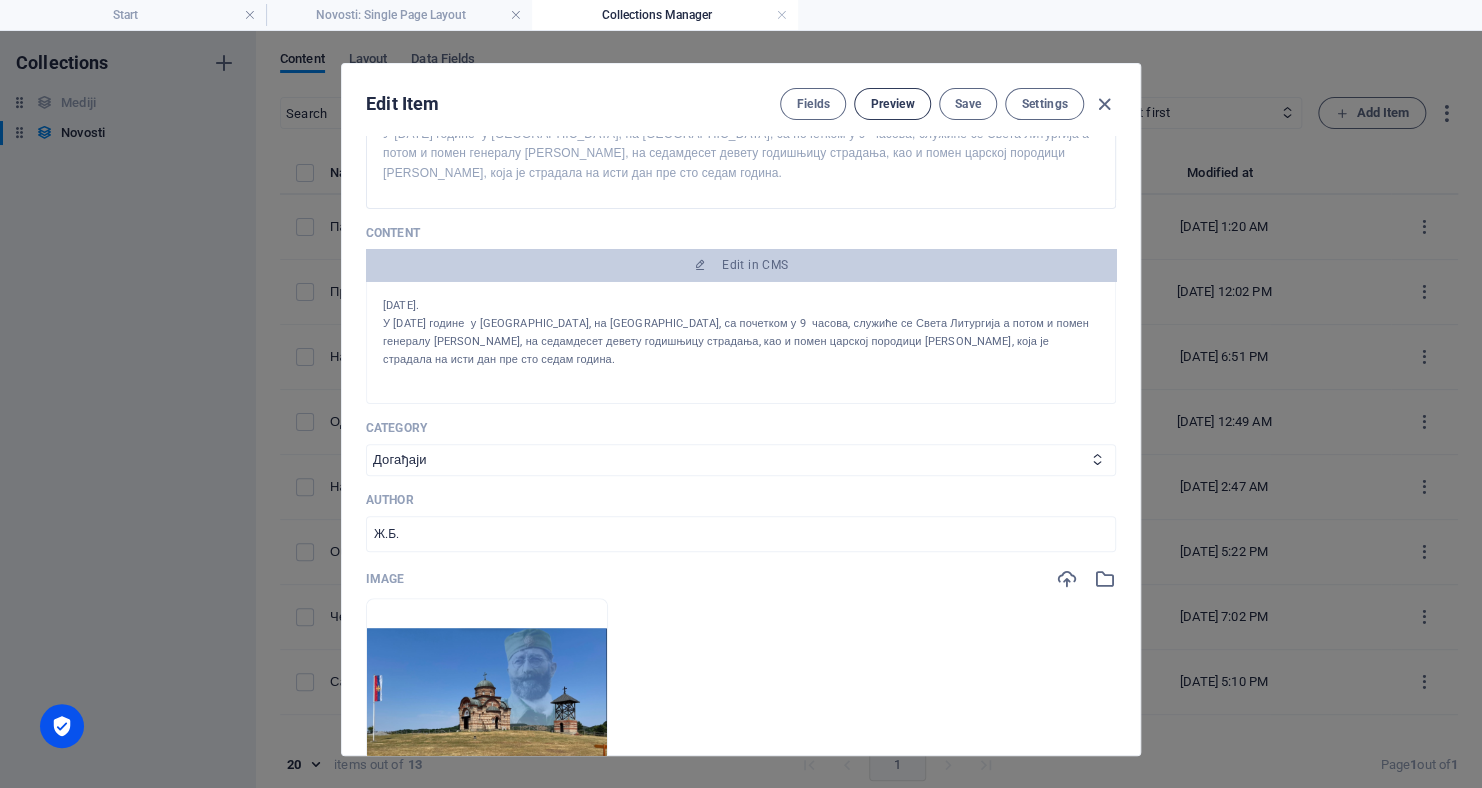 click on "Preview" at bounding box center (892, 104) 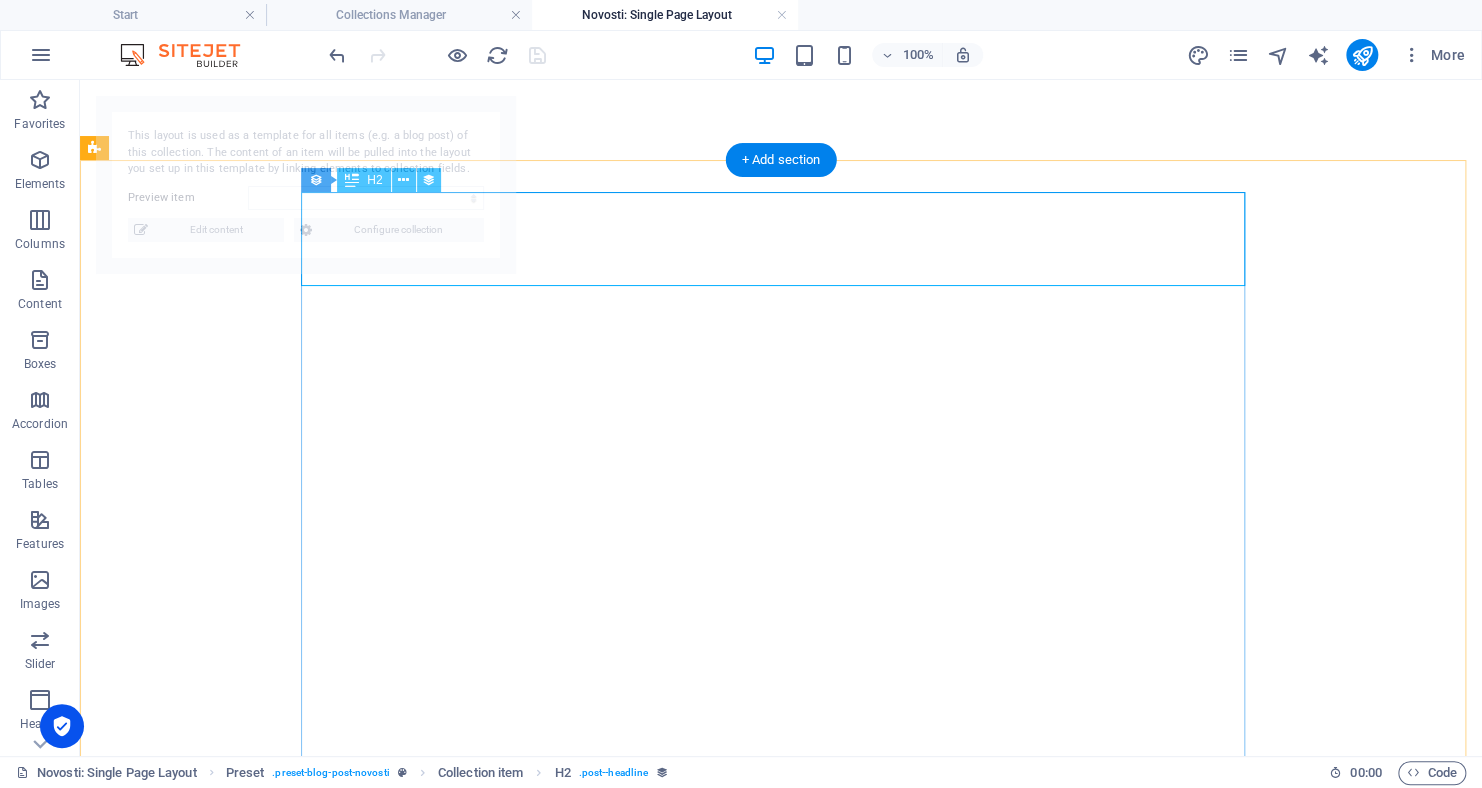 select on "68718e90abd8f2c5e30f2dab" 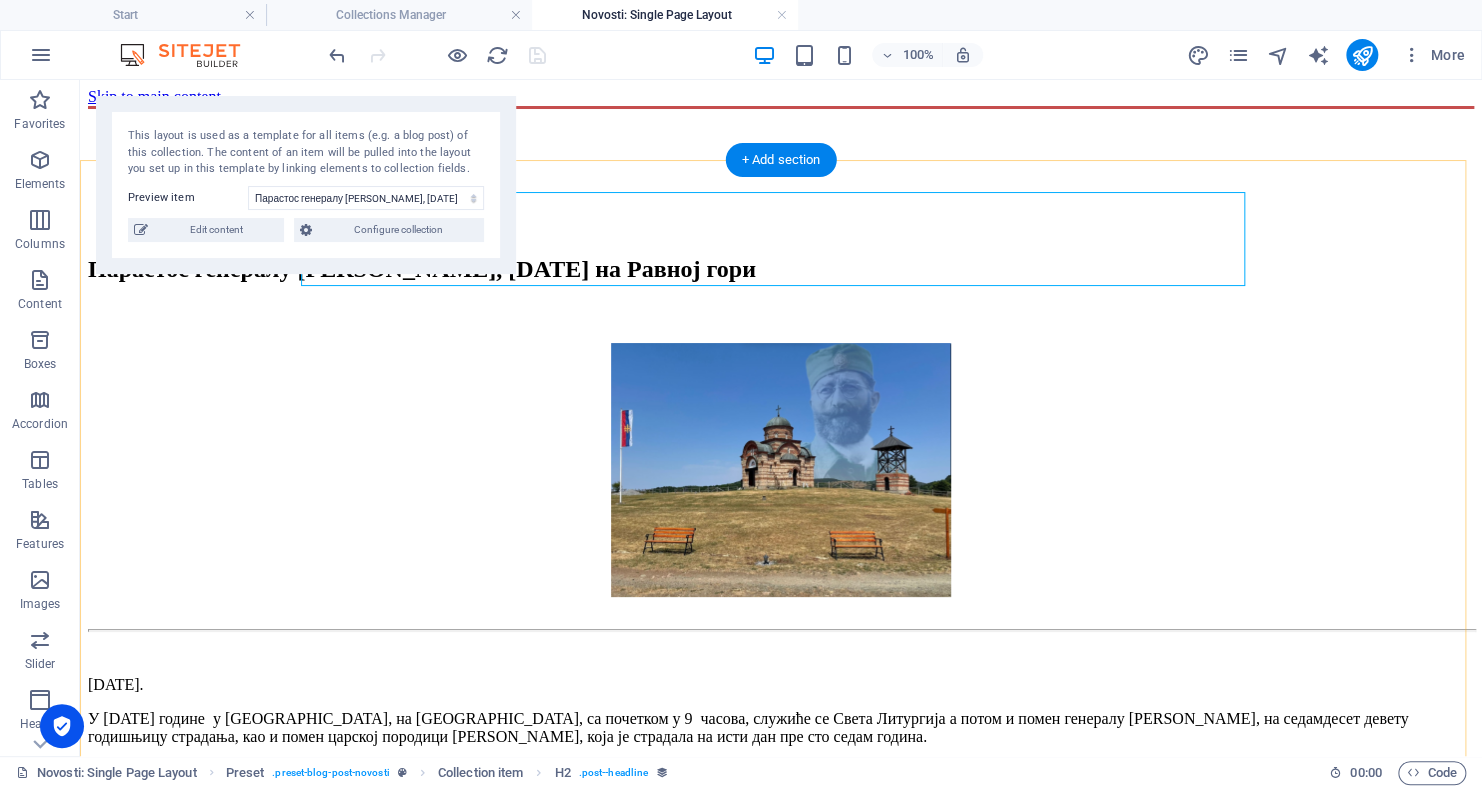 scroll, scrollTop: 0, scrollLeft: 0, axis: both 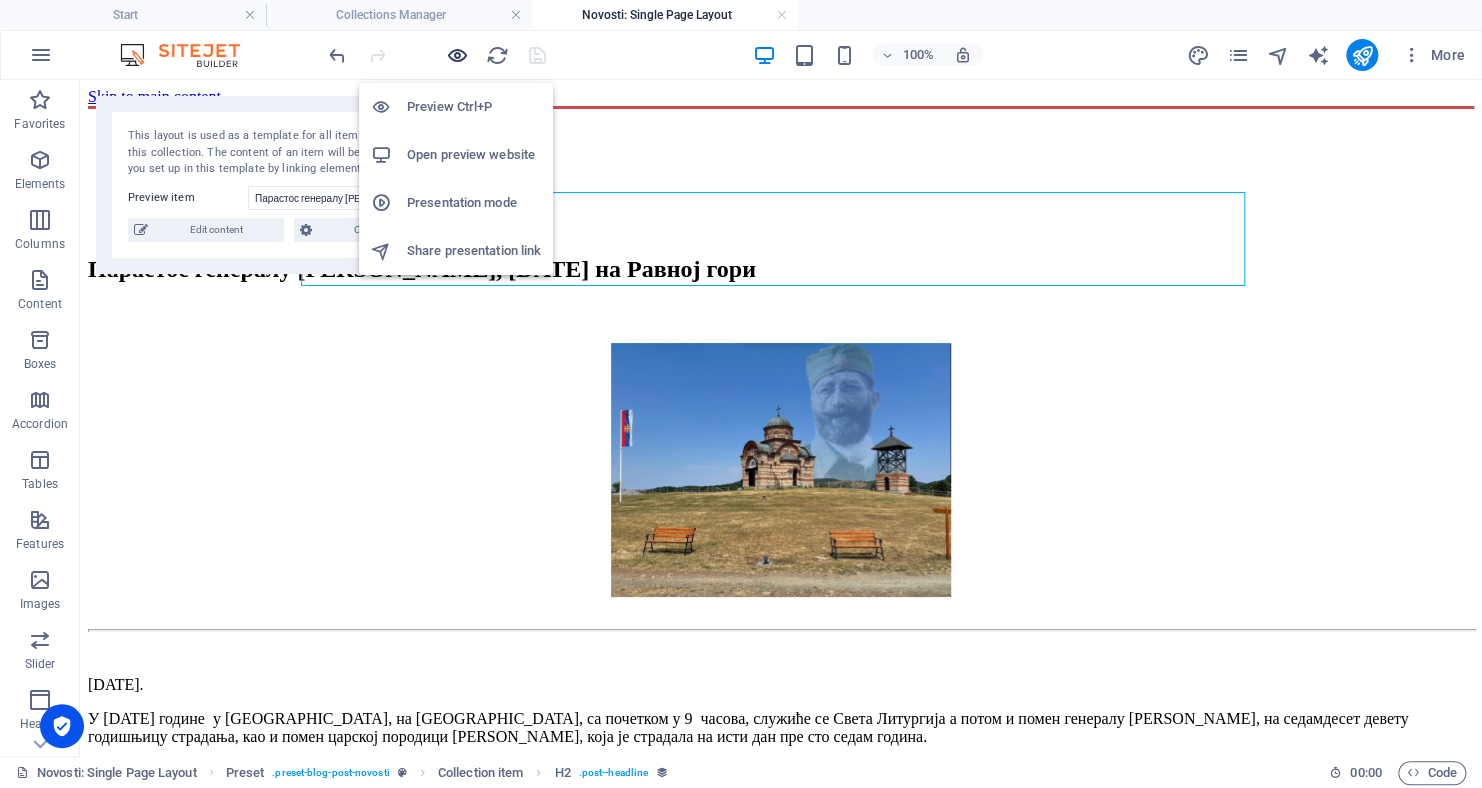 click at bounding box center (457, 55) 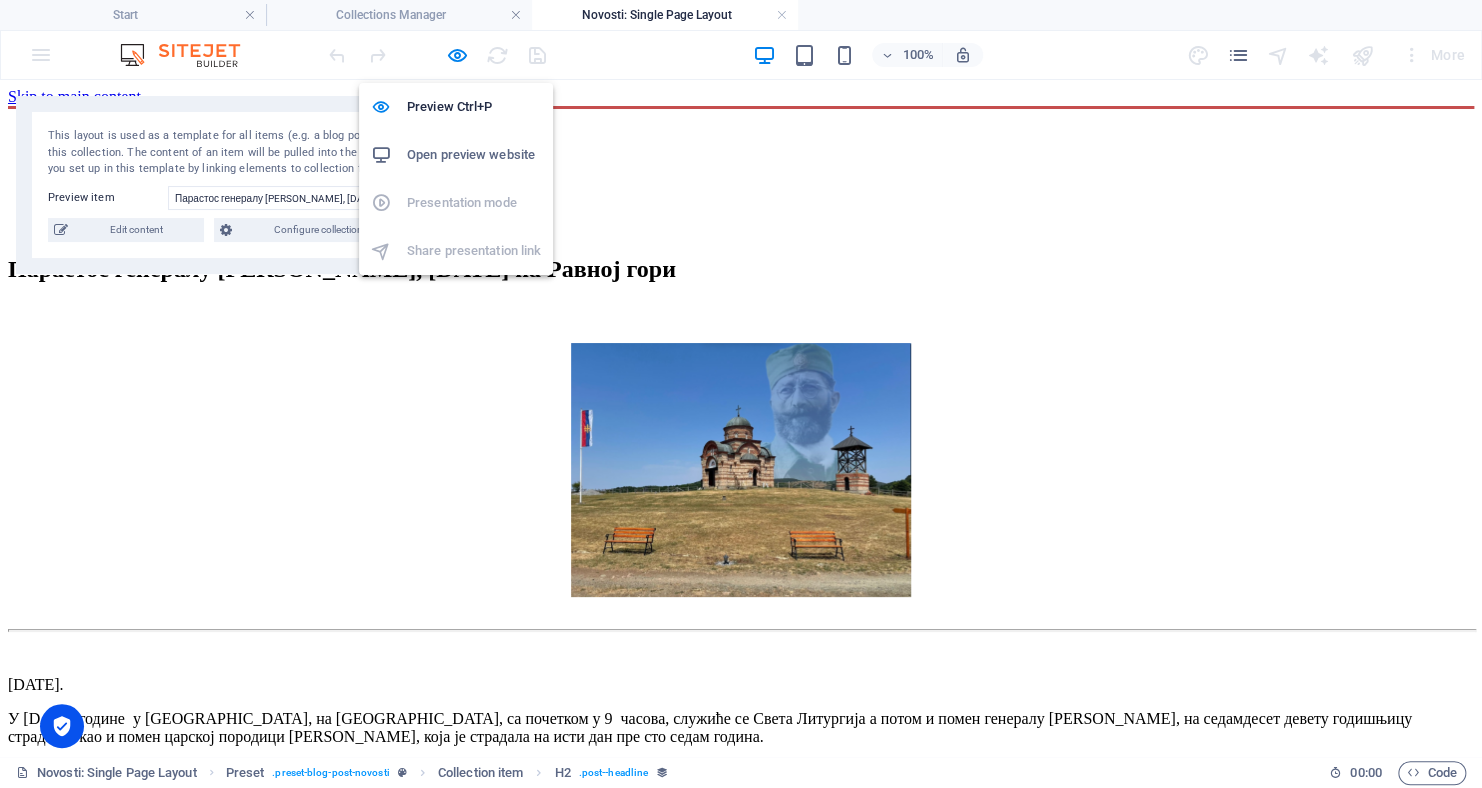 click on "Open preview website" at bounding box center [474, 155] 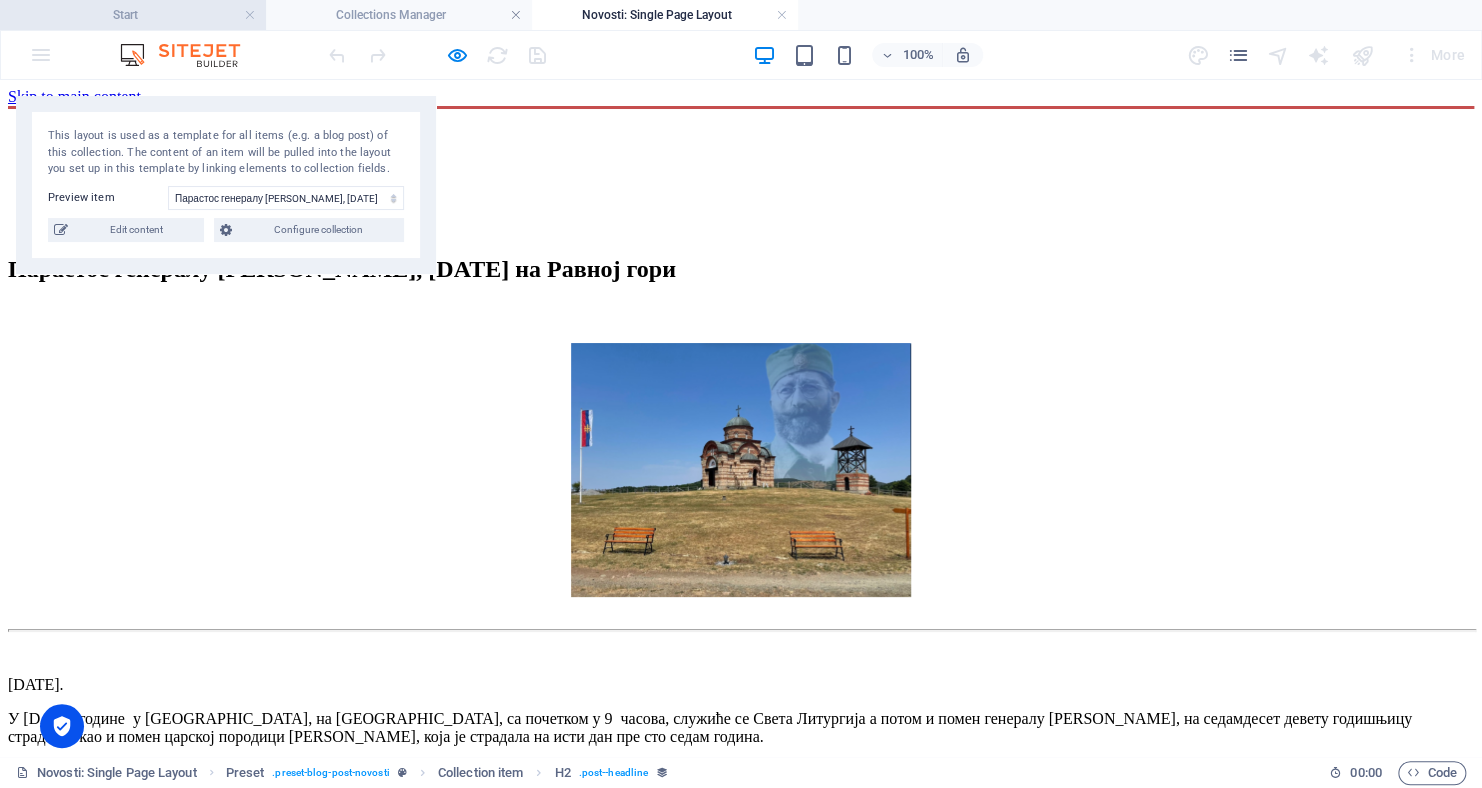 click on "Start" at bounding box center (133, 15) 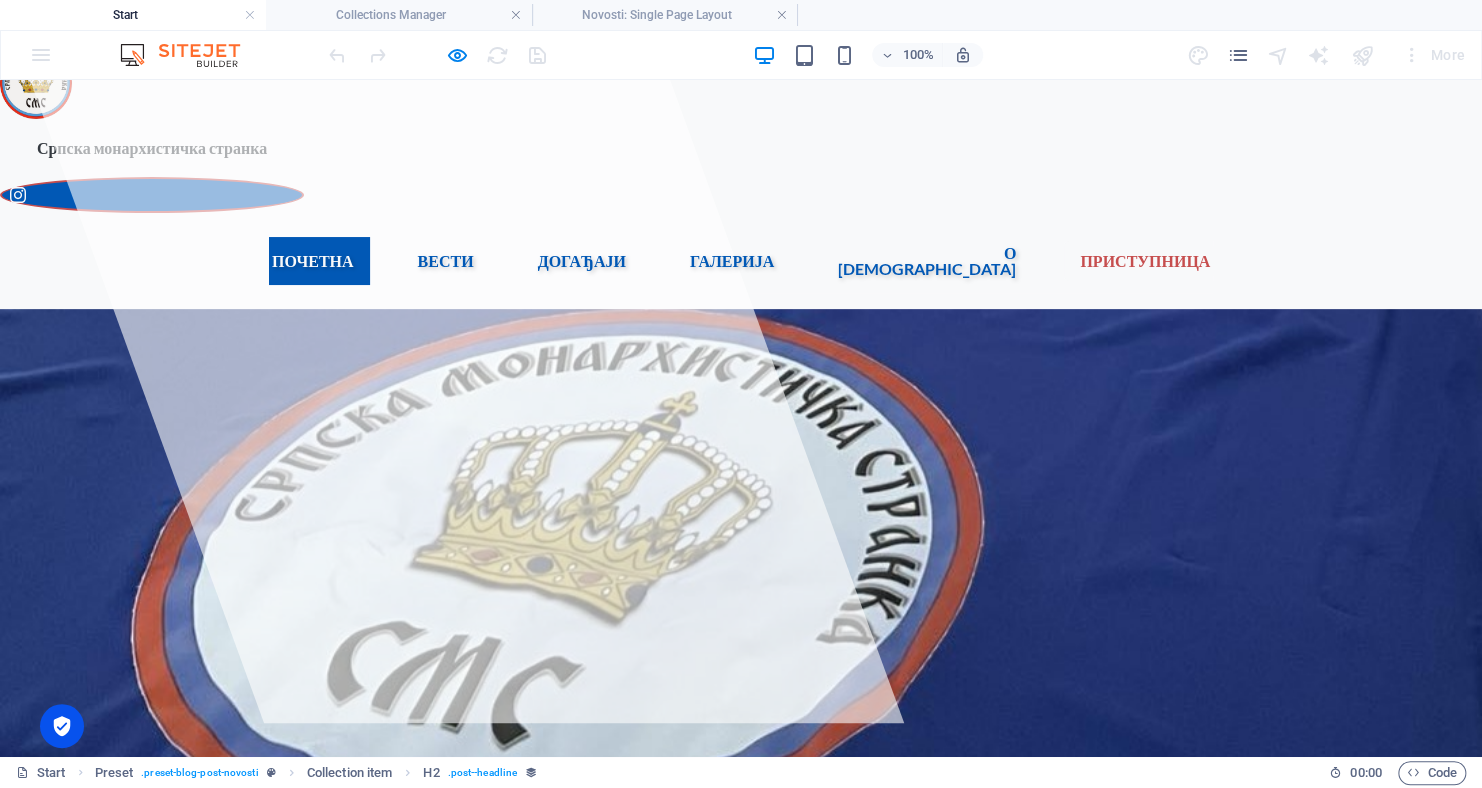 scroll, scrollTop: 0, scrollLeft: 0, axis: both 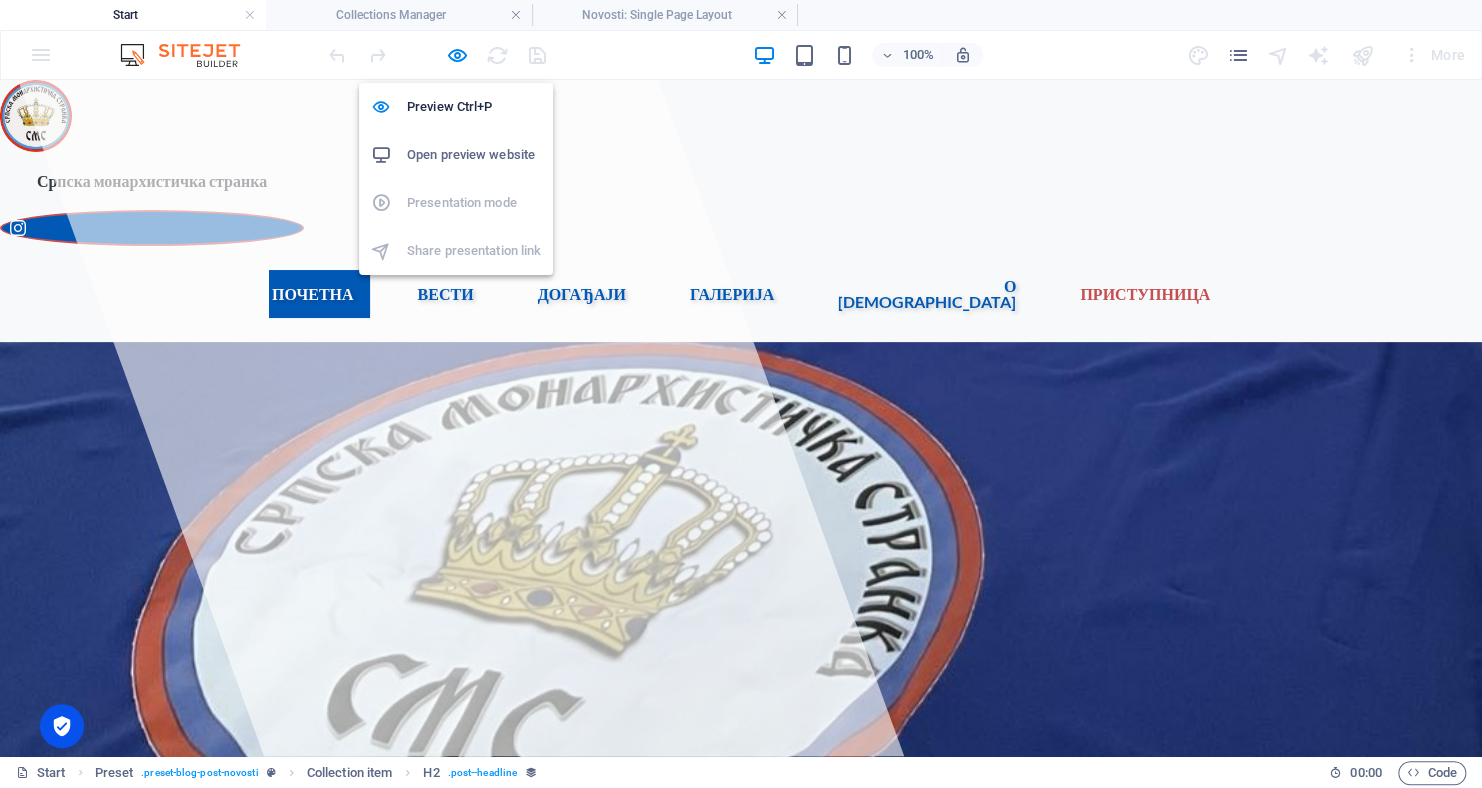 click on "Open preview website" at bounding box center [474, 155] 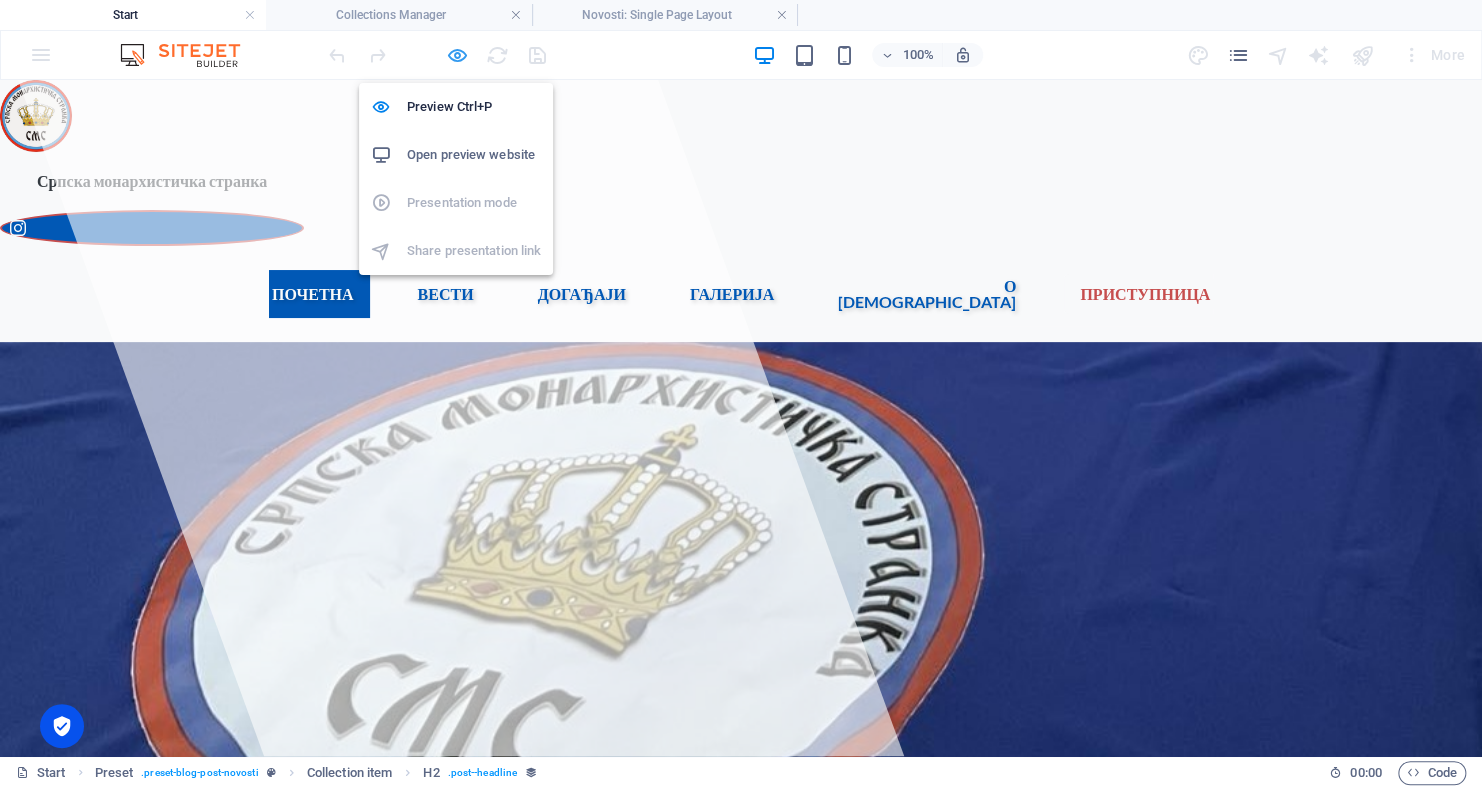 click at bounding box center (457, 55) 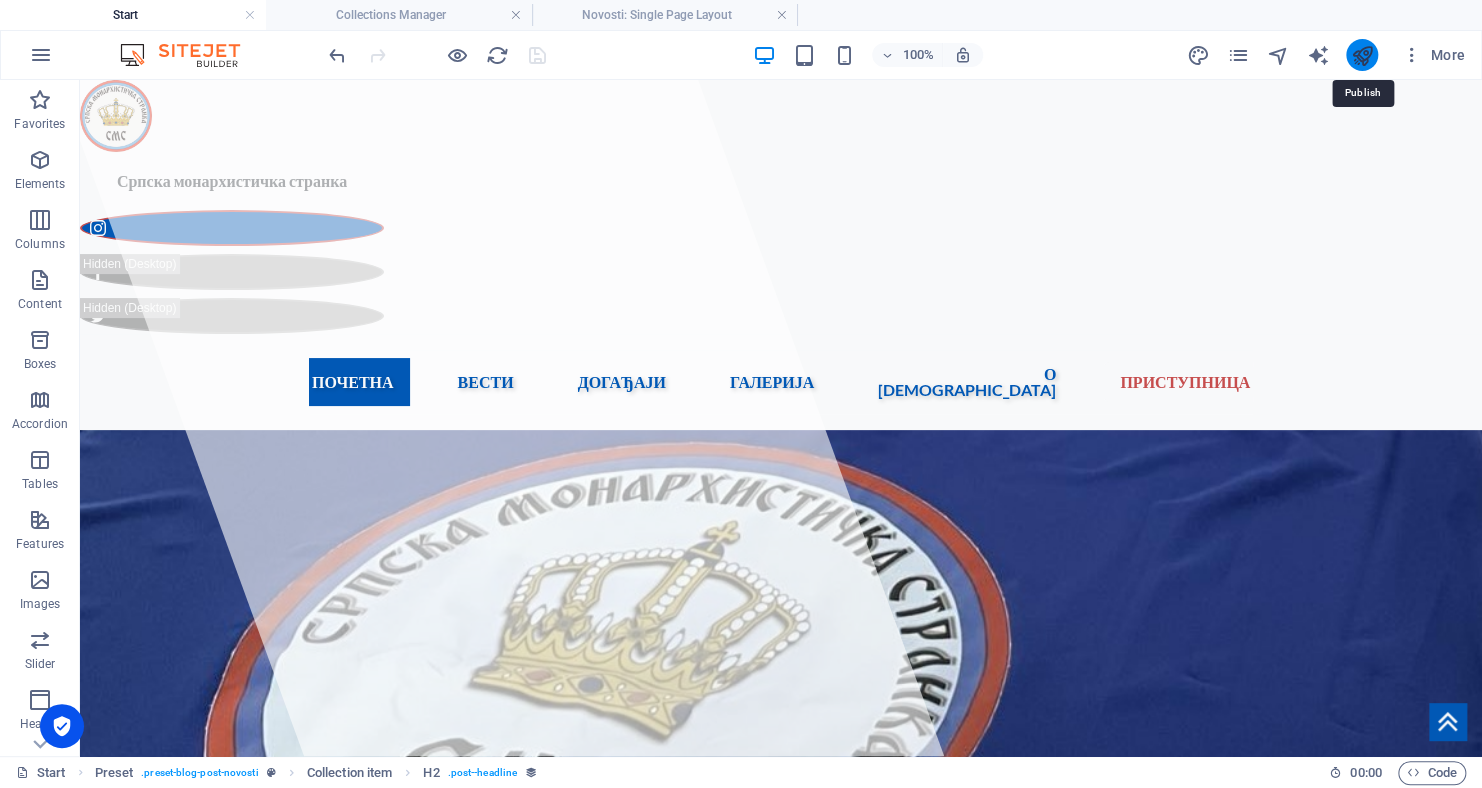click at bounding box center (1361, 55) 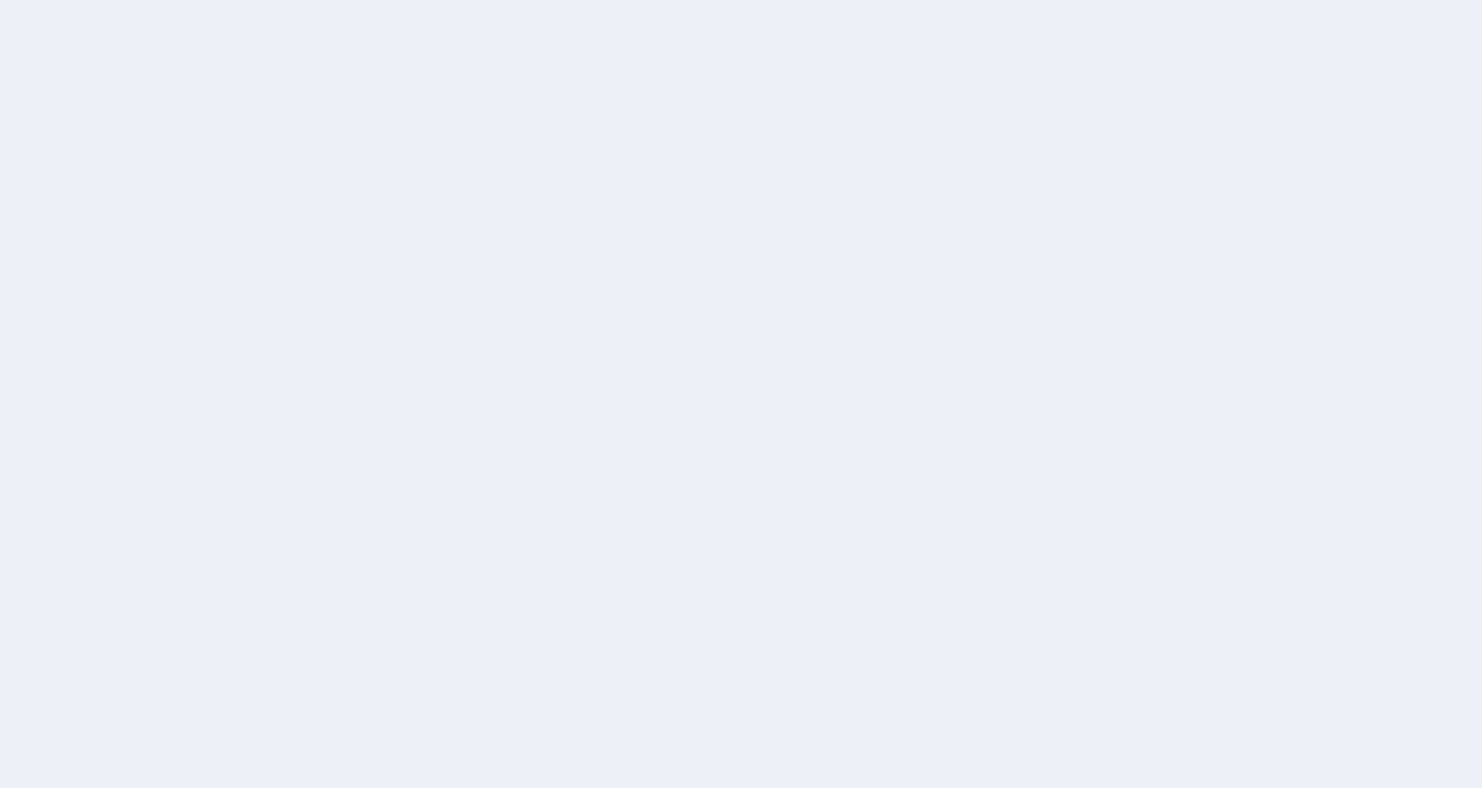 scroll, scrollTop: 0, scrollLeft: 0, axis: both 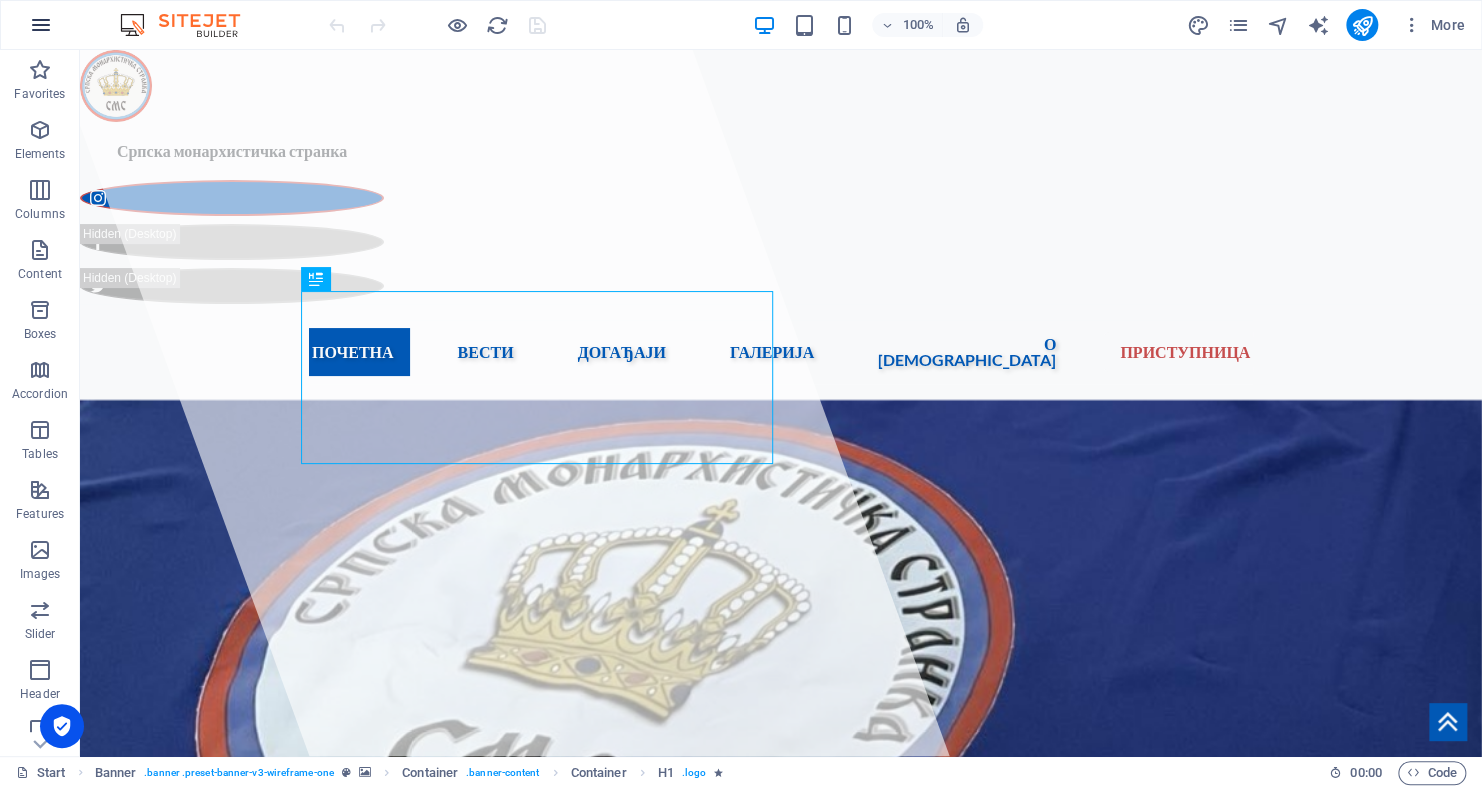 click at bounding box center [41, 25] 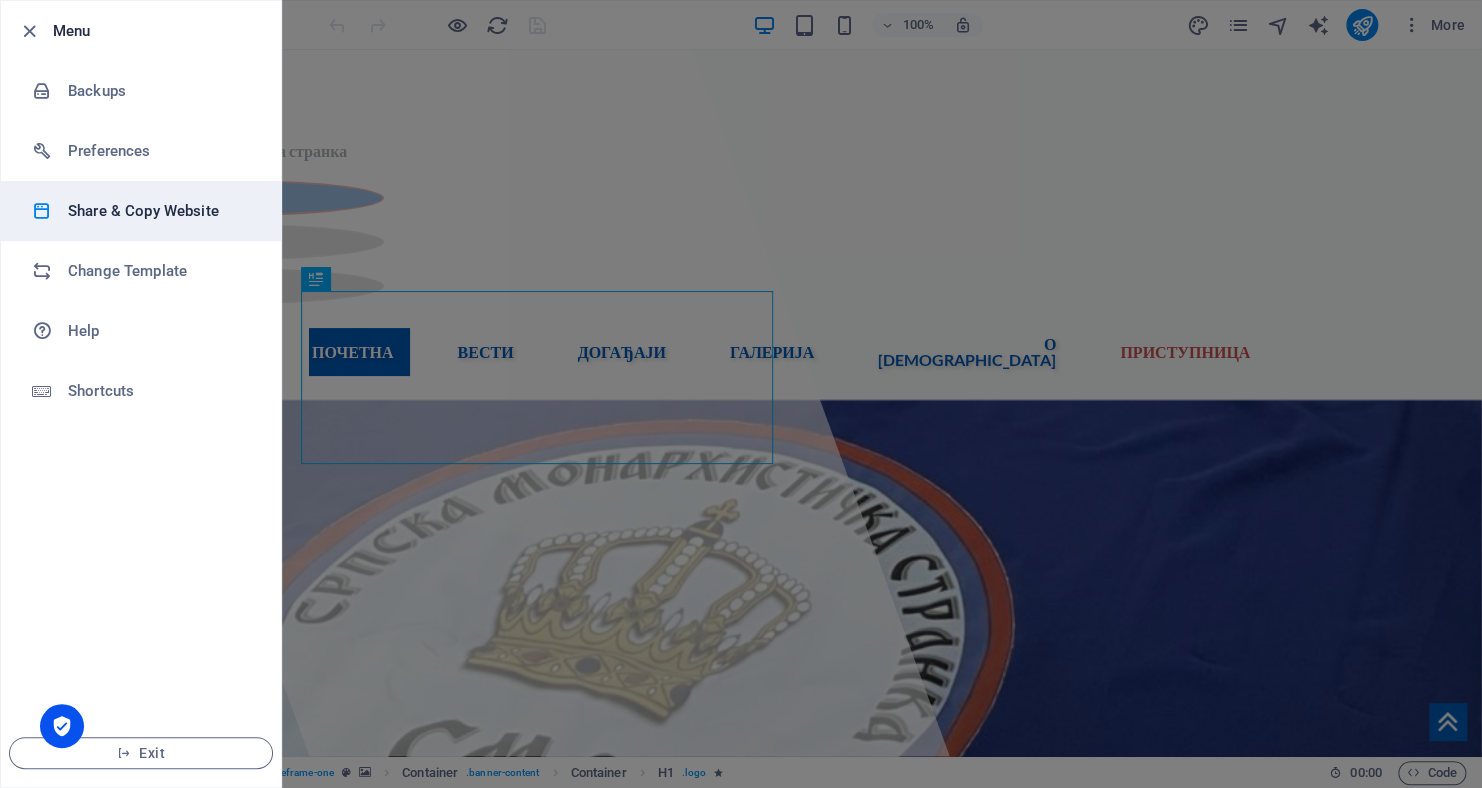 click on "Share & Copy Website" at bounding box center [160, 211] 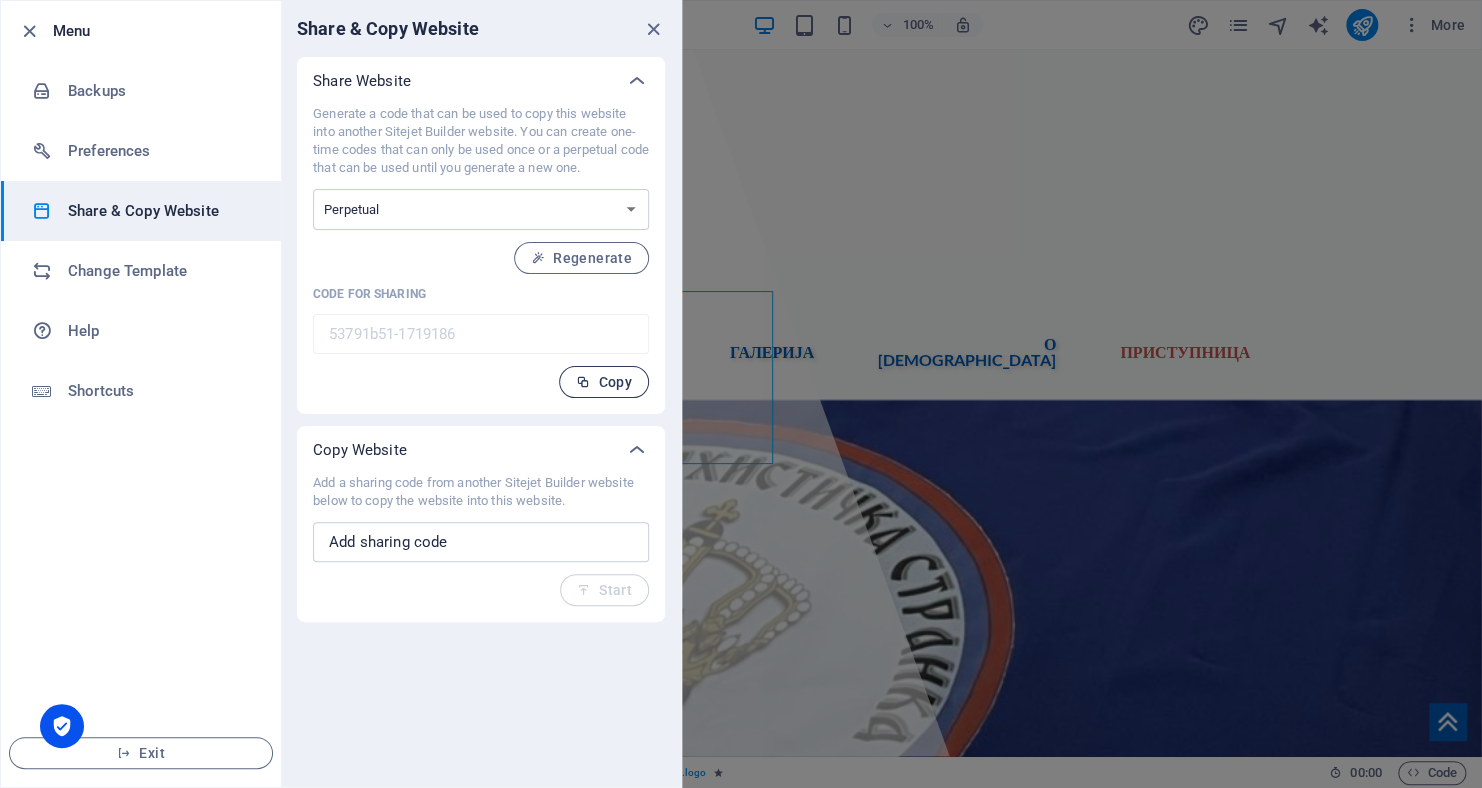 click at bounding box center [583, 382] 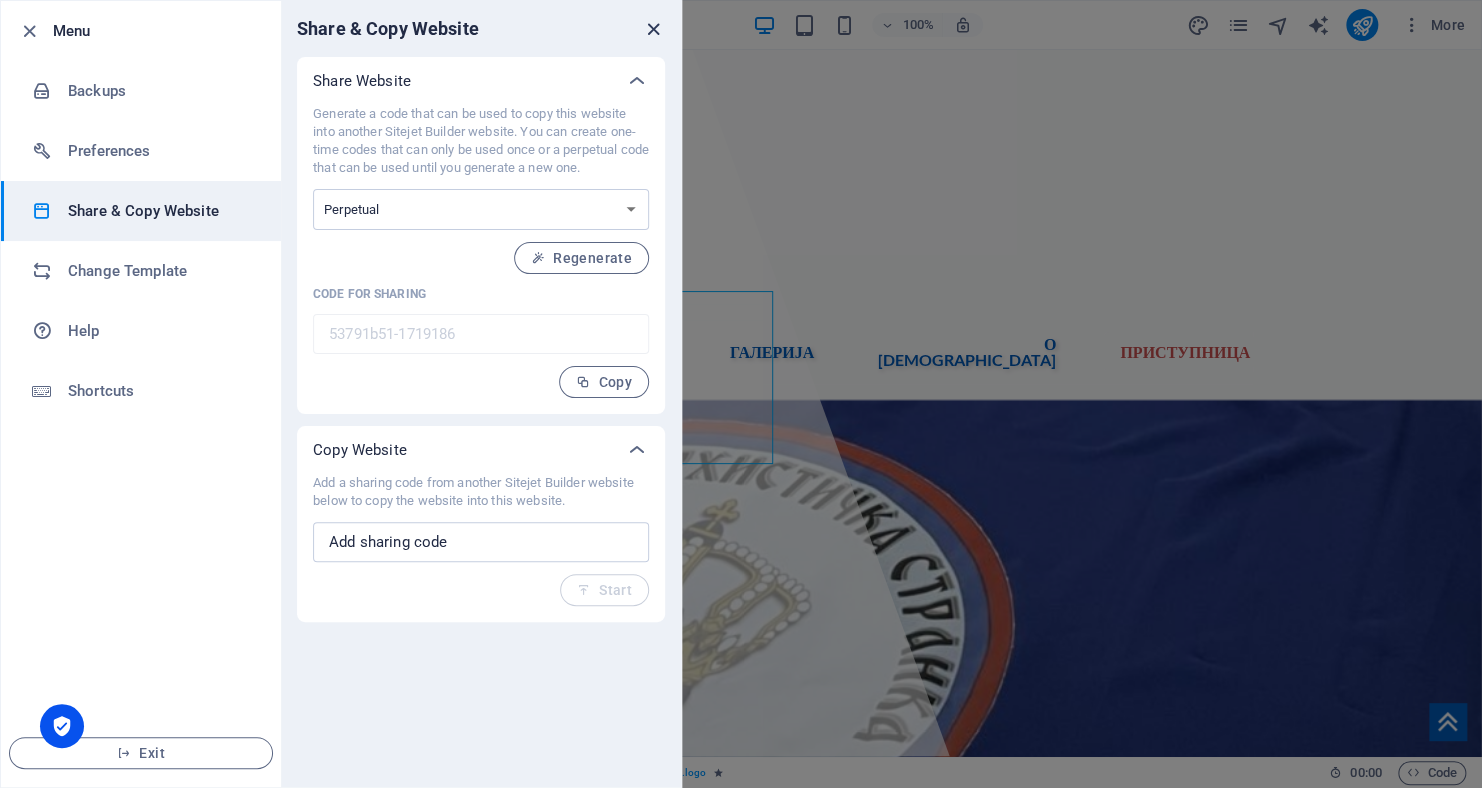 click at bounding box center [653, 29] 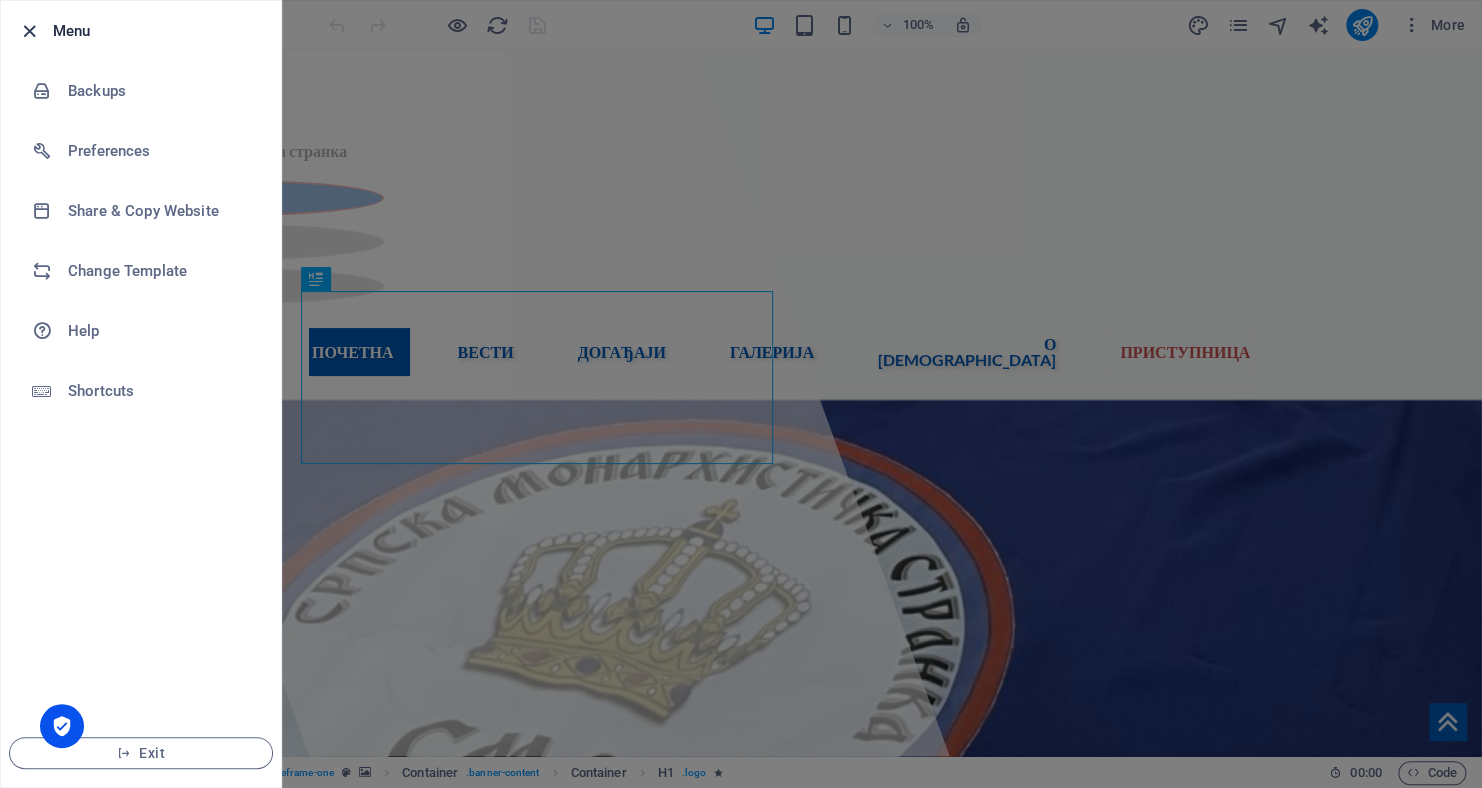 click at bounding box center [29, 31] 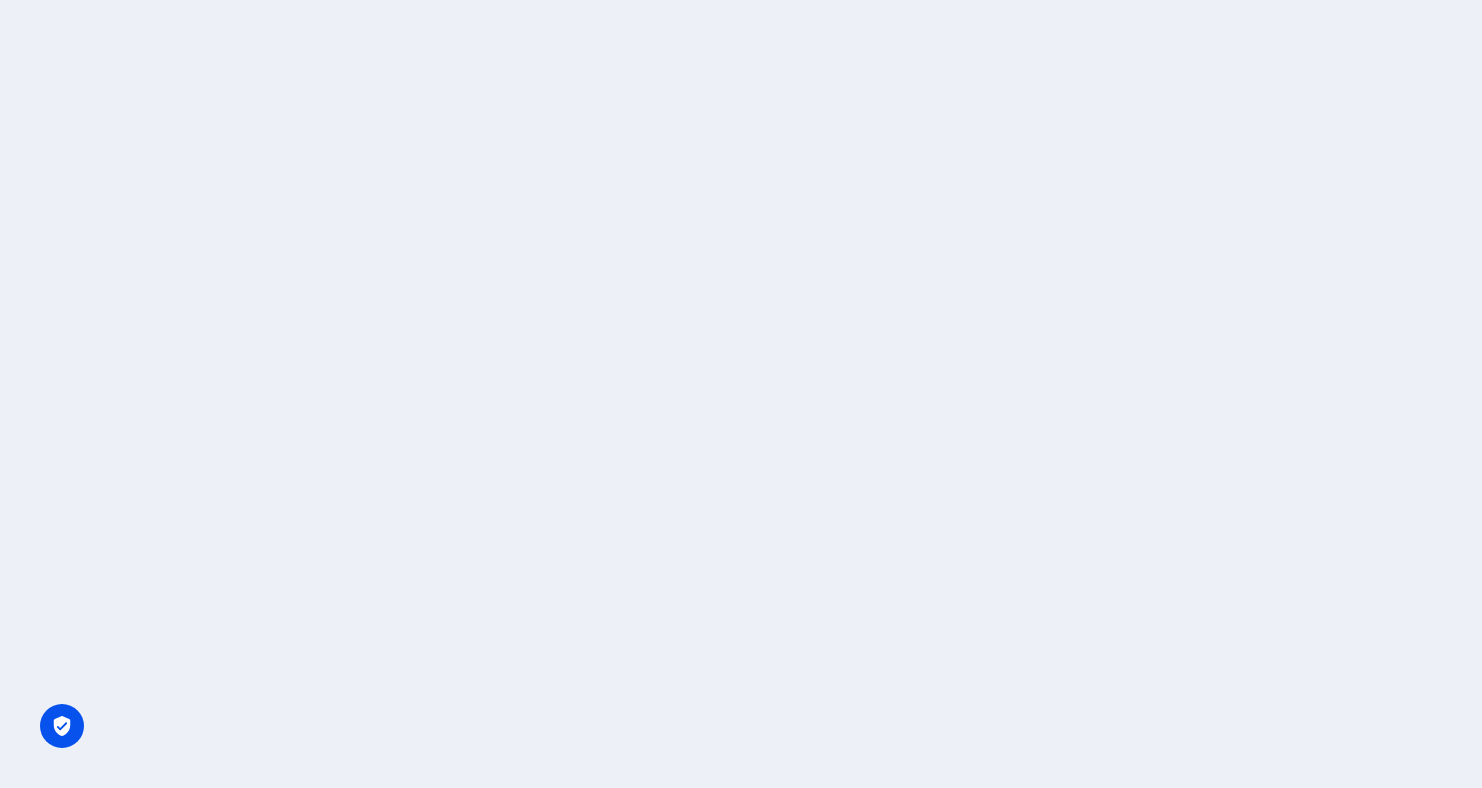 scroll, scrollTop: 0, scrollLeft: 0, axis: both 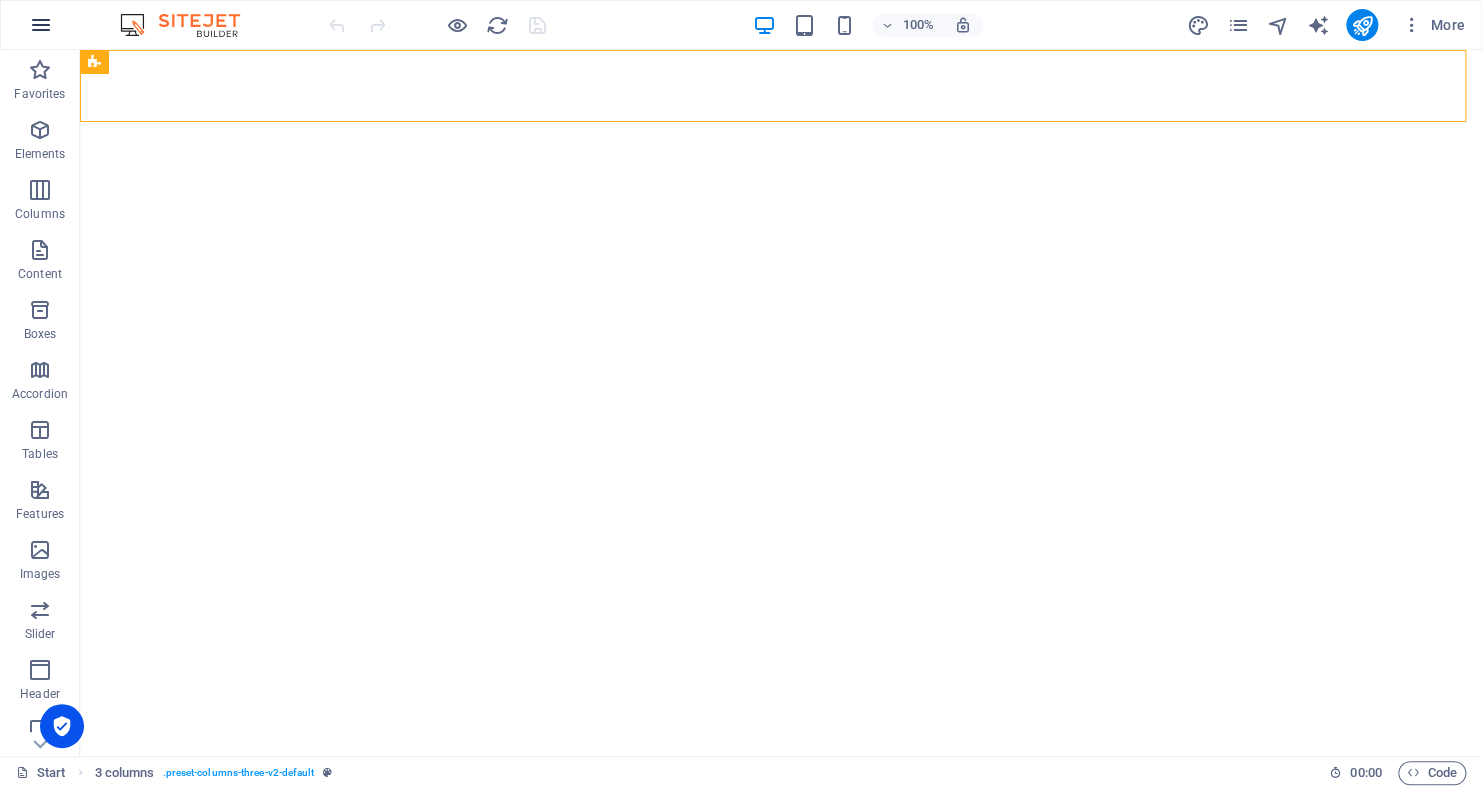 click at bounding box center (41, 25) 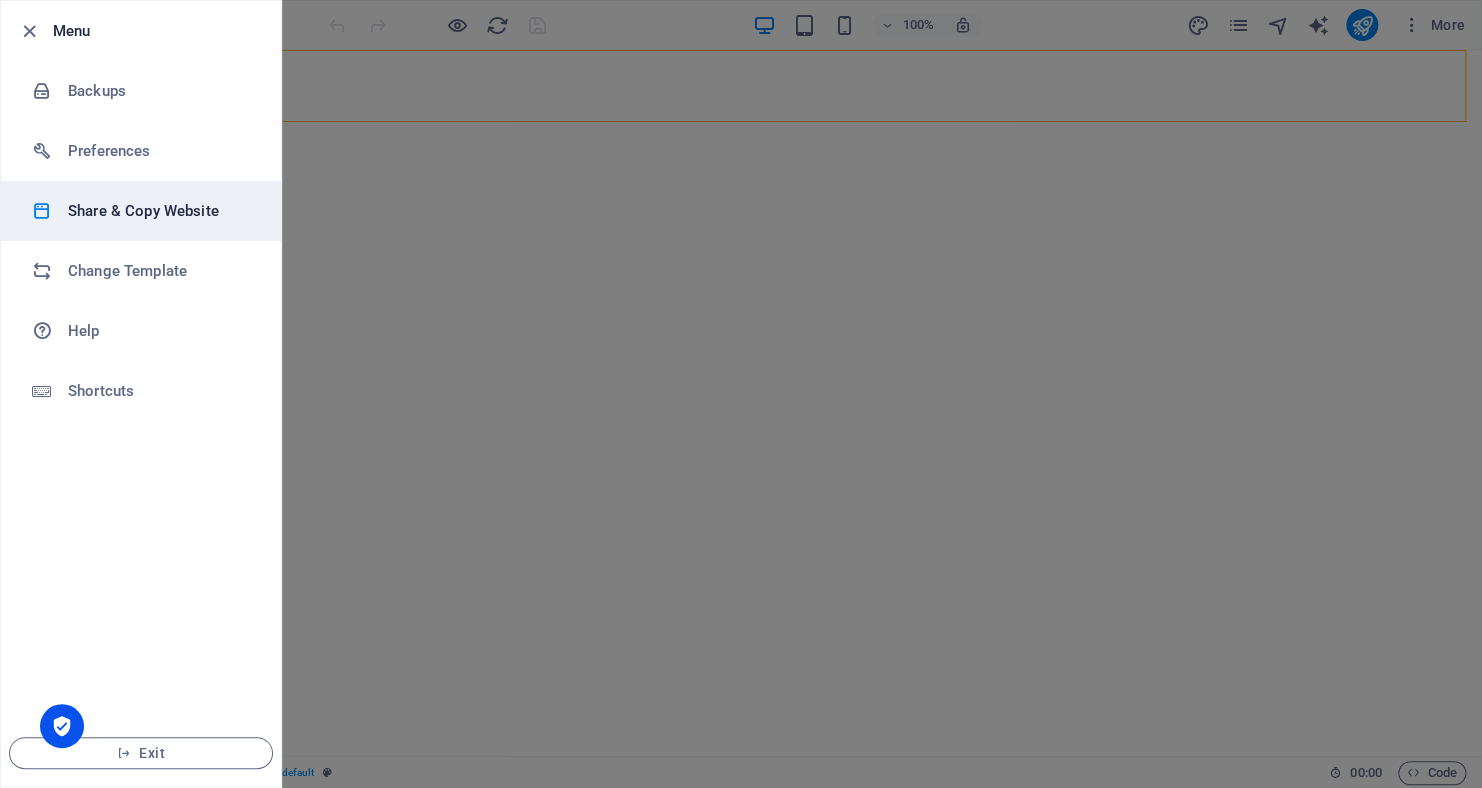 click on "Share & Copy Website" at bounding box center [160, 211] 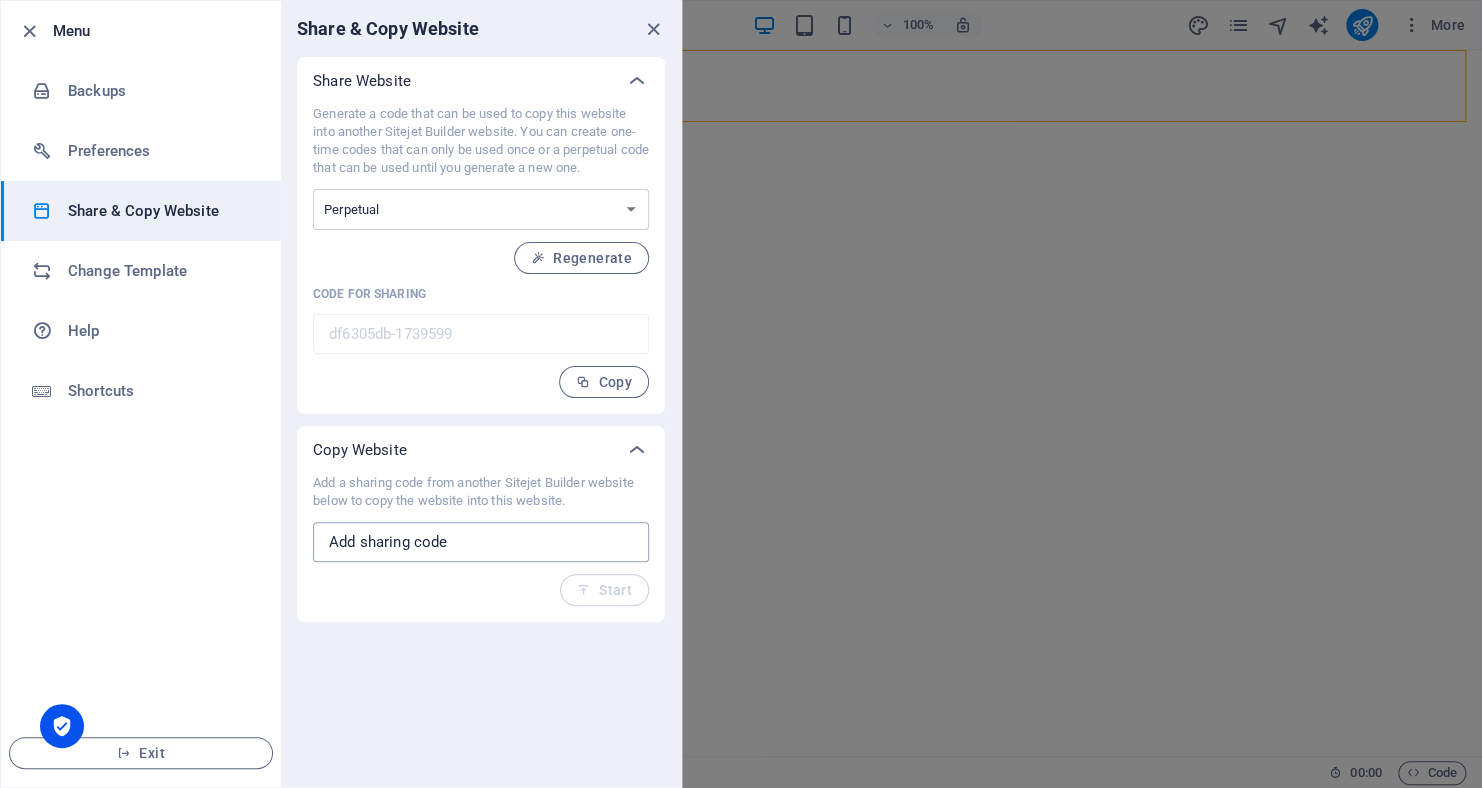 click at bounding box center [481, 542] 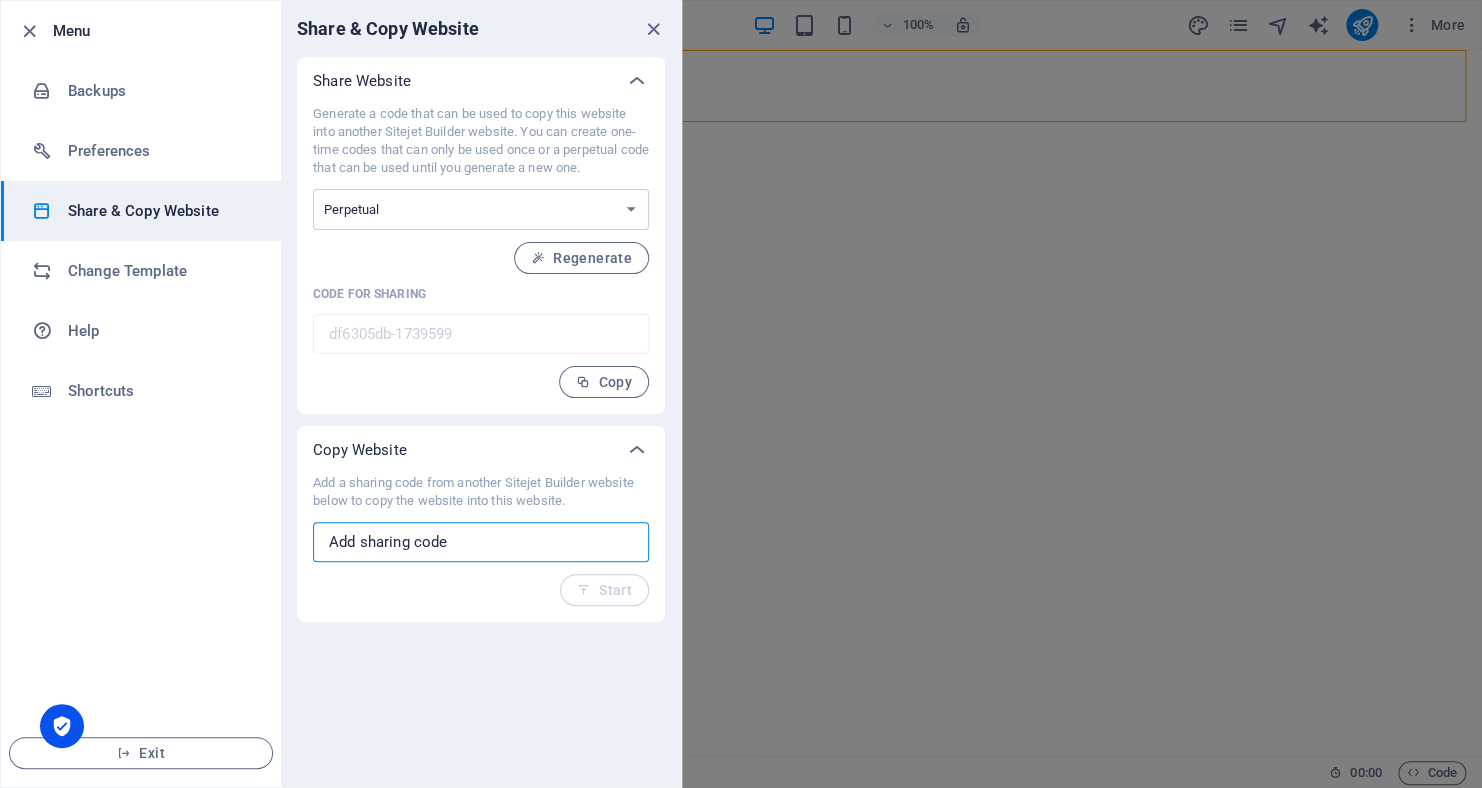 paste on "53791b51-1719186" 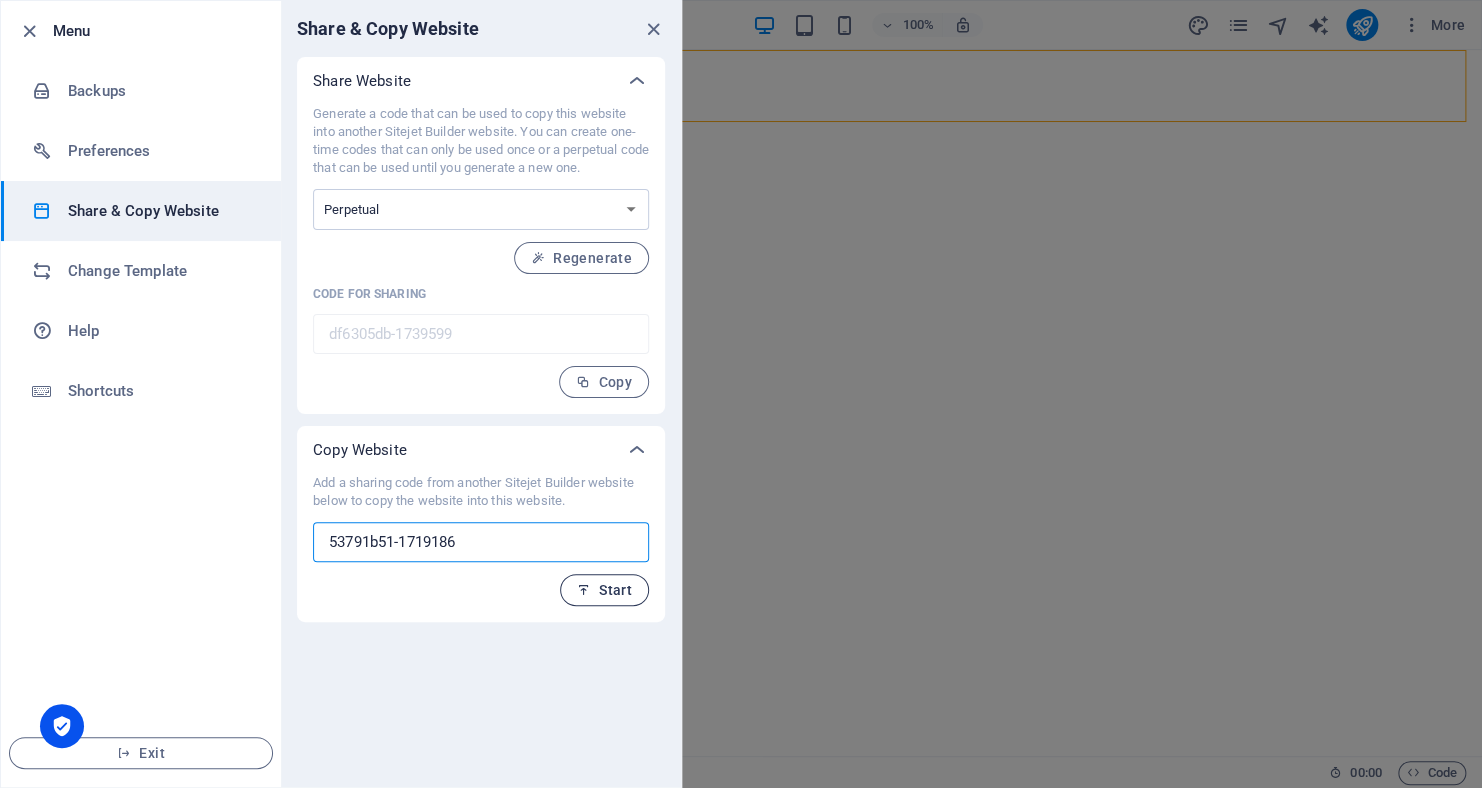 type on "53791b51-1719186" 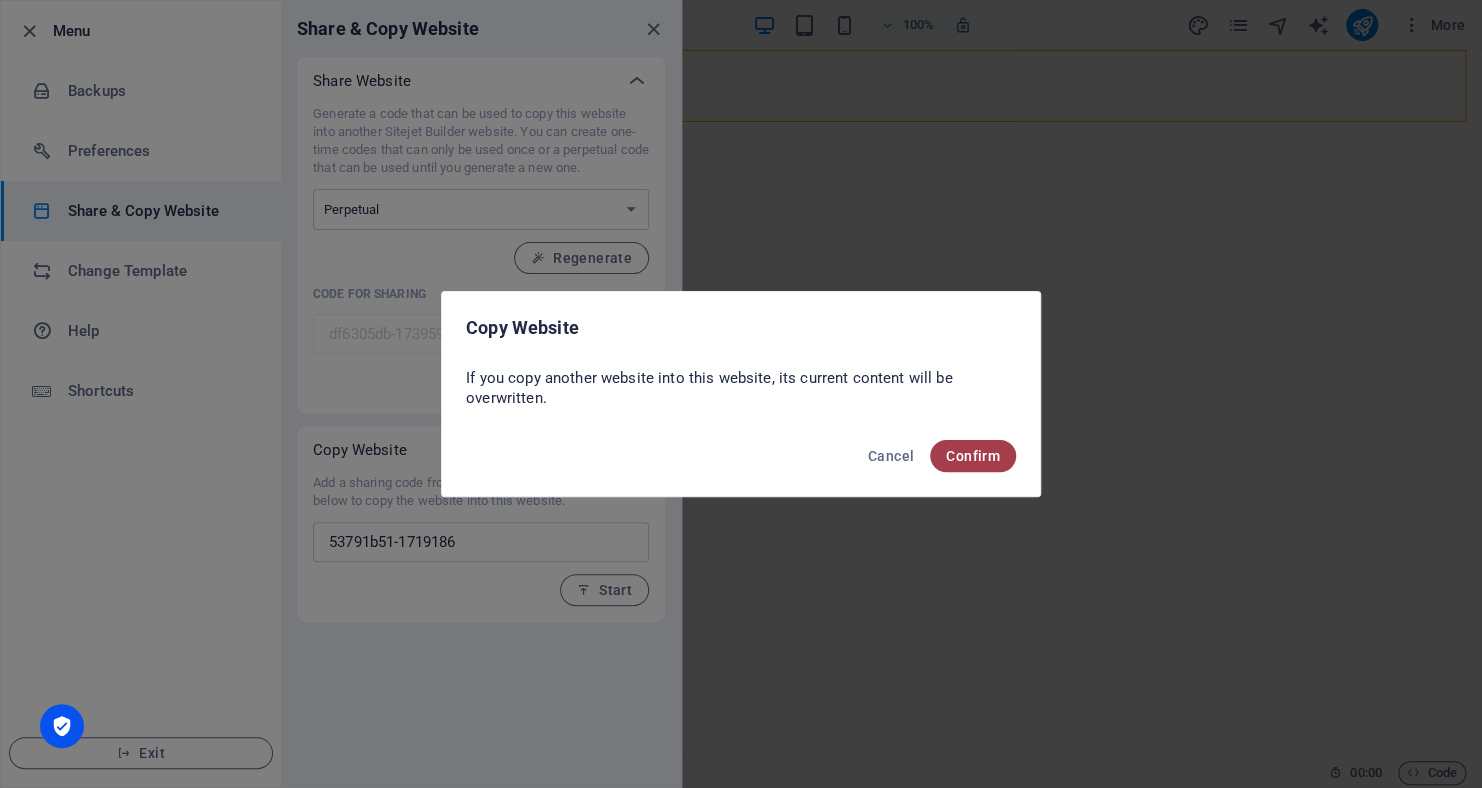 click on "Confirm" at bounding box center (973, 456) 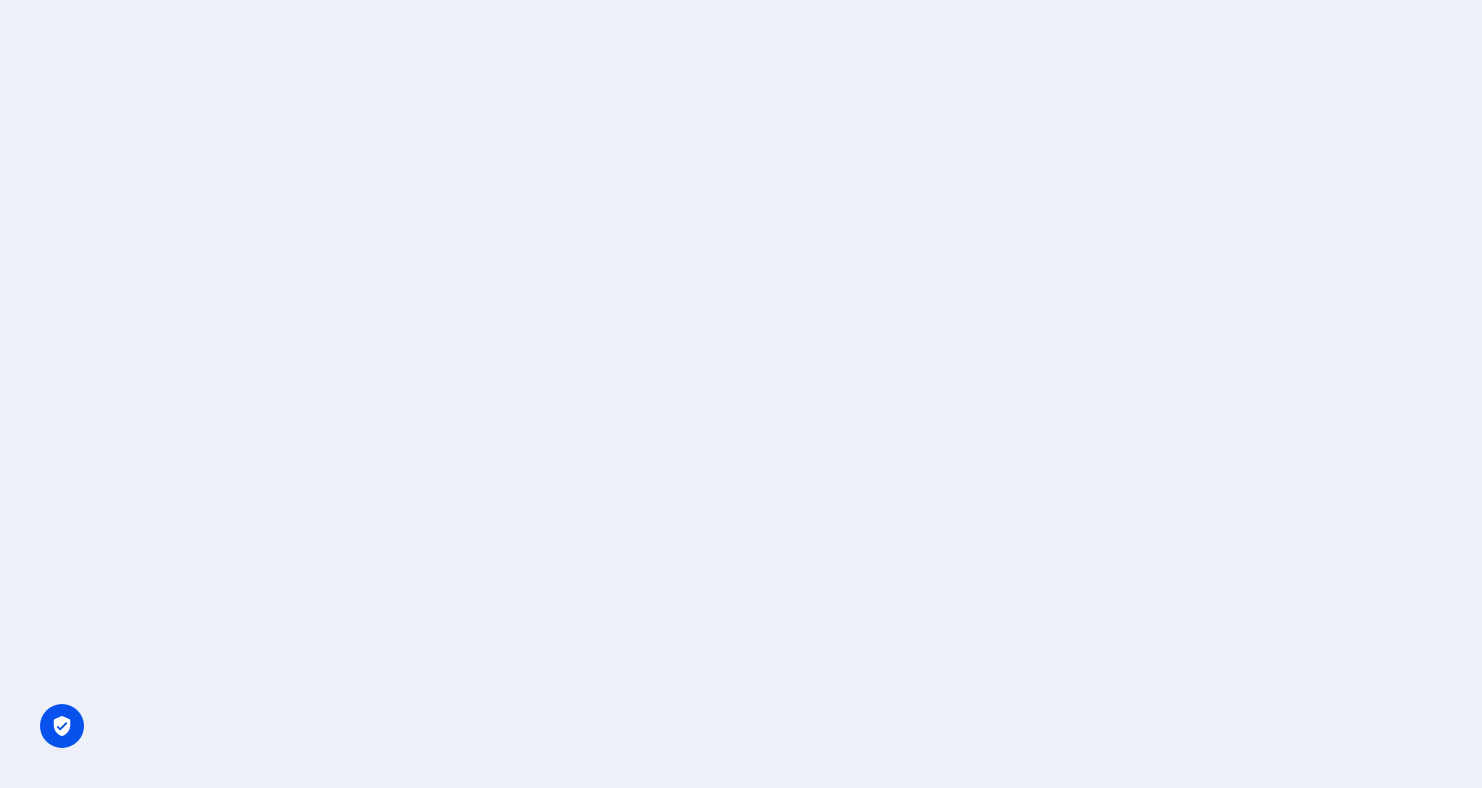scroll, scrollTop: 0, scrollLeft: 0, axis: both 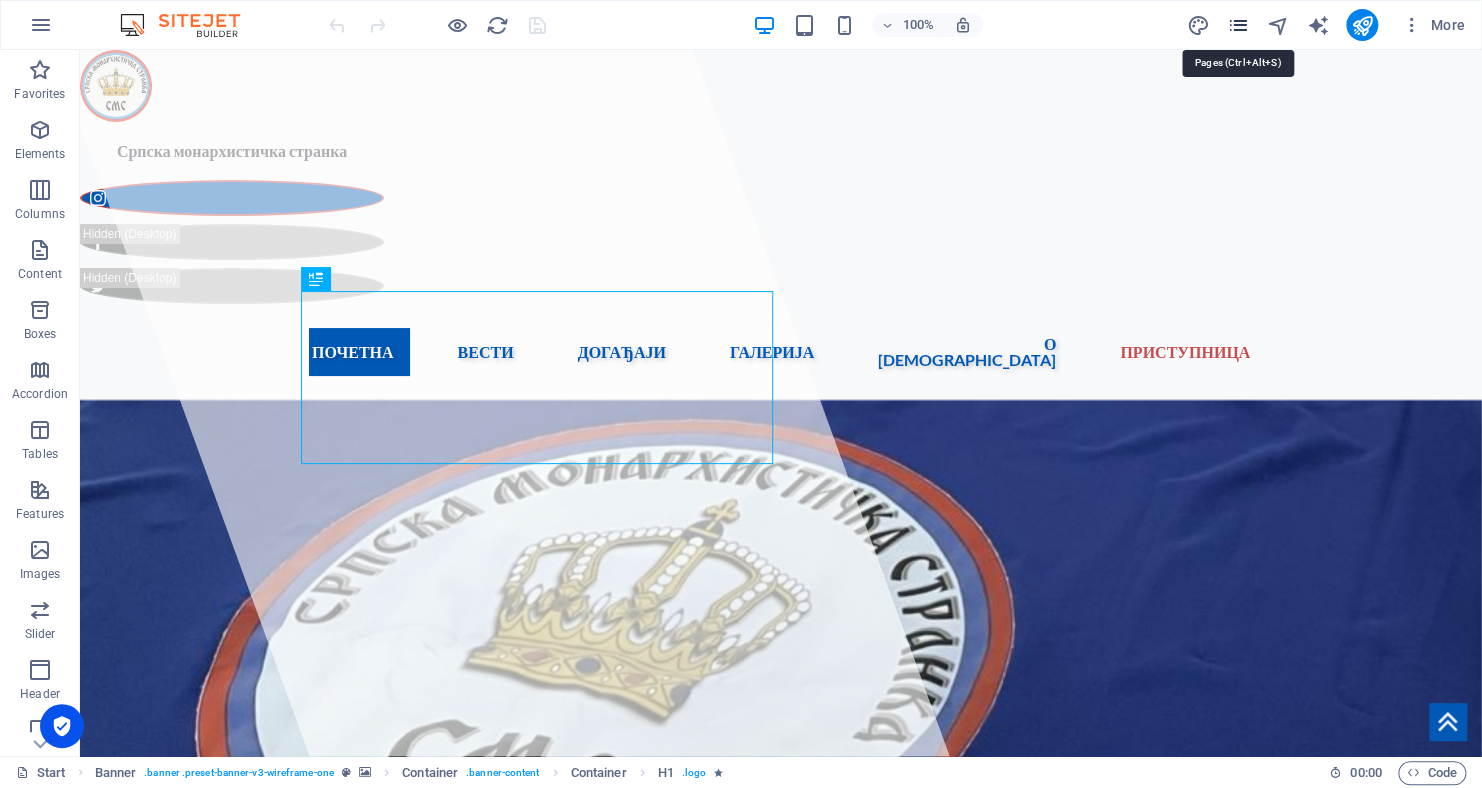 click at bounding box center (1237, 25) 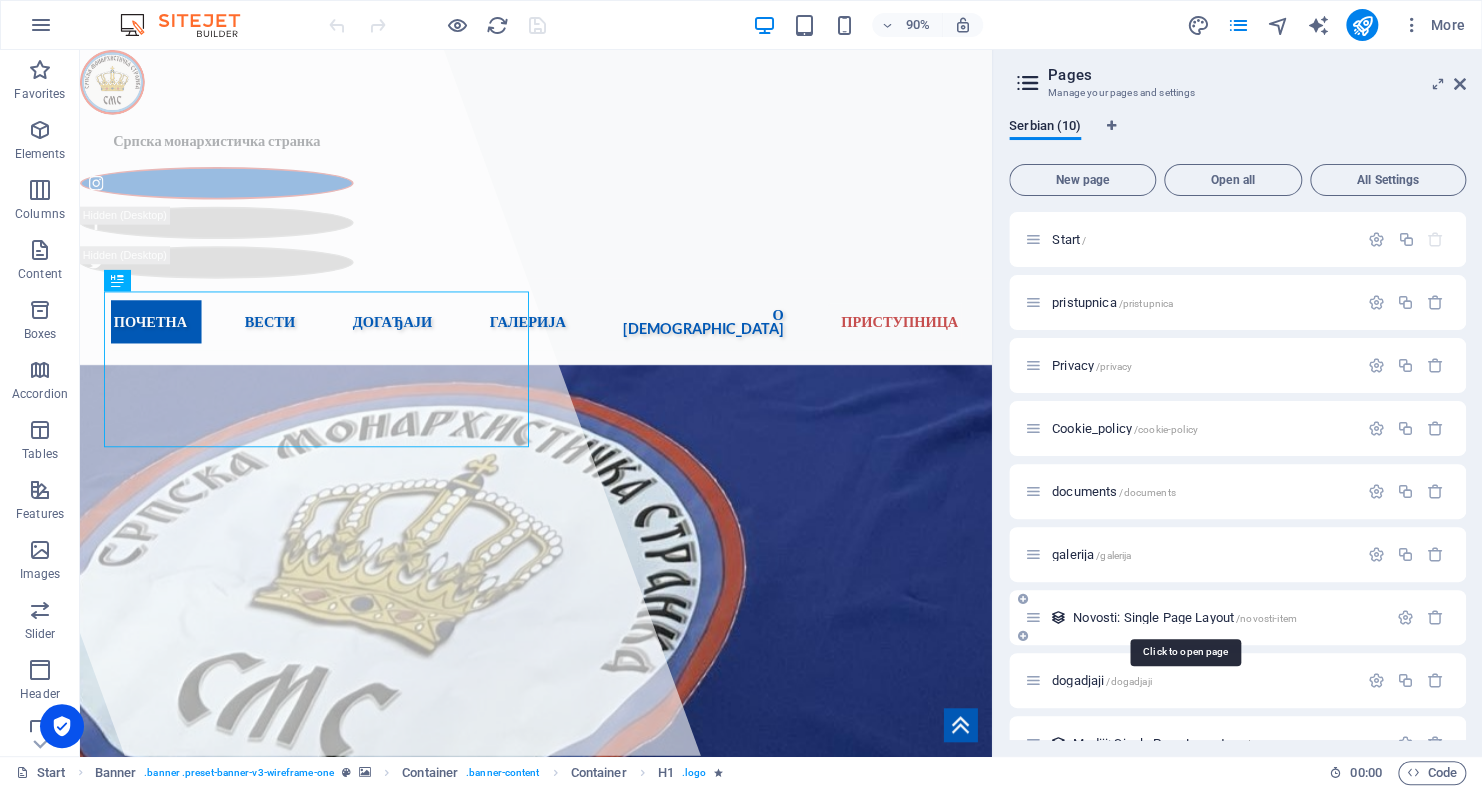 click on "Novosti: Single Page Layout /novosti-item" at bounding box center (1185, 617) 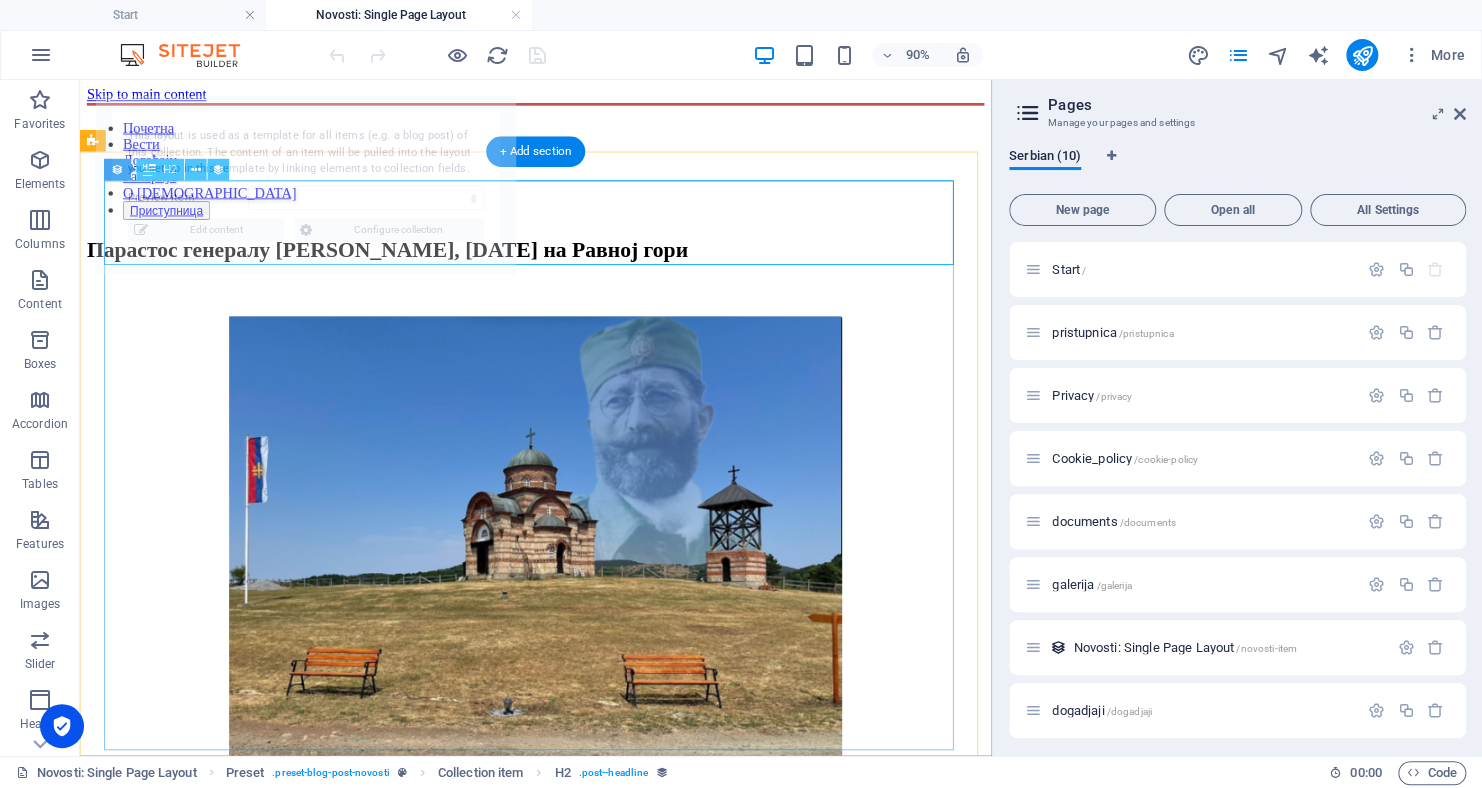 scroll, scrollTop: 0, scrollLeft: 0, axis: both 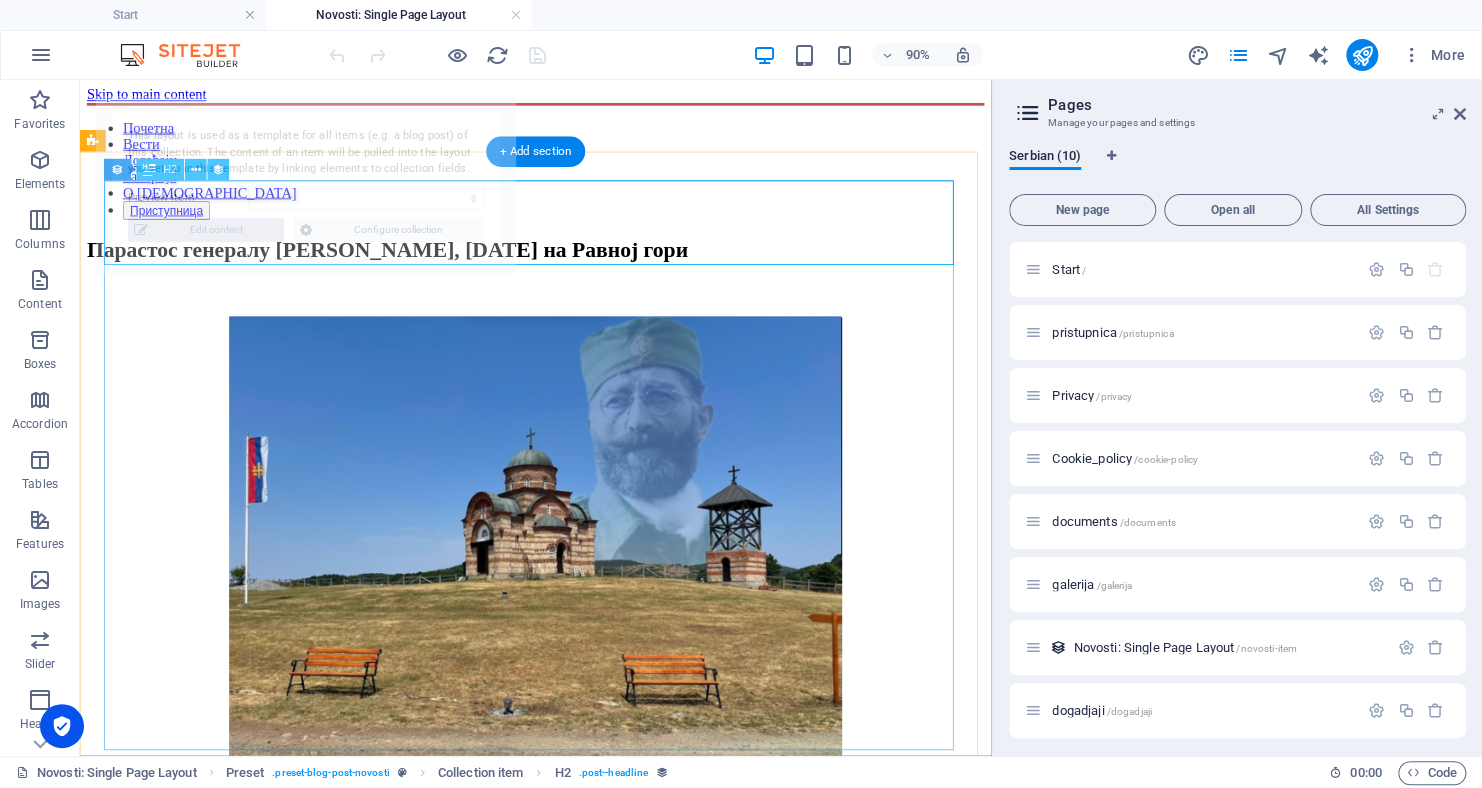 select on "68719e71f7e904183302a365" 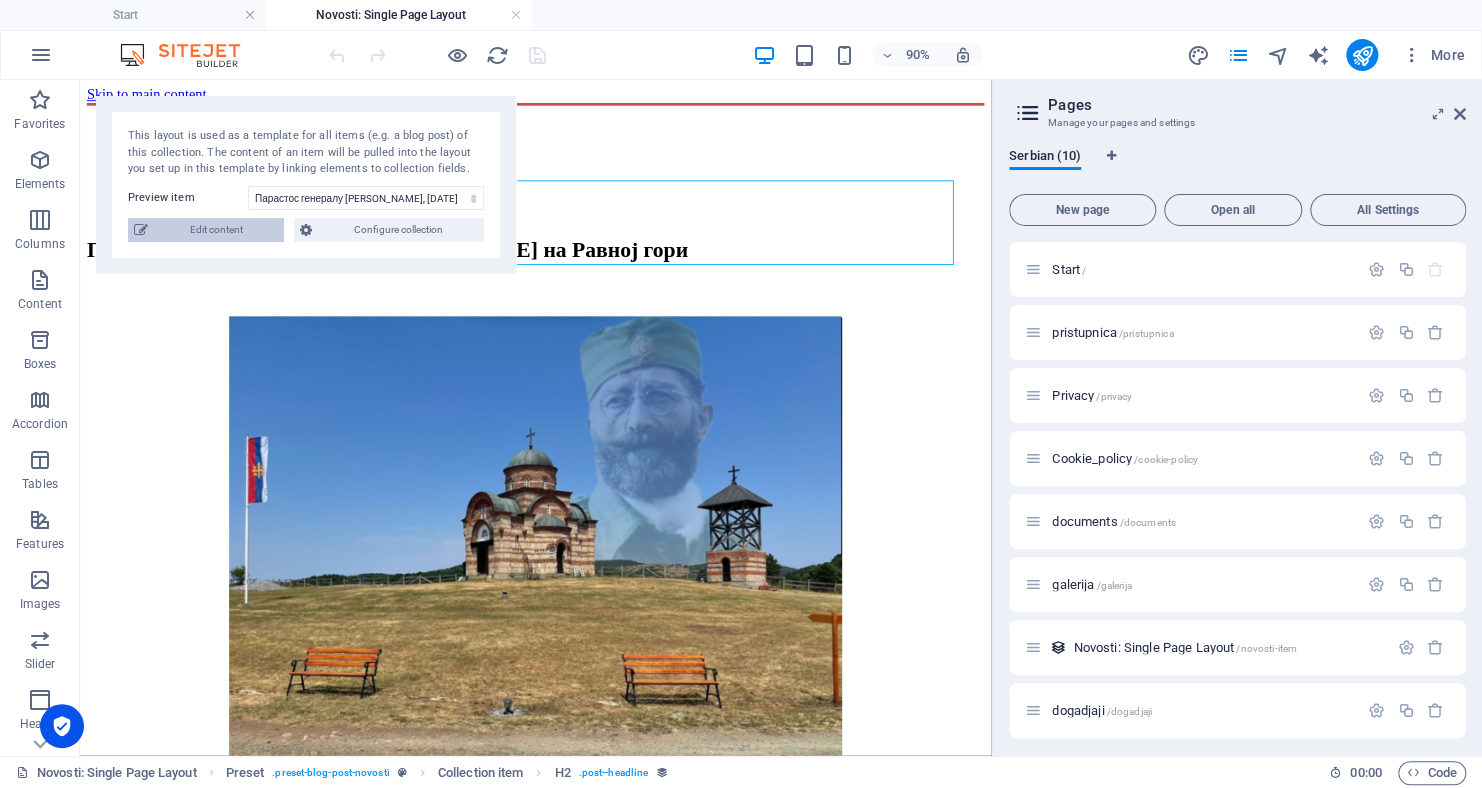 click on "Edit content" at bounding box center [216, 230] 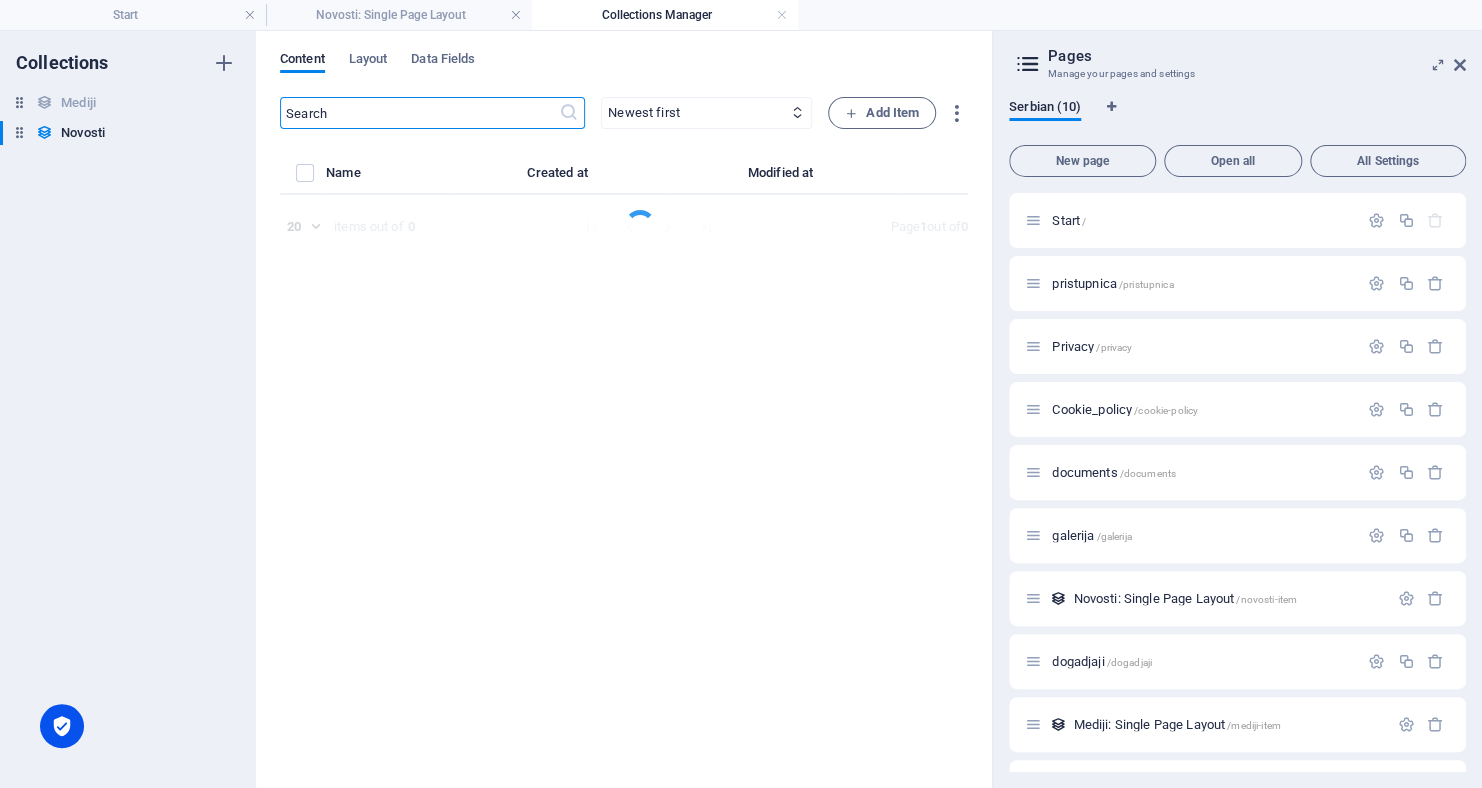 select on "Догађаји" 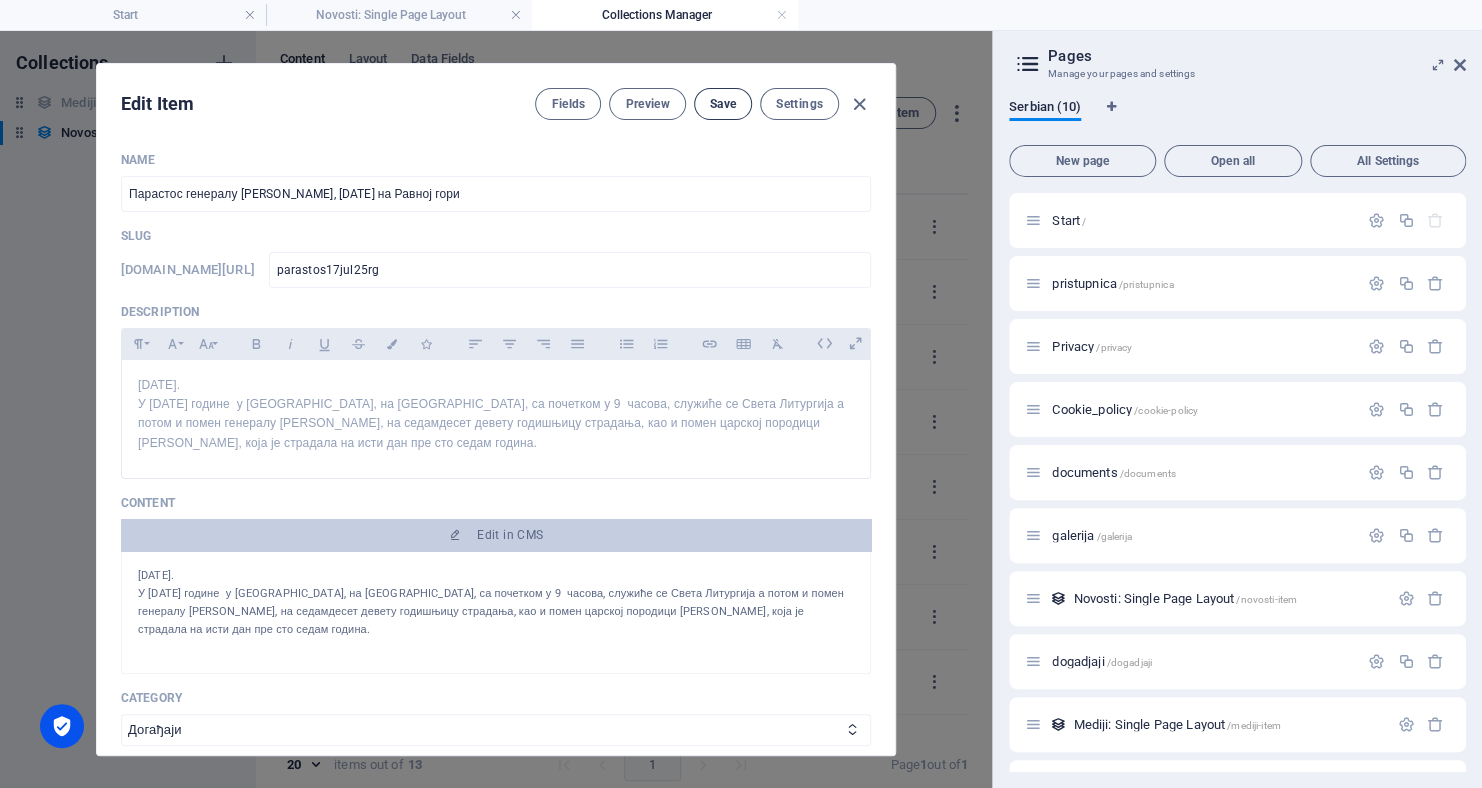 click on "Save" at bounding box center (723, 104) 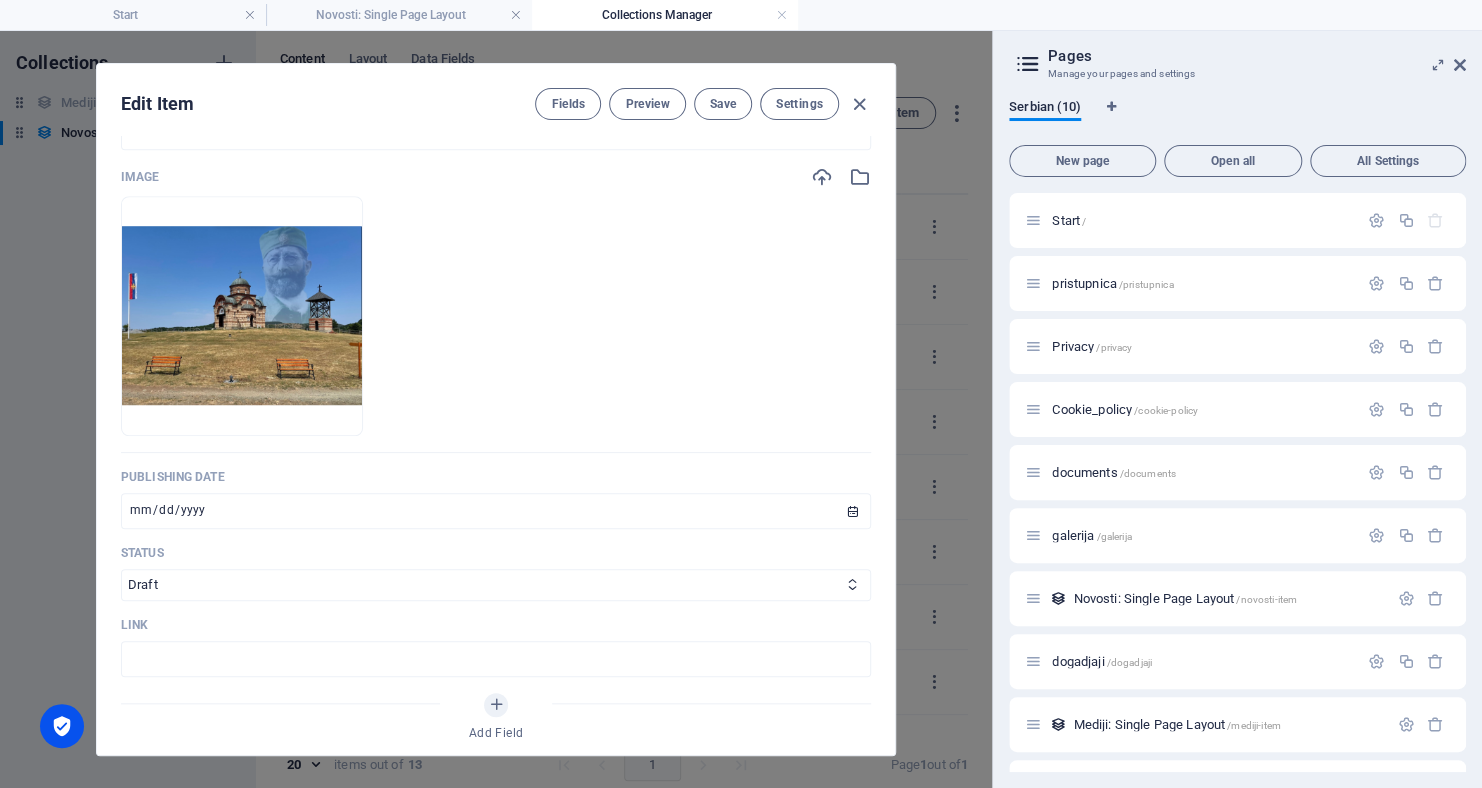 scroll, scrollTop: 700, scrollLeft: 0, axis: vertical 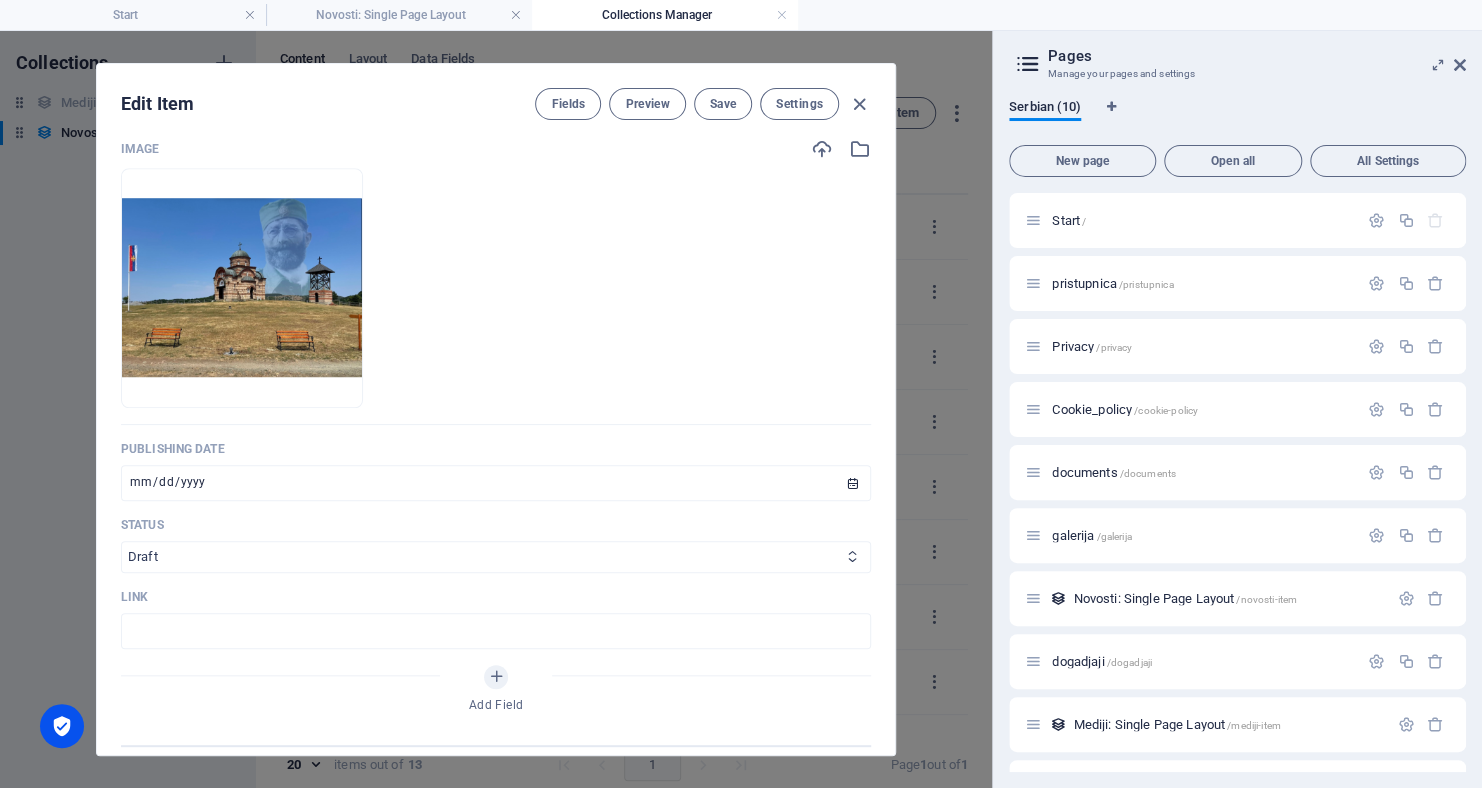 click on "Published Draft" at bounding box center (496, 557) 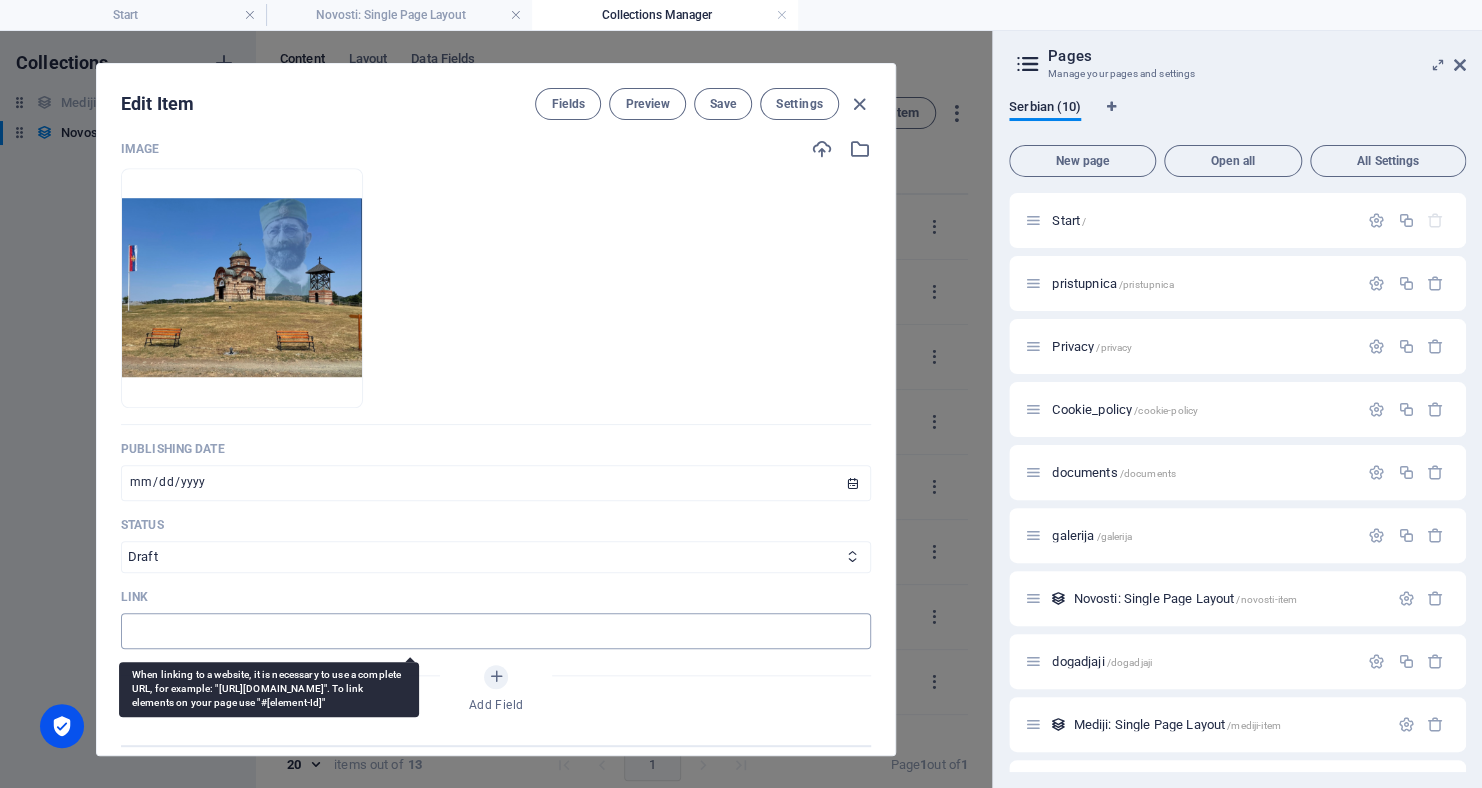 select on "Published" 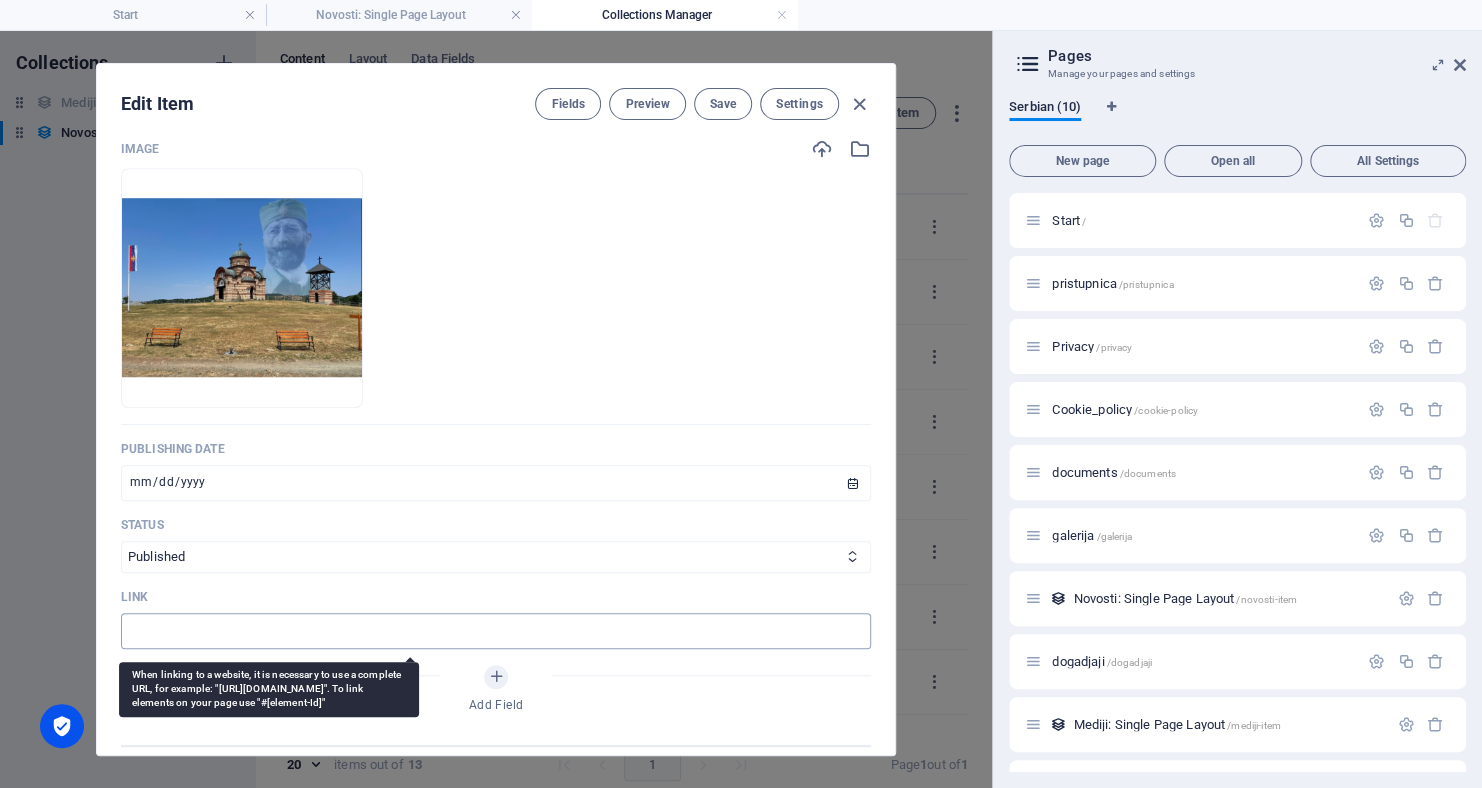 click on "Published Draft" at bounding box center (496, 557) 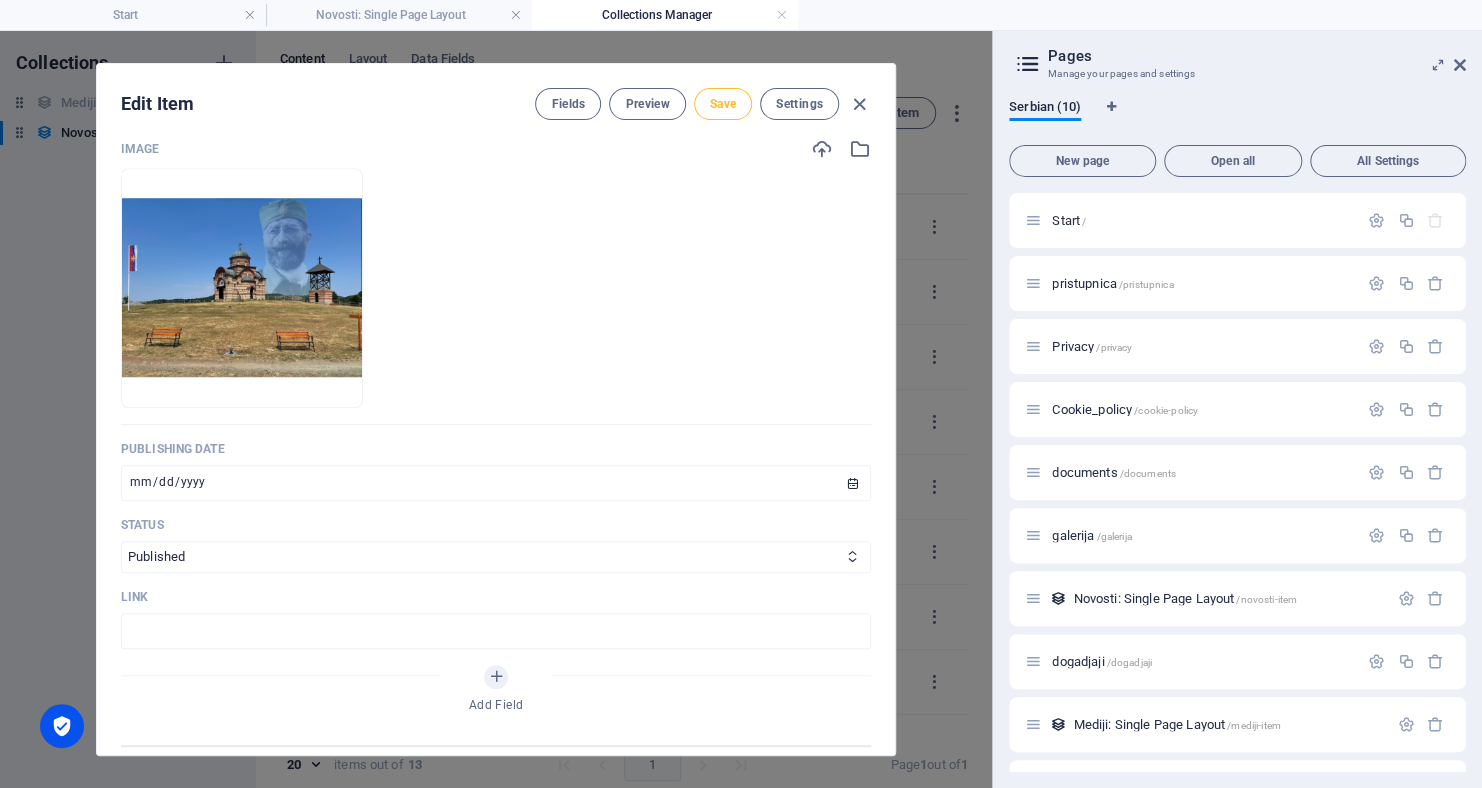 click on "Save" at bounding box center [723, 104] 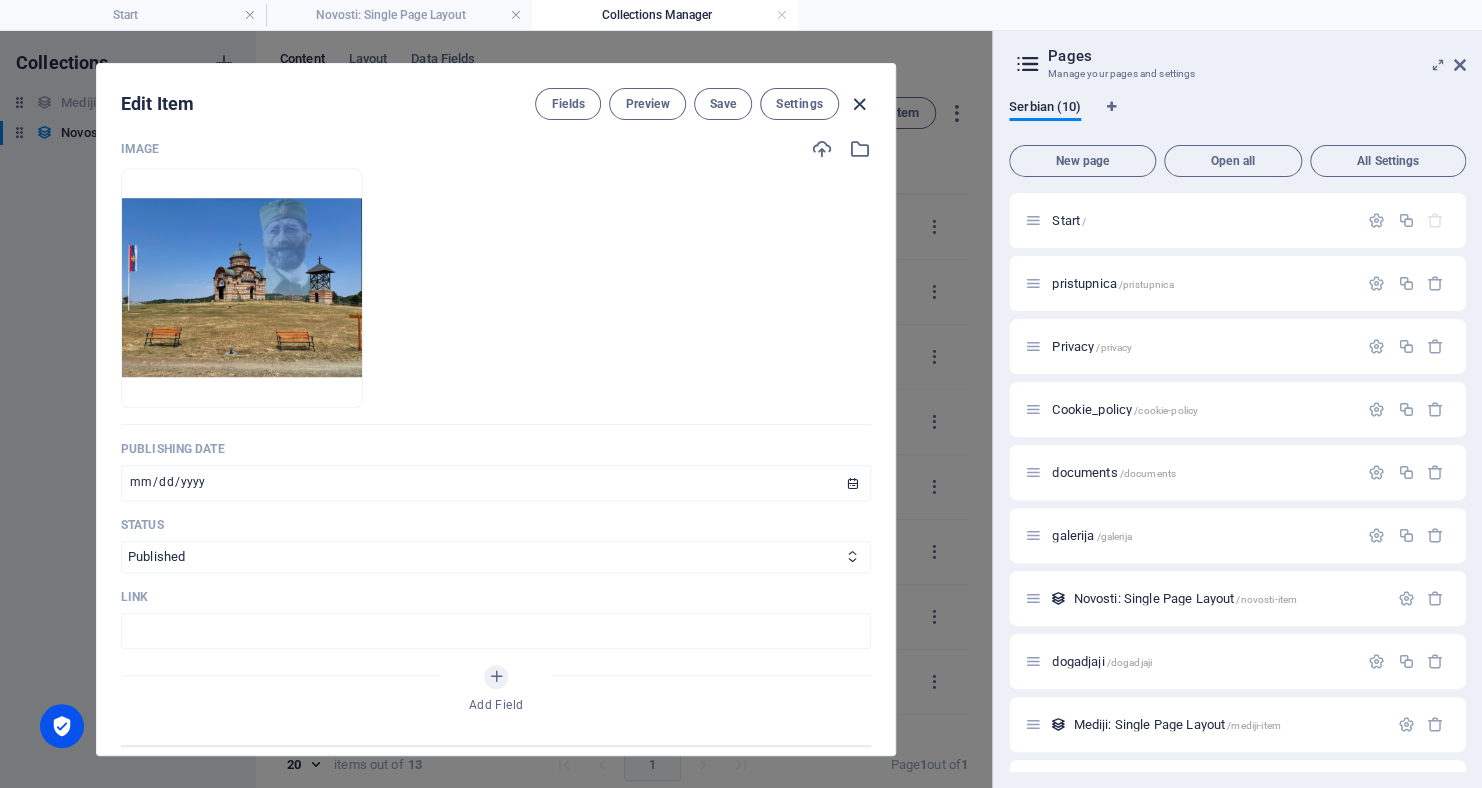click at bounding box center (859, 104) 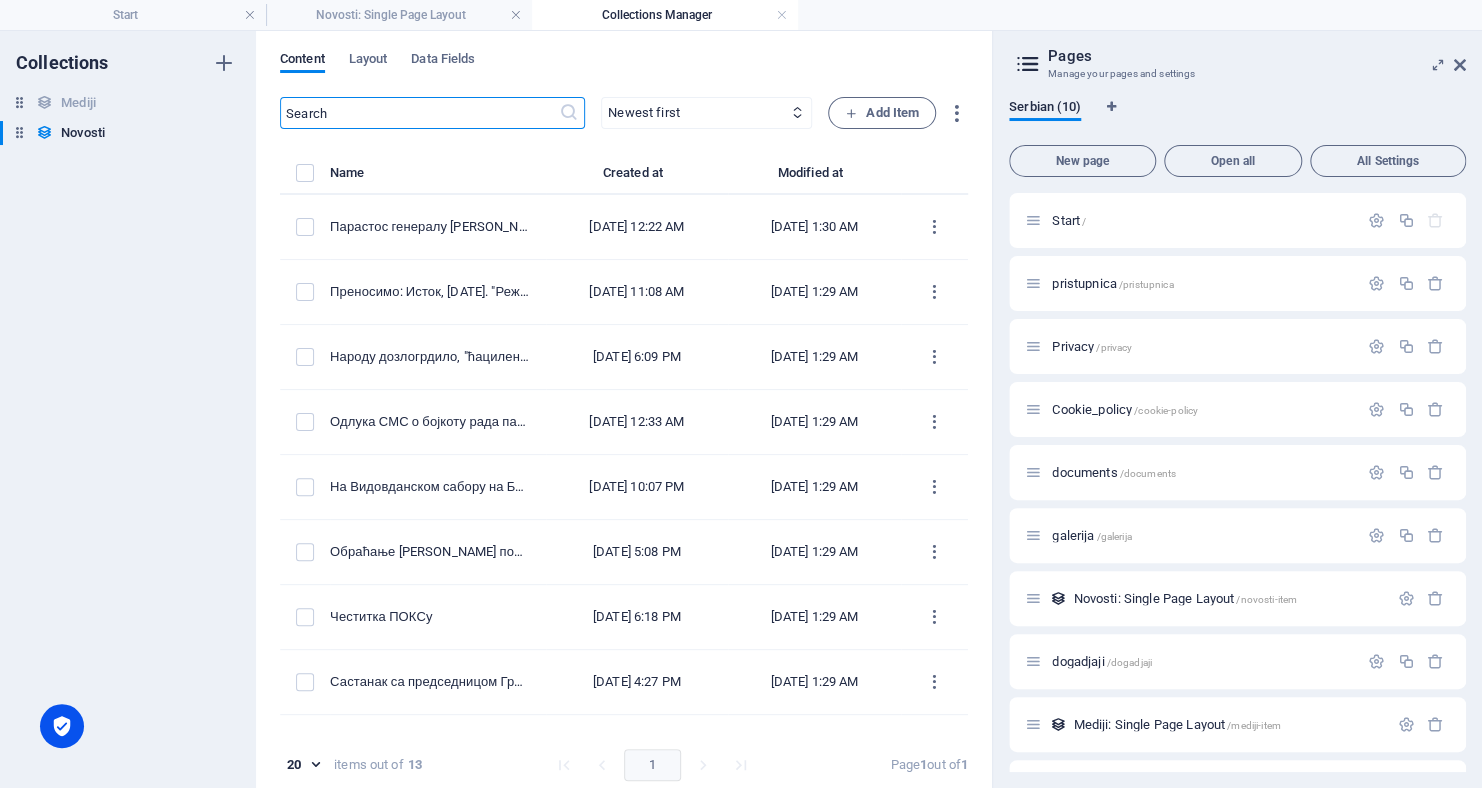 scroll, scrollTop: 628, scrollLeft: 0, axis: vertical 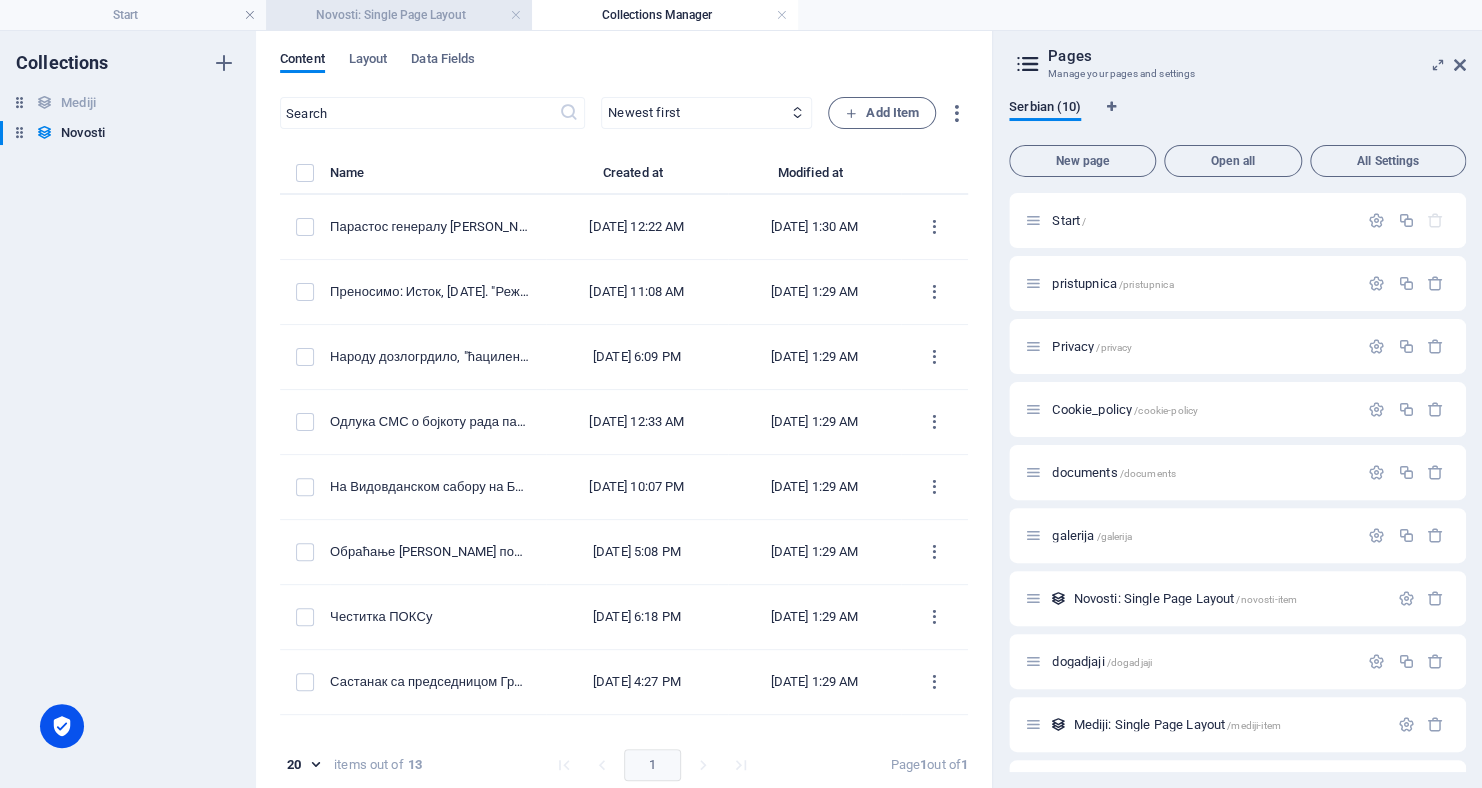 click on "Novosti: Single Page Layout" at bounding box center (399, 15) 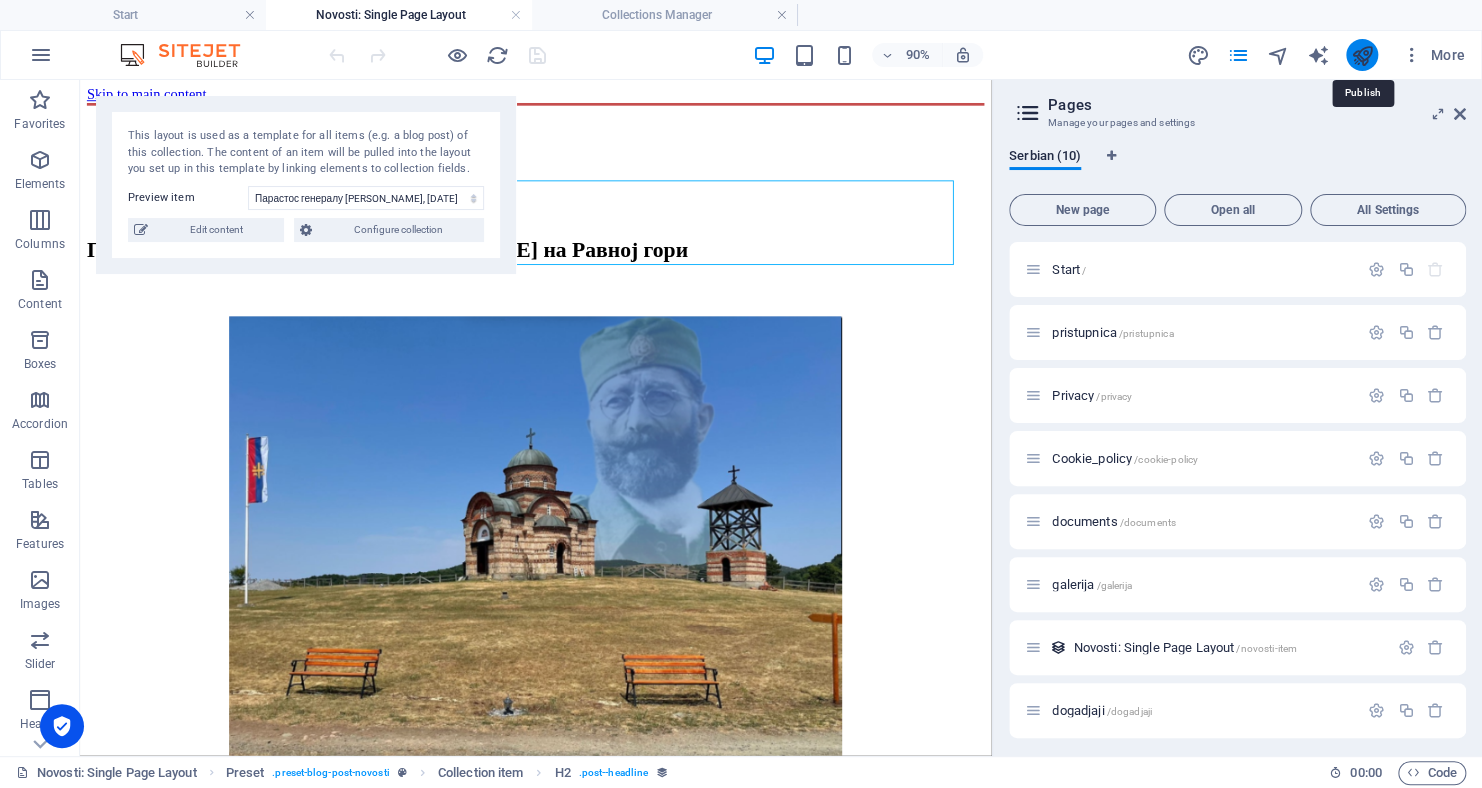 click at bounding box center [1361, 55] 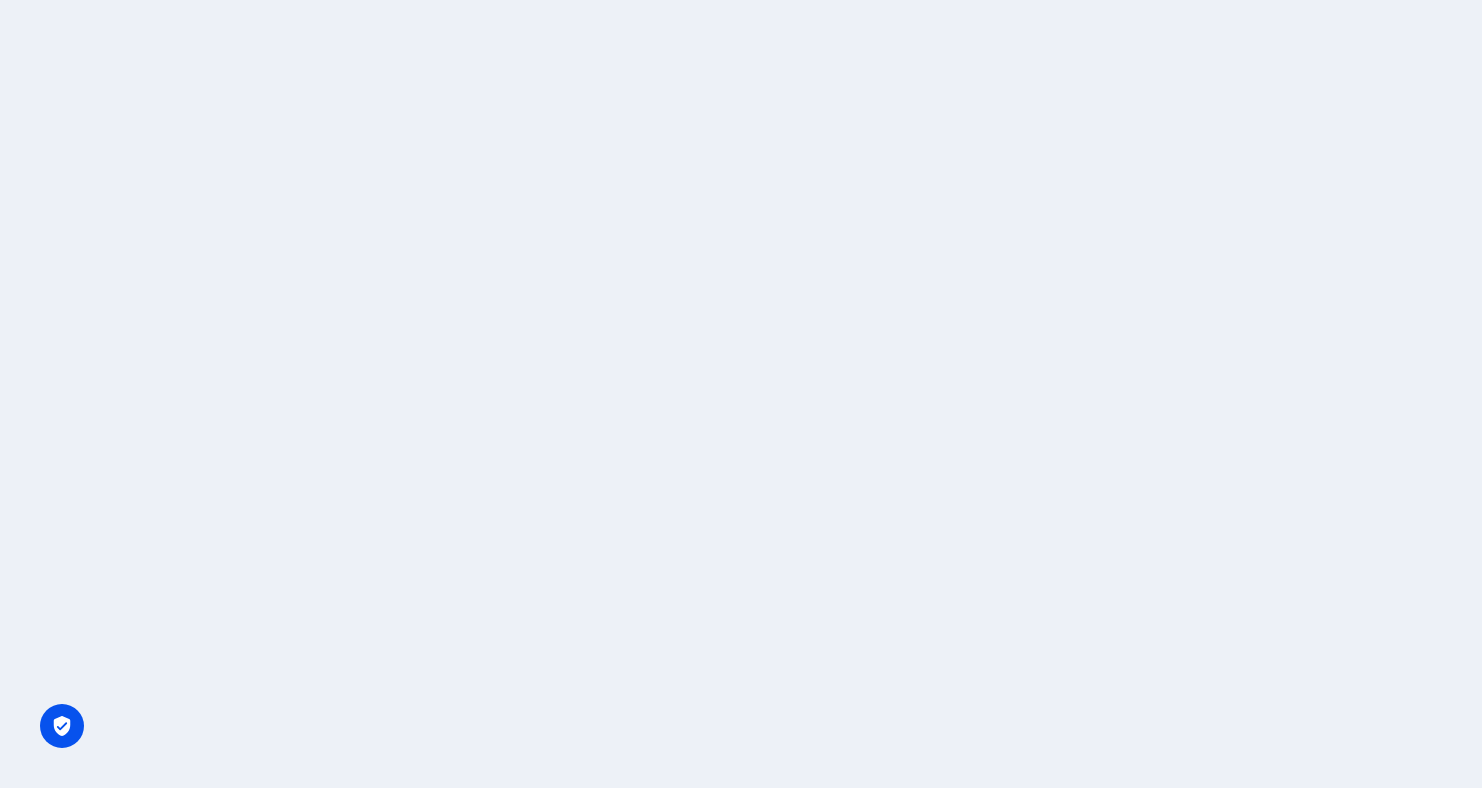 scroll, scrollTop: 0, scrollLeft: 0, axis: both 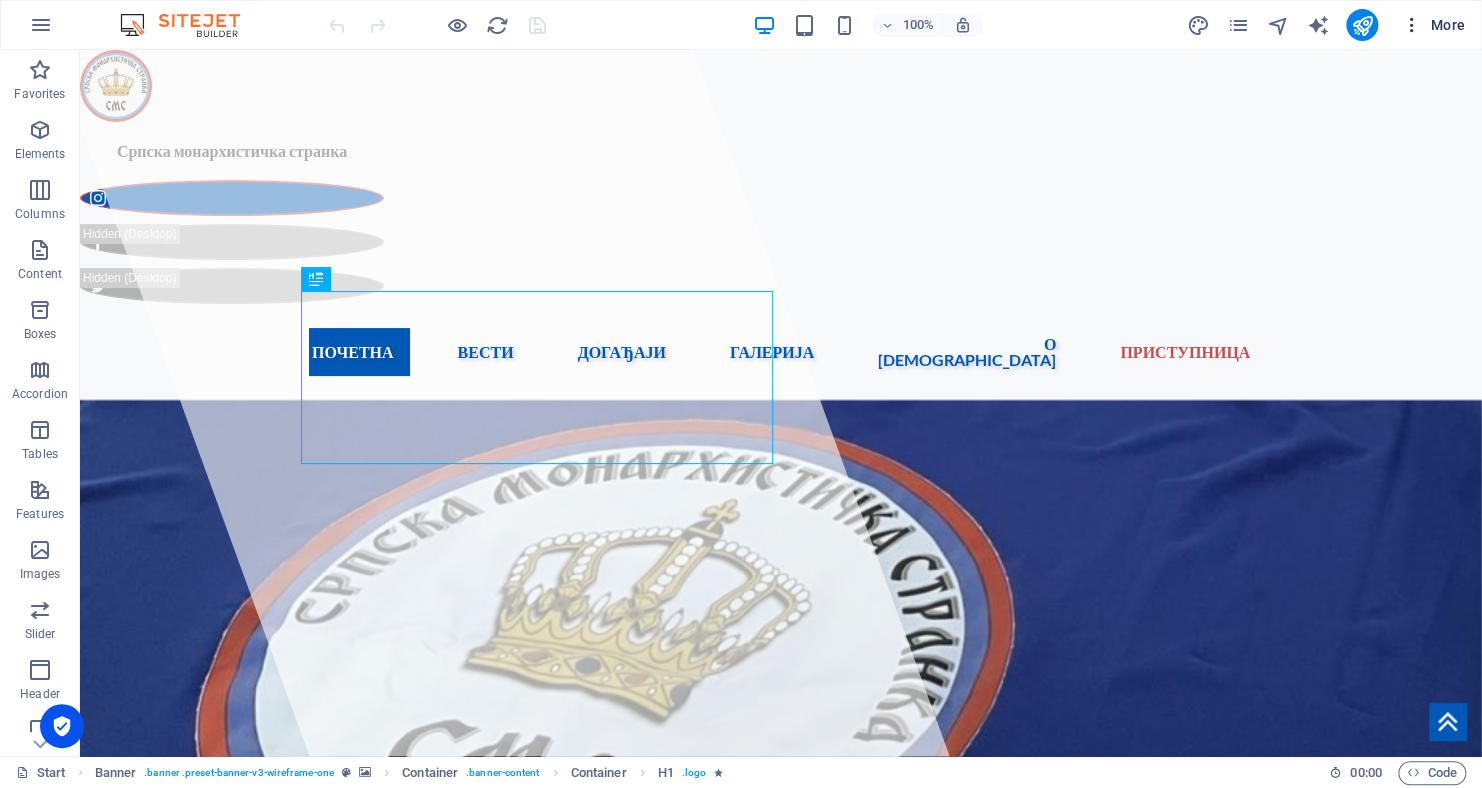 click on "More" at bounding box center (1433, 25) 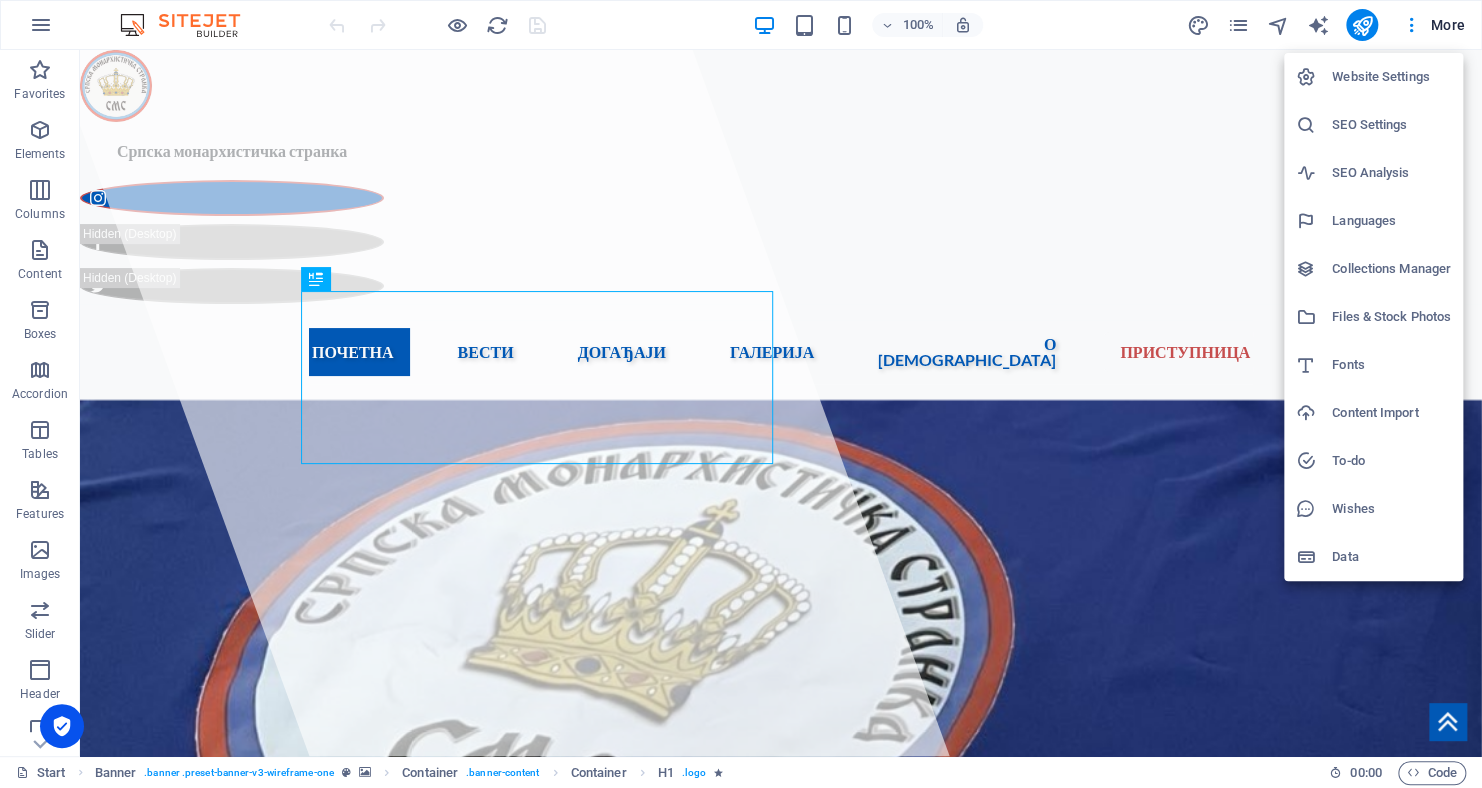 click on "Website Settings" at bounding box center (1391, 77) 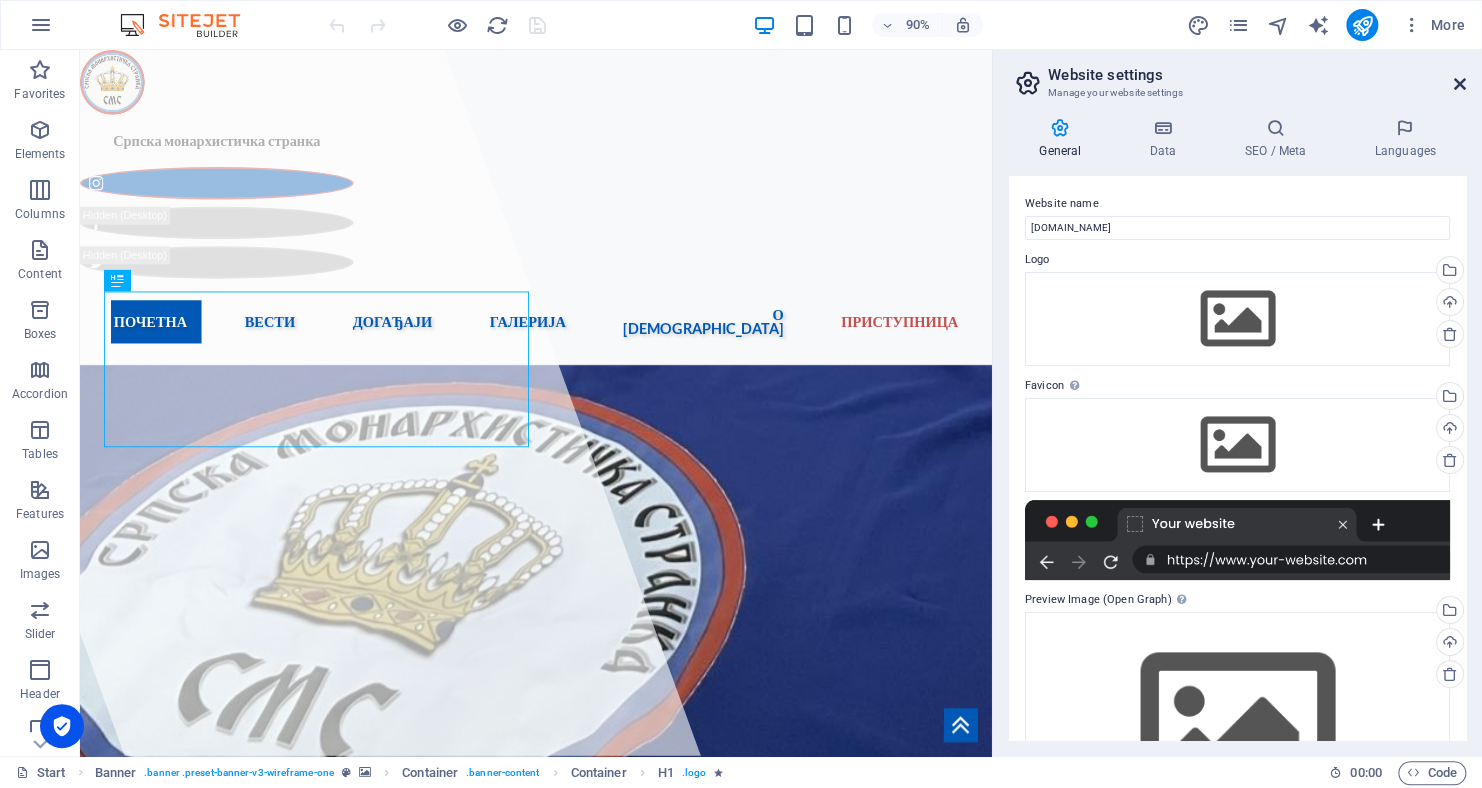 click at bounding box center [1460, 84] 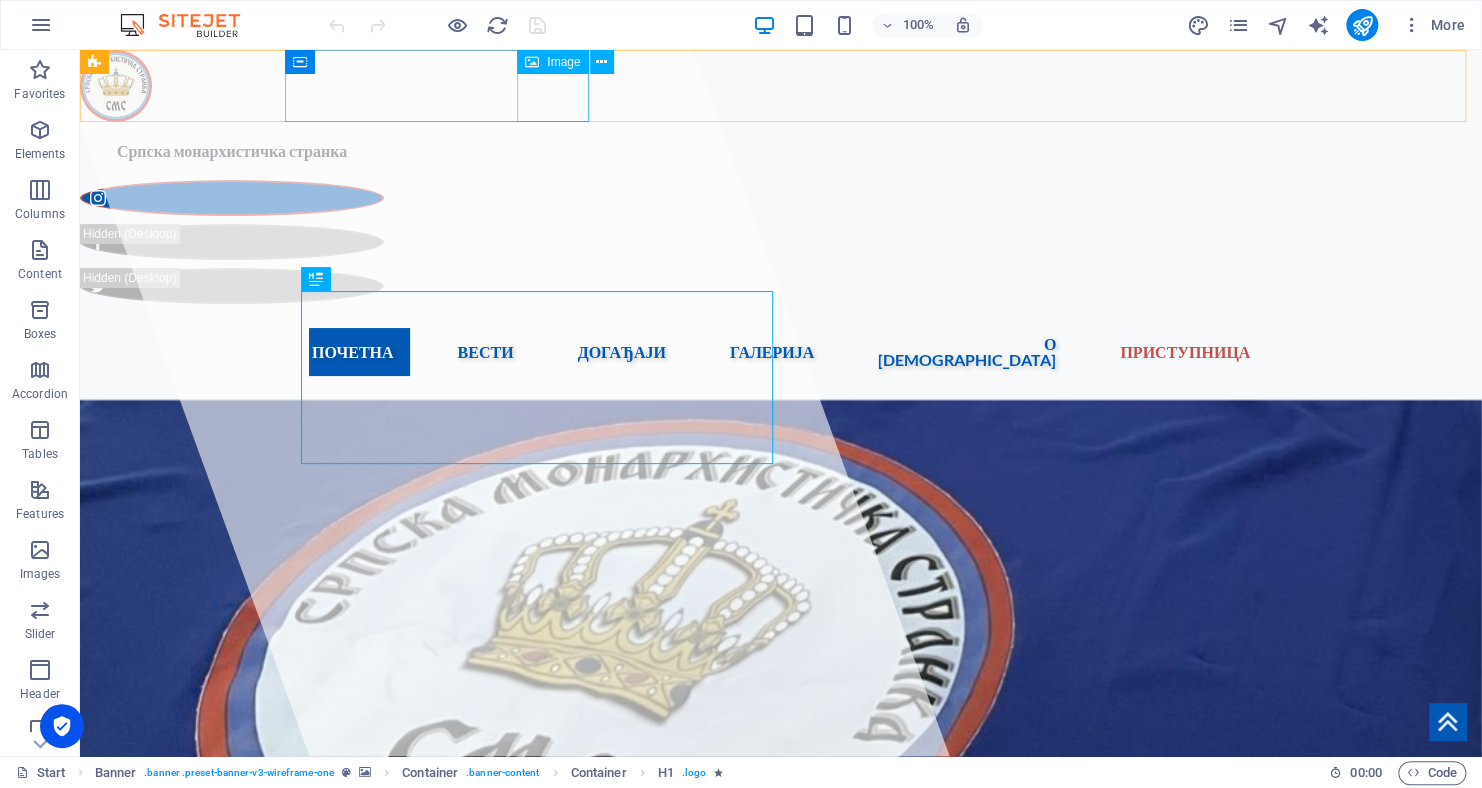 click on "Image" at bounding box center [563, 62] 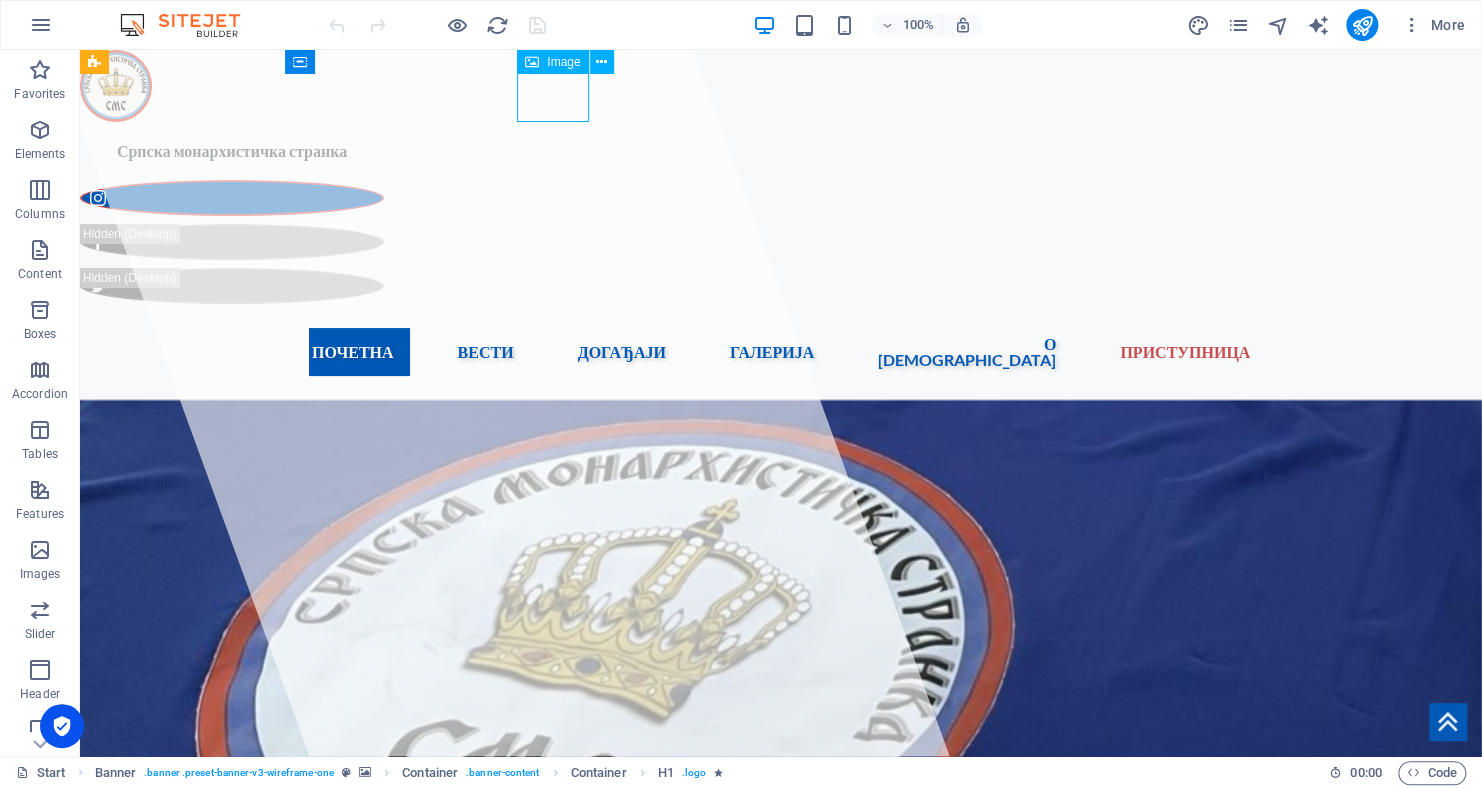 click on "Image" at bounding box center [563, 62] 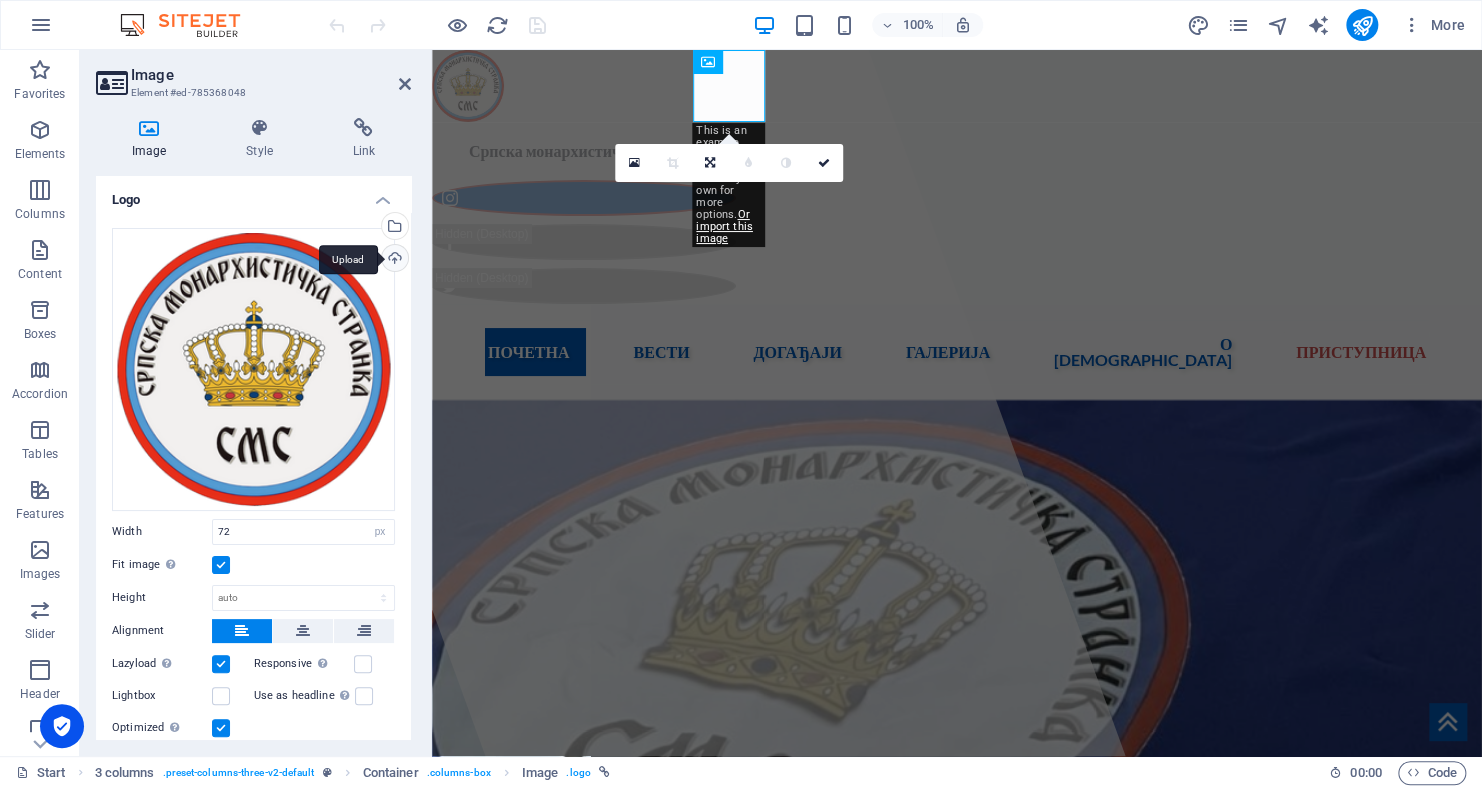 click on "Upload" at bounding box center (393, 260) 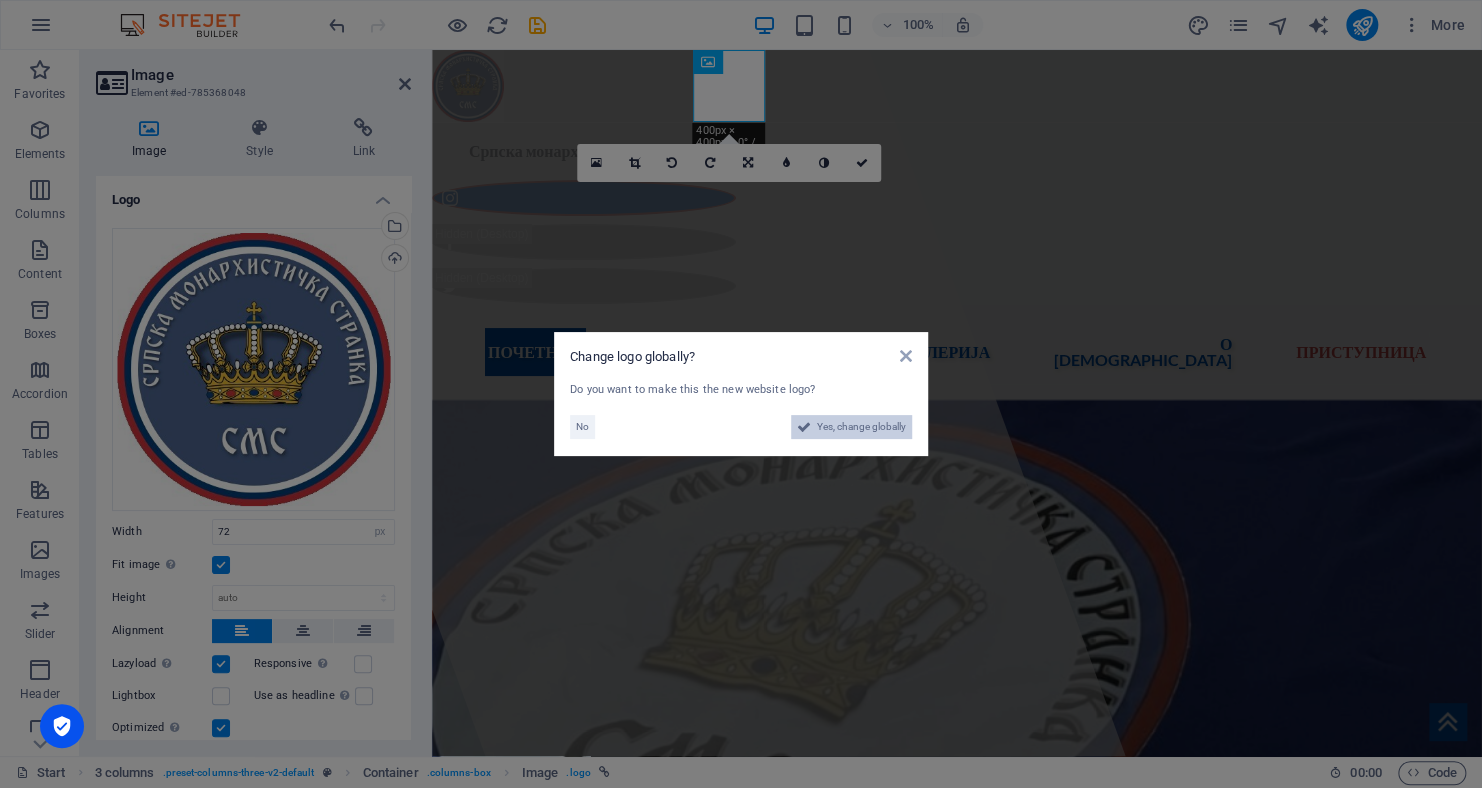 click on "Yes, change globally" at bounding box center [861, 427] 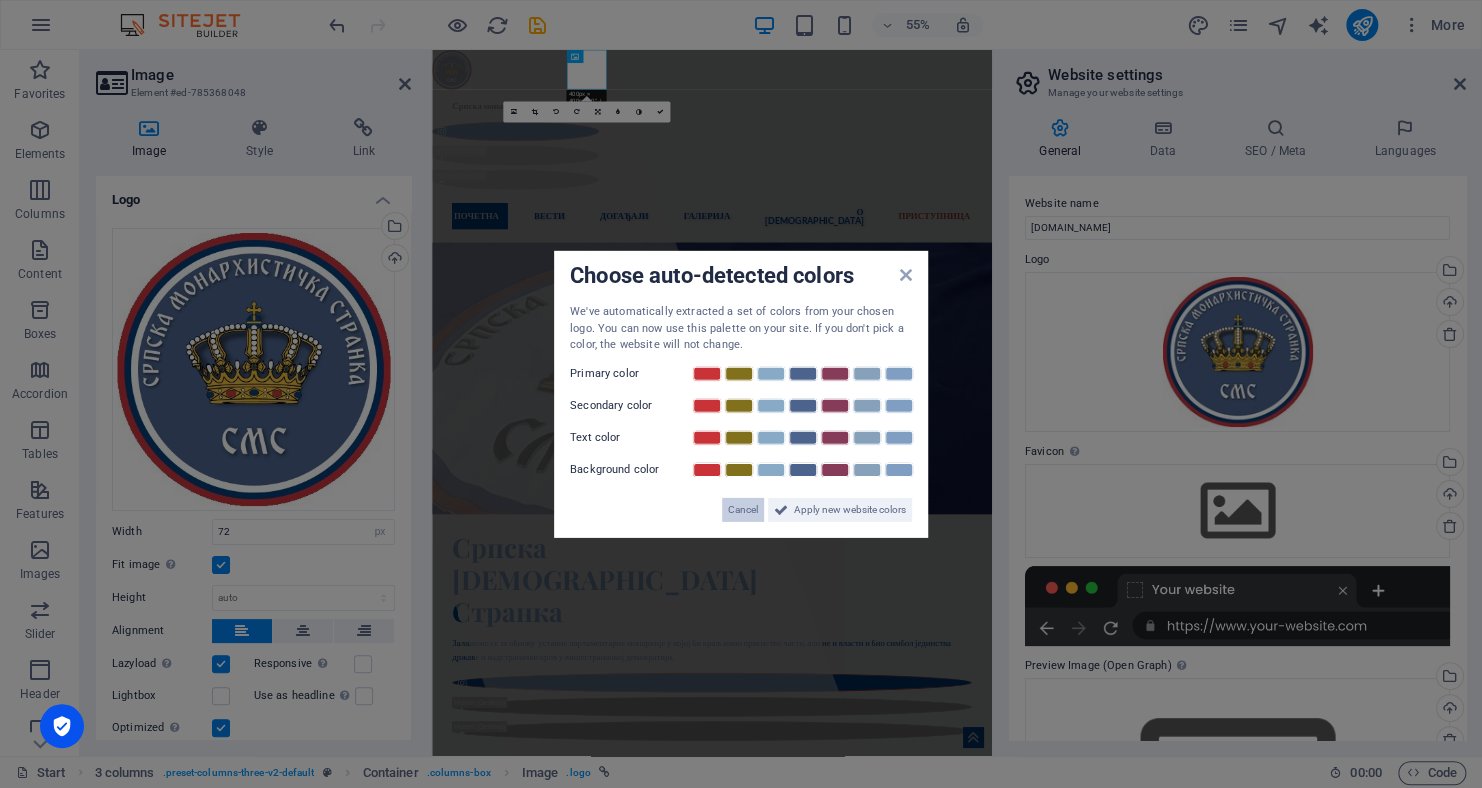 drag, startPoint x: 749, startPoint y: 508, endPoint x: 577, endPoint y: 816, distance: 352.77188 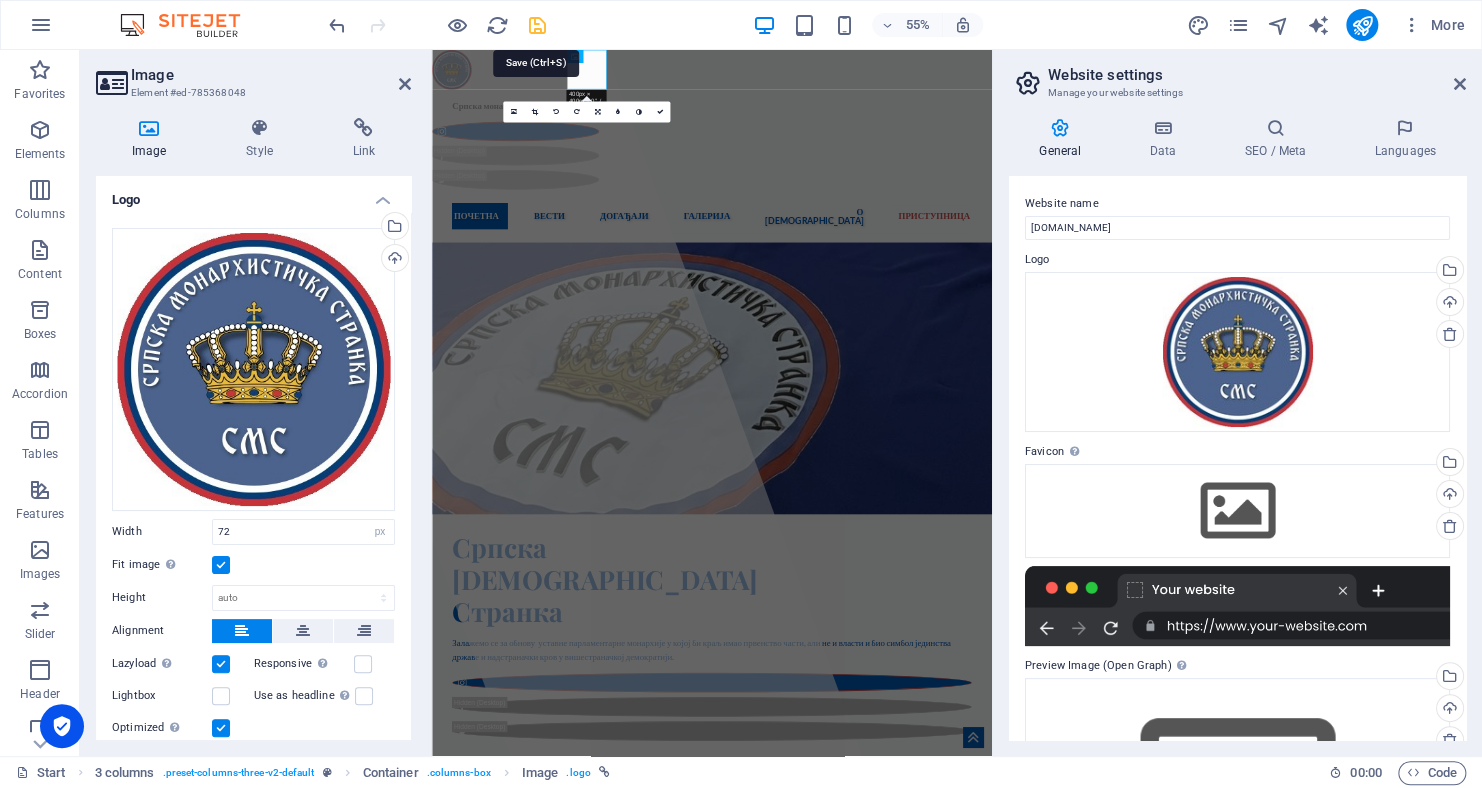 click at bounding box center [537, 25] 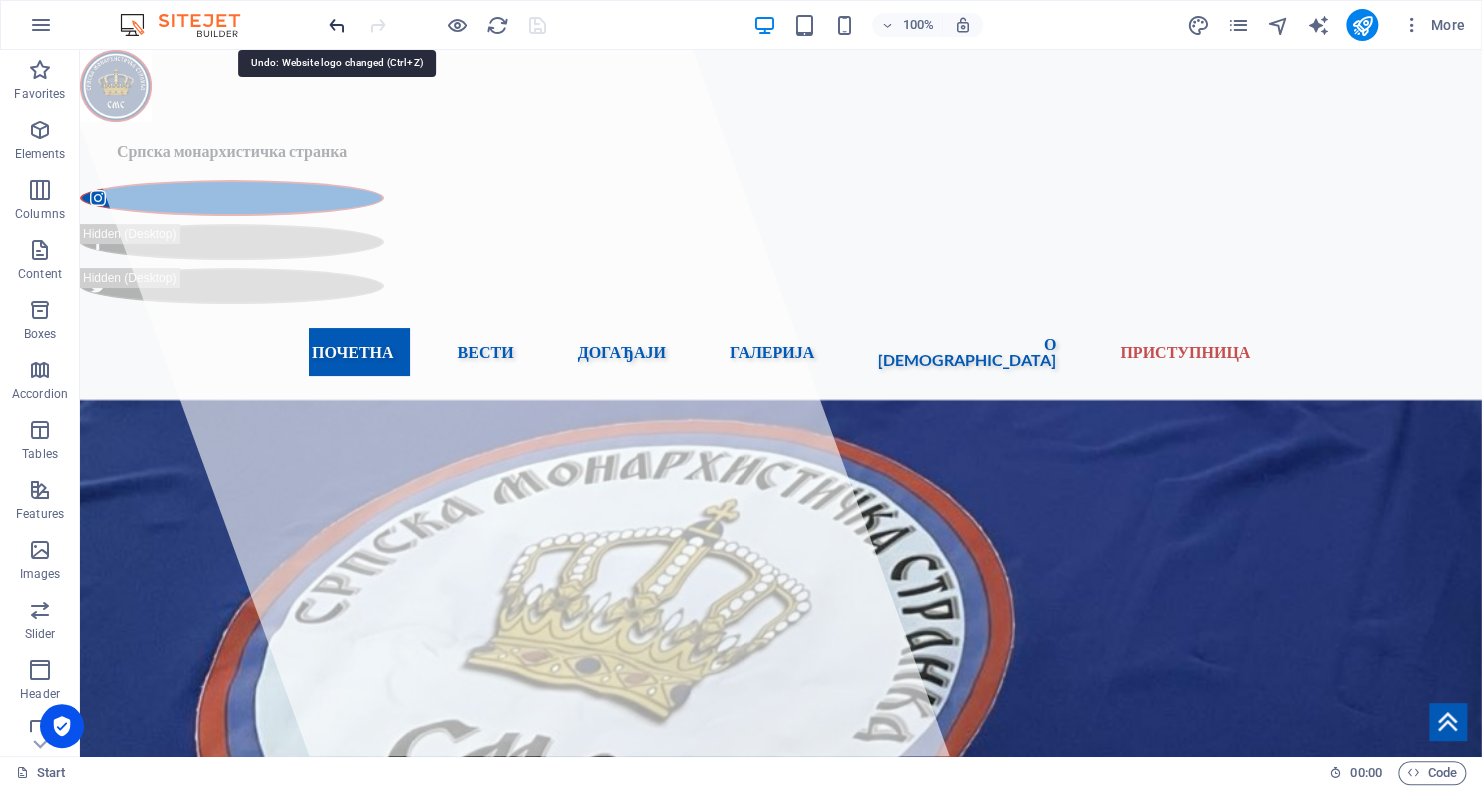 click at bounding box center [337, 25] 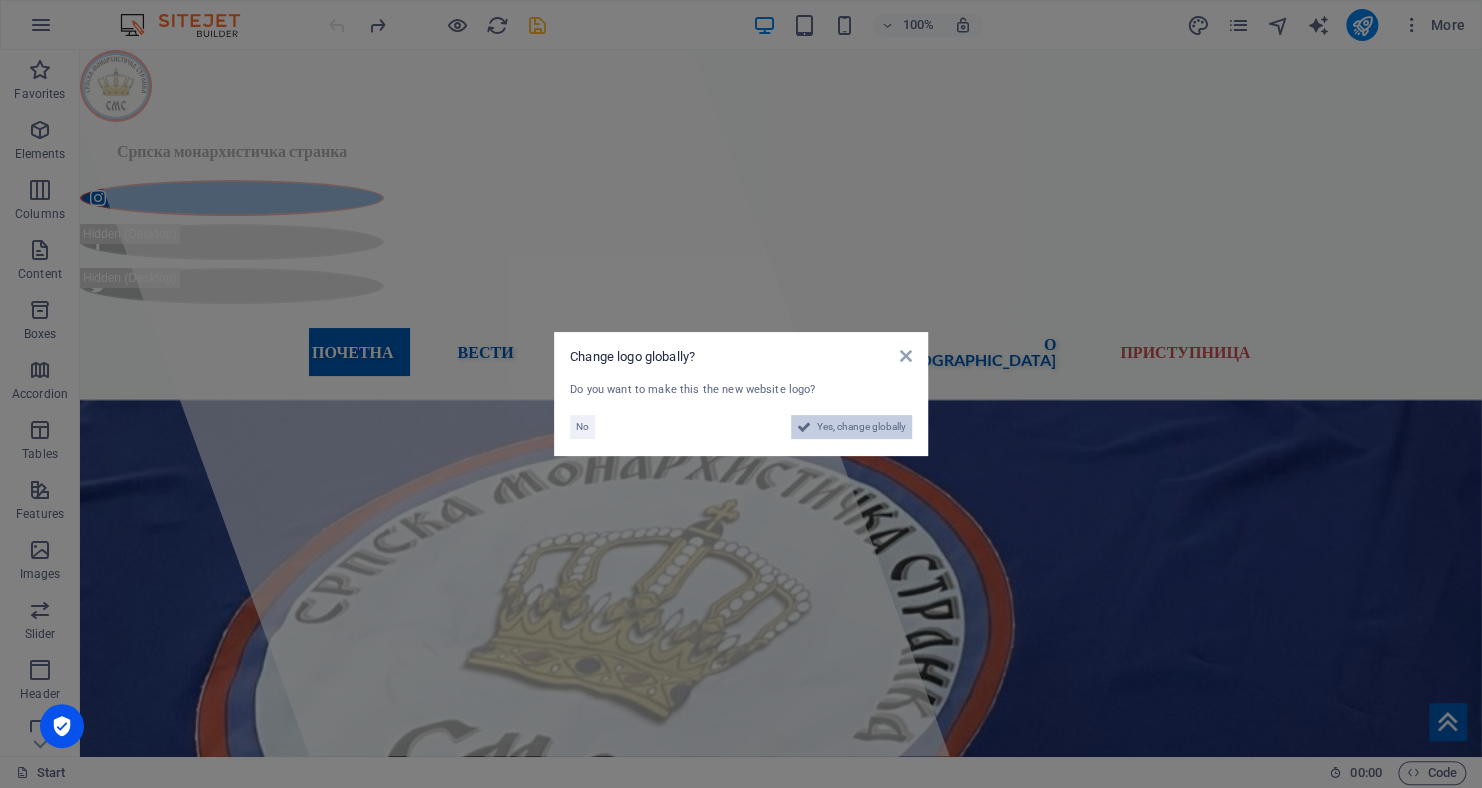click on "Yes, change globally" at bounding box center (861, 427) 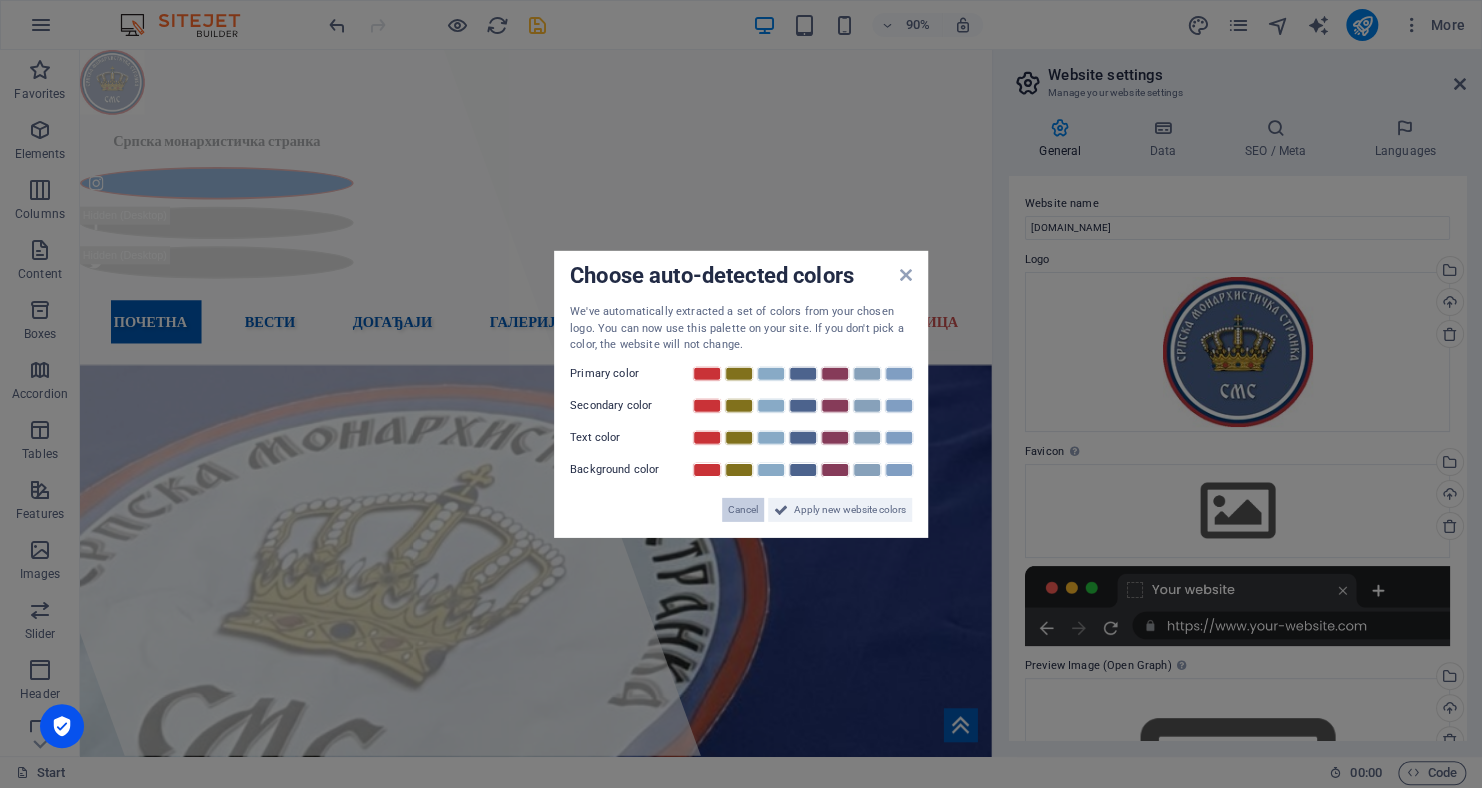 click on "Cancel" at bounding box center [743, 509] 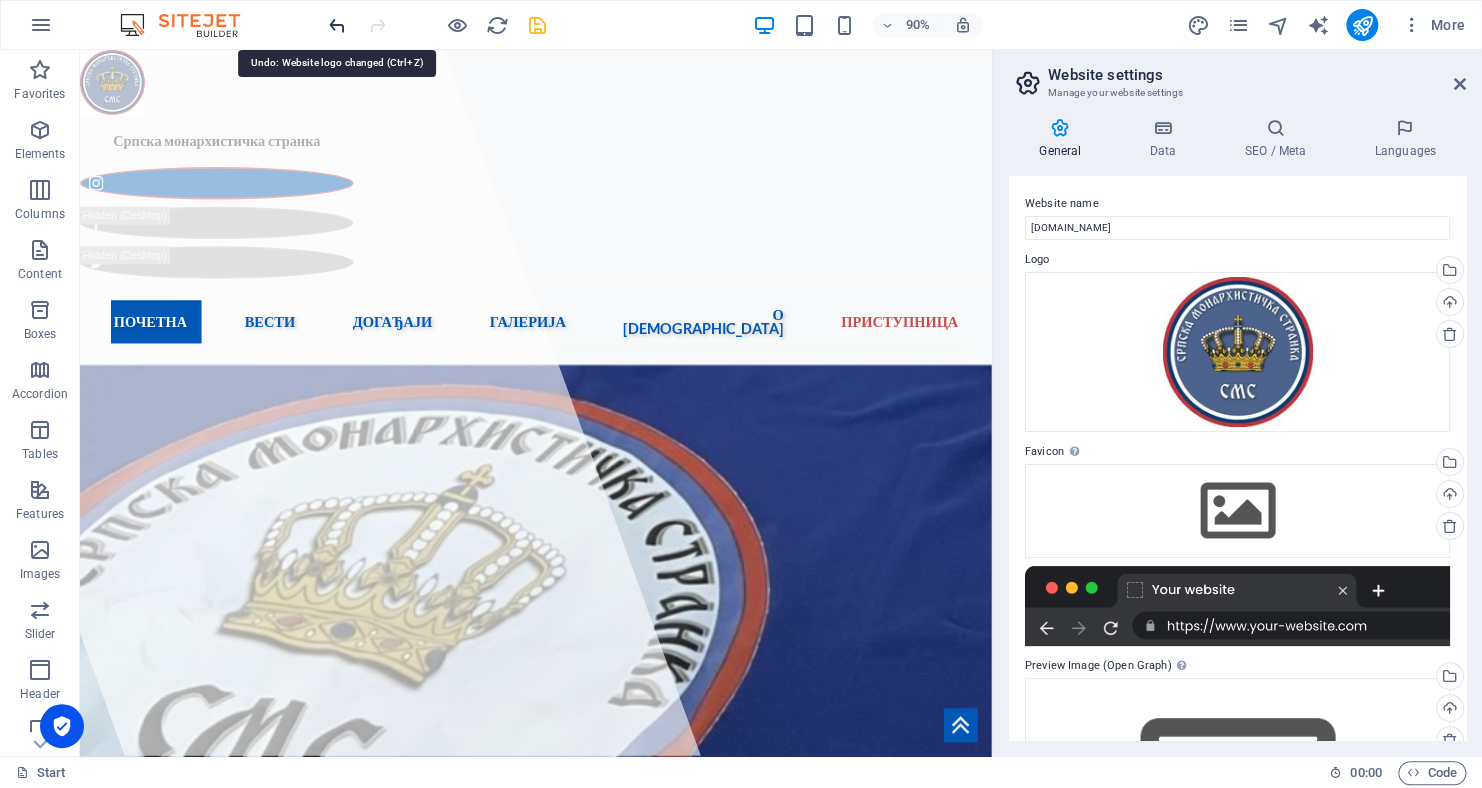 click at bounding box center [337, 25] 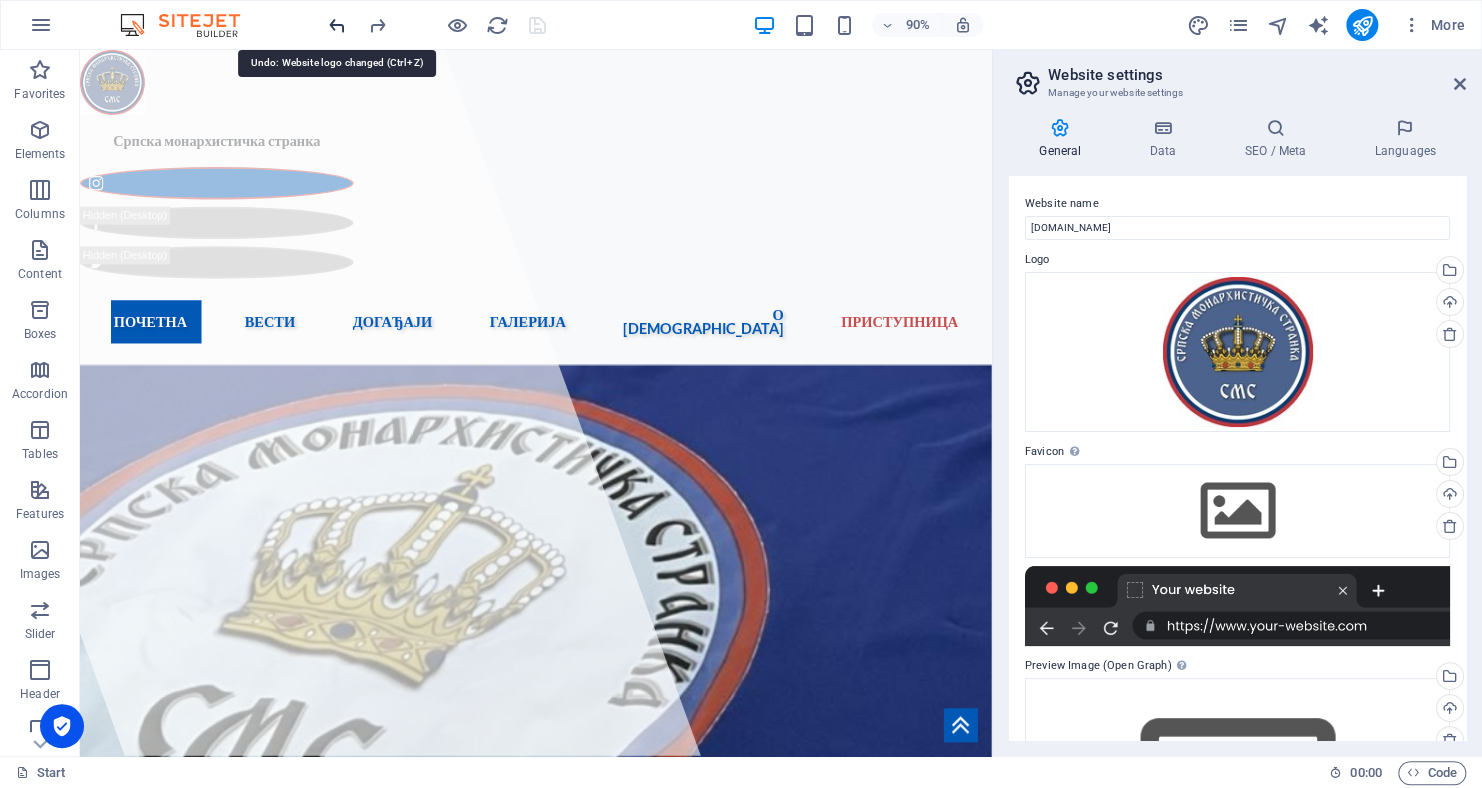 click at bounding box center [337, 25] 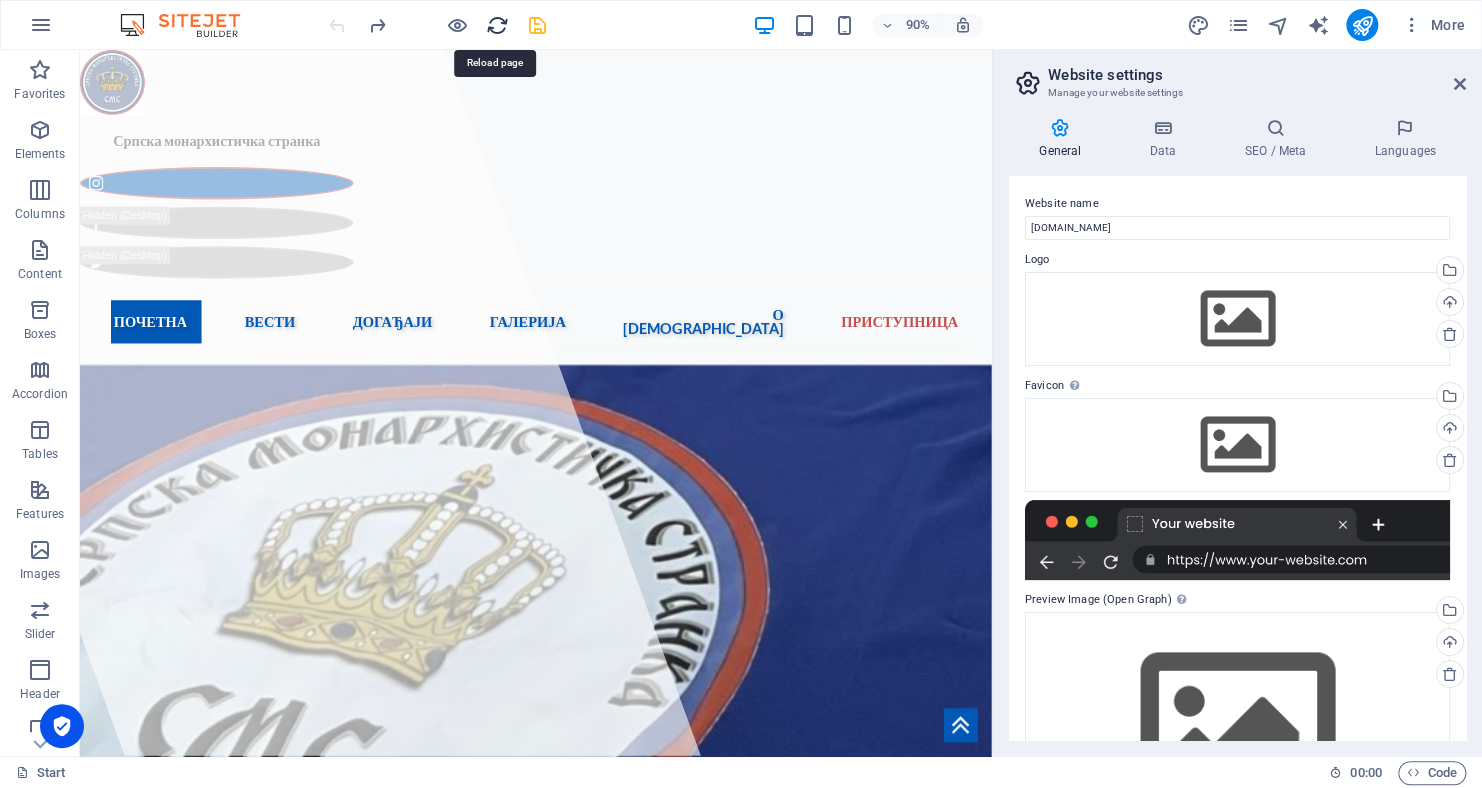 click at bounding box center (497, 25) 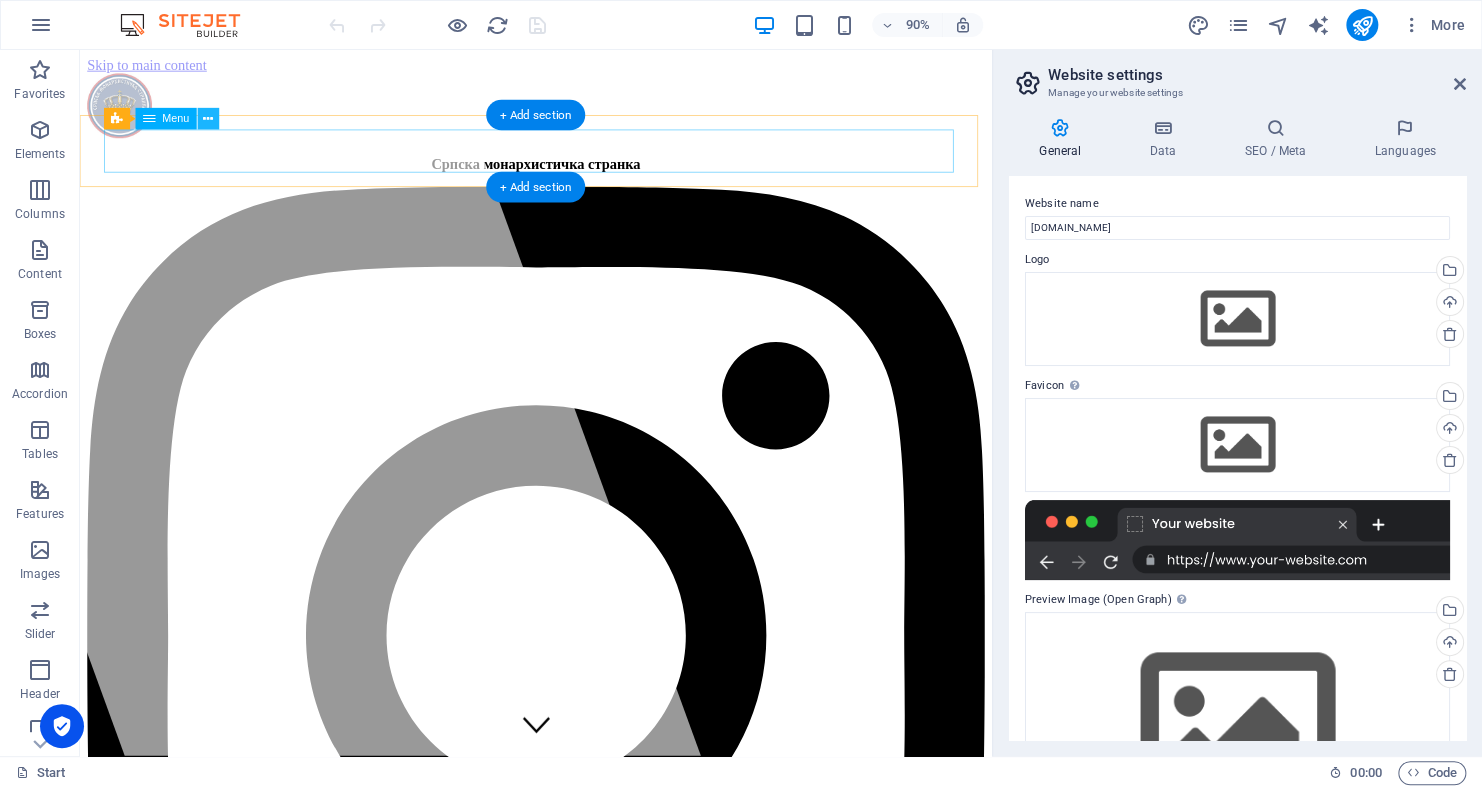 scroll, scrollTop: 0, scrollLeft: 0, axis: both 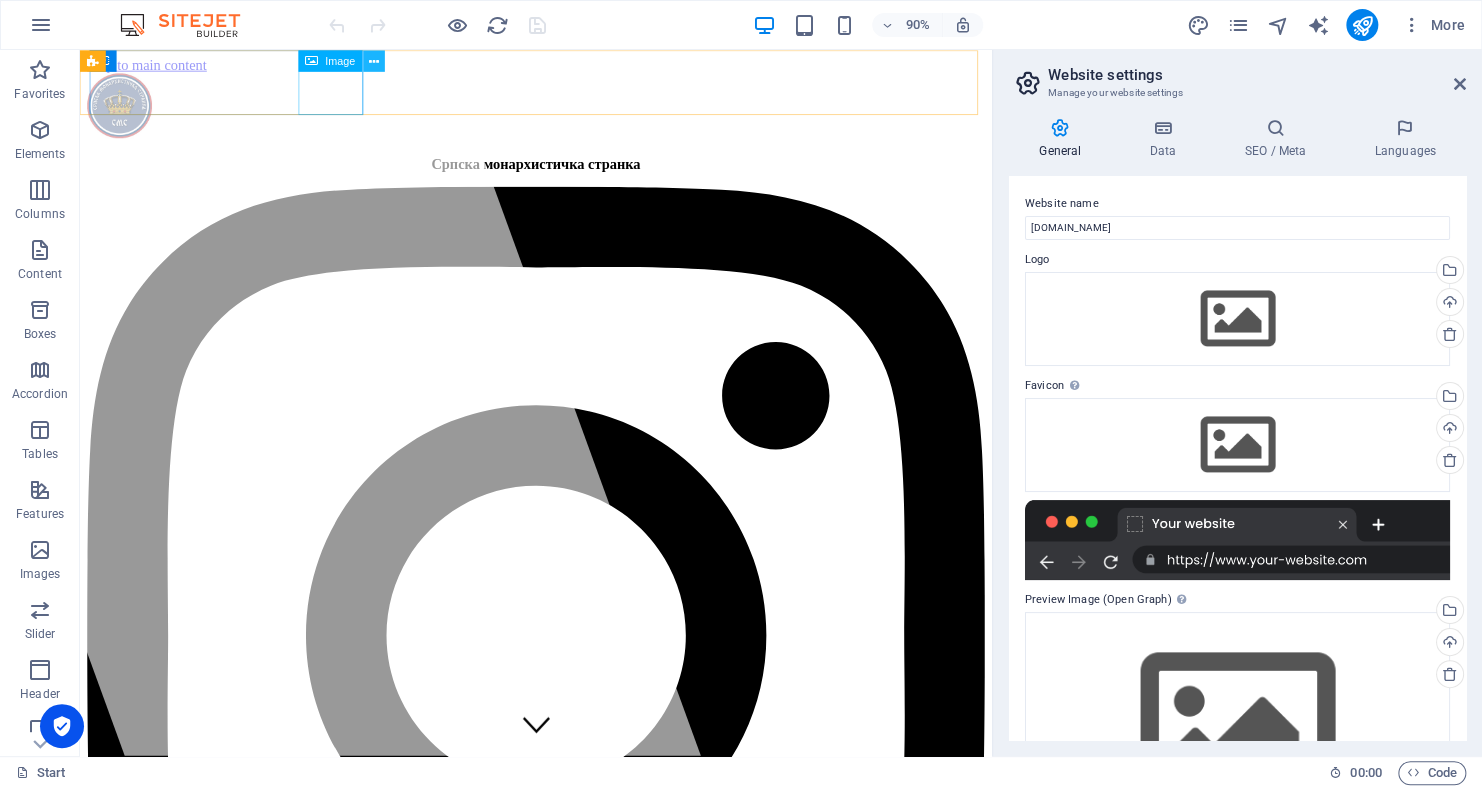 click at bounding box center (374, 60) 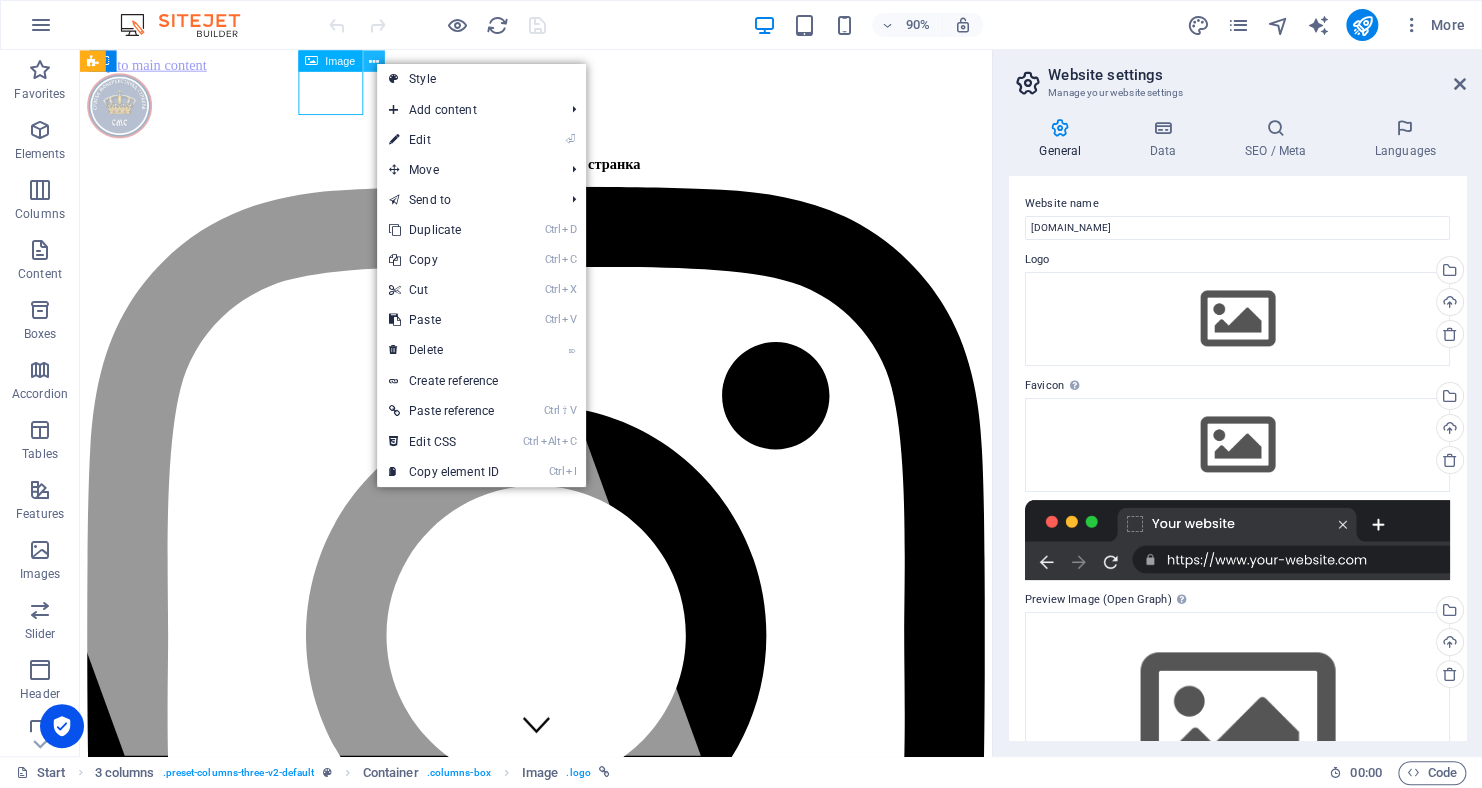 click at bounding box center [374, 60] 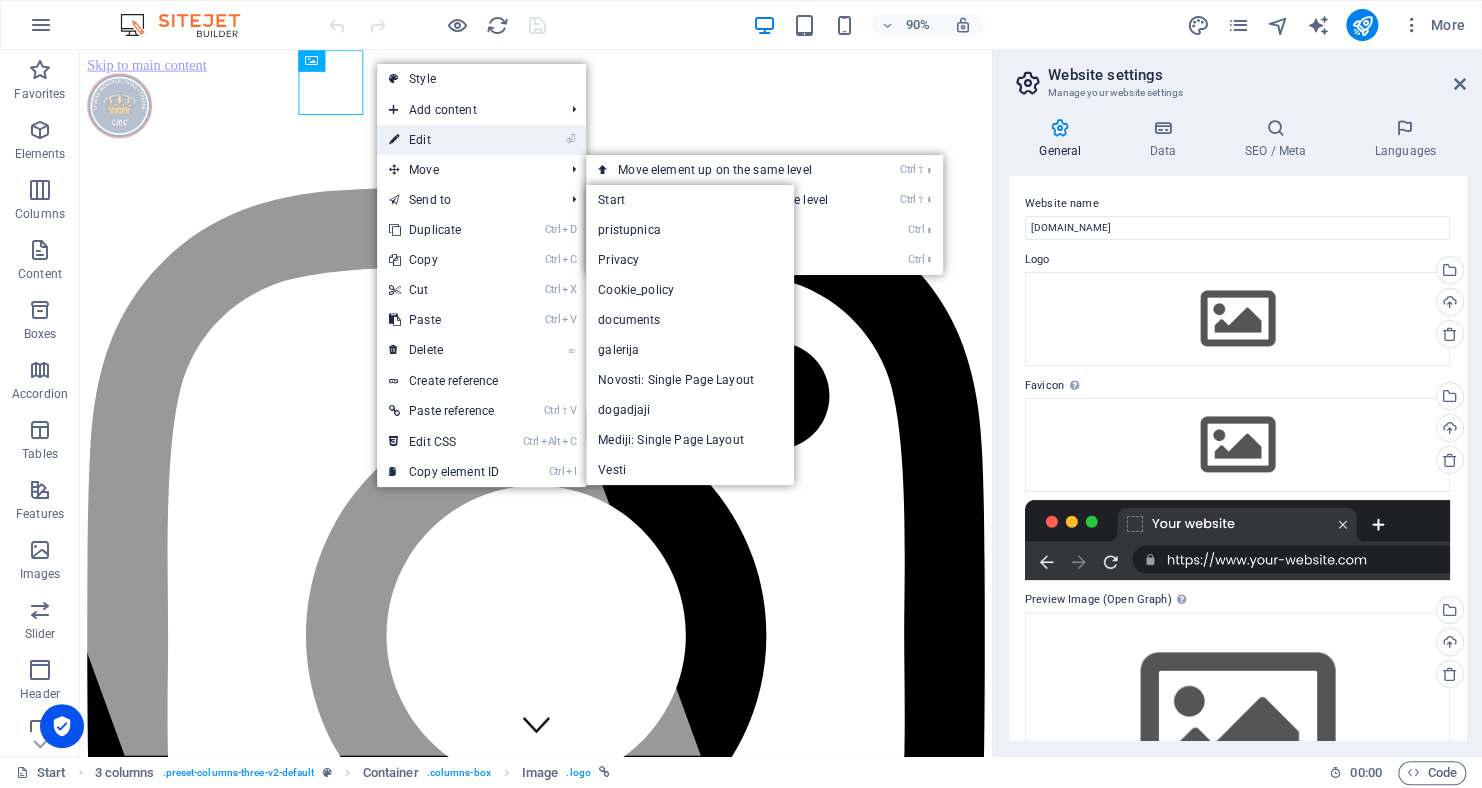 click on "⏎  Edit" at bounding box center (444, 140) 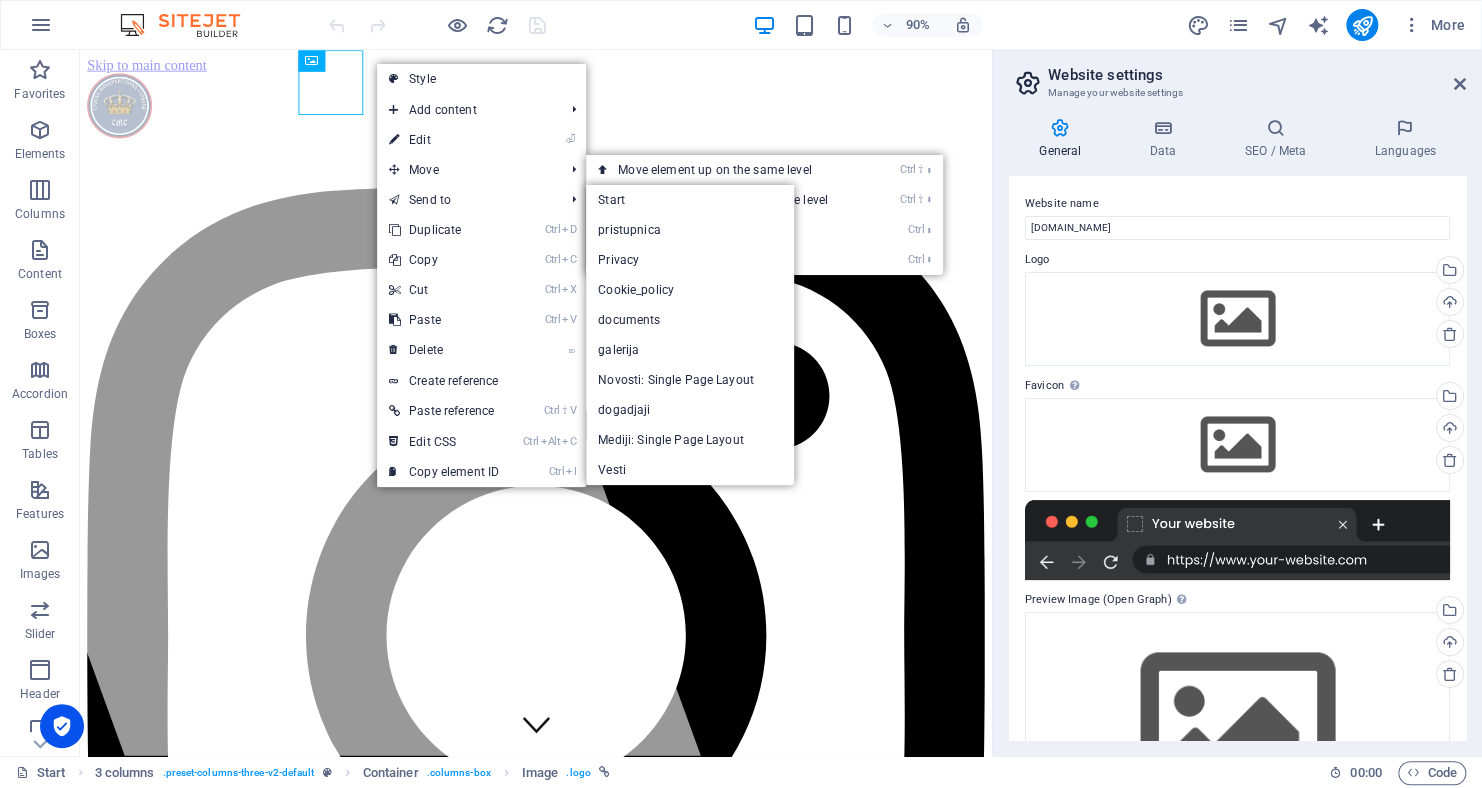 select on "px" 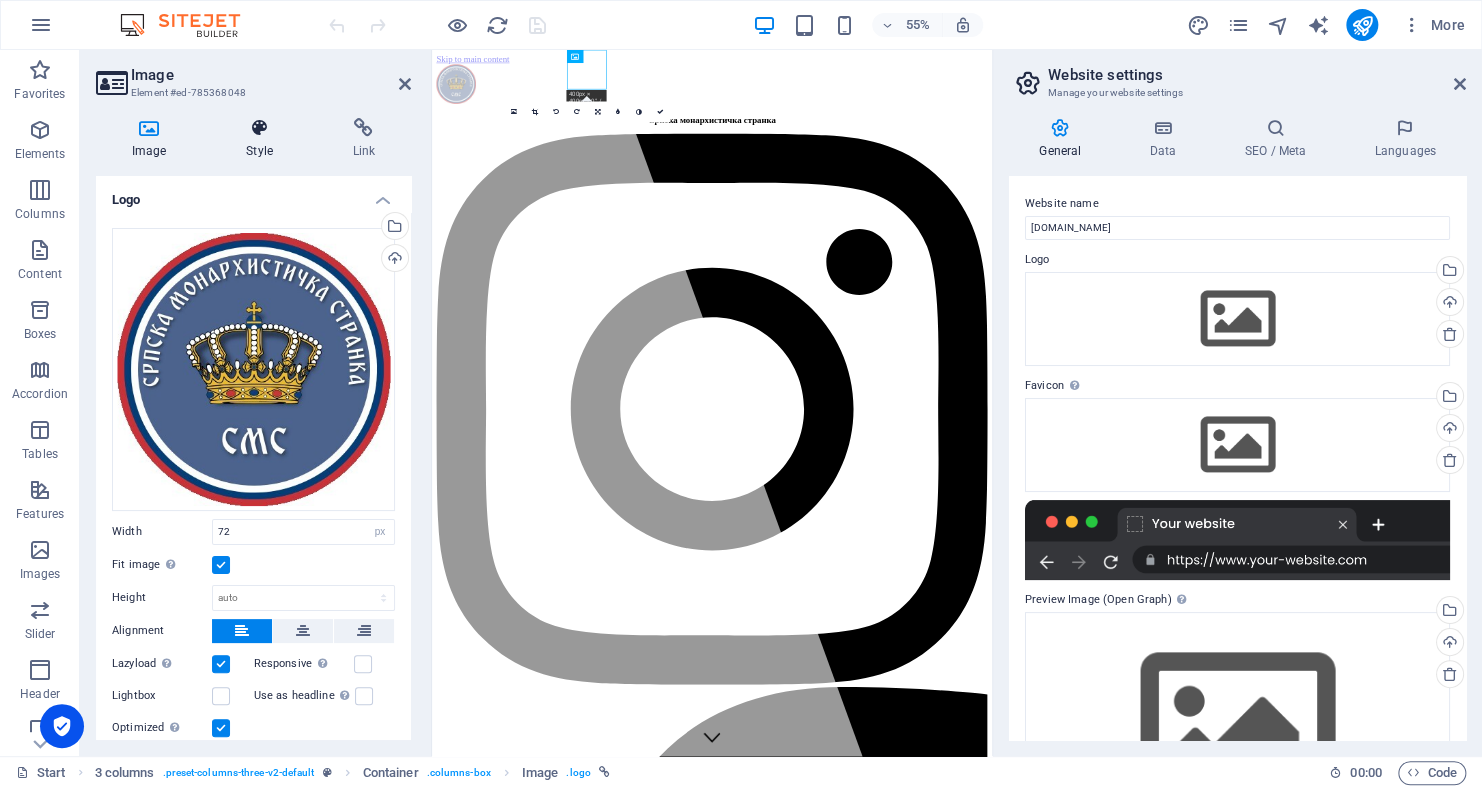 click at bounding box center [259, 128] 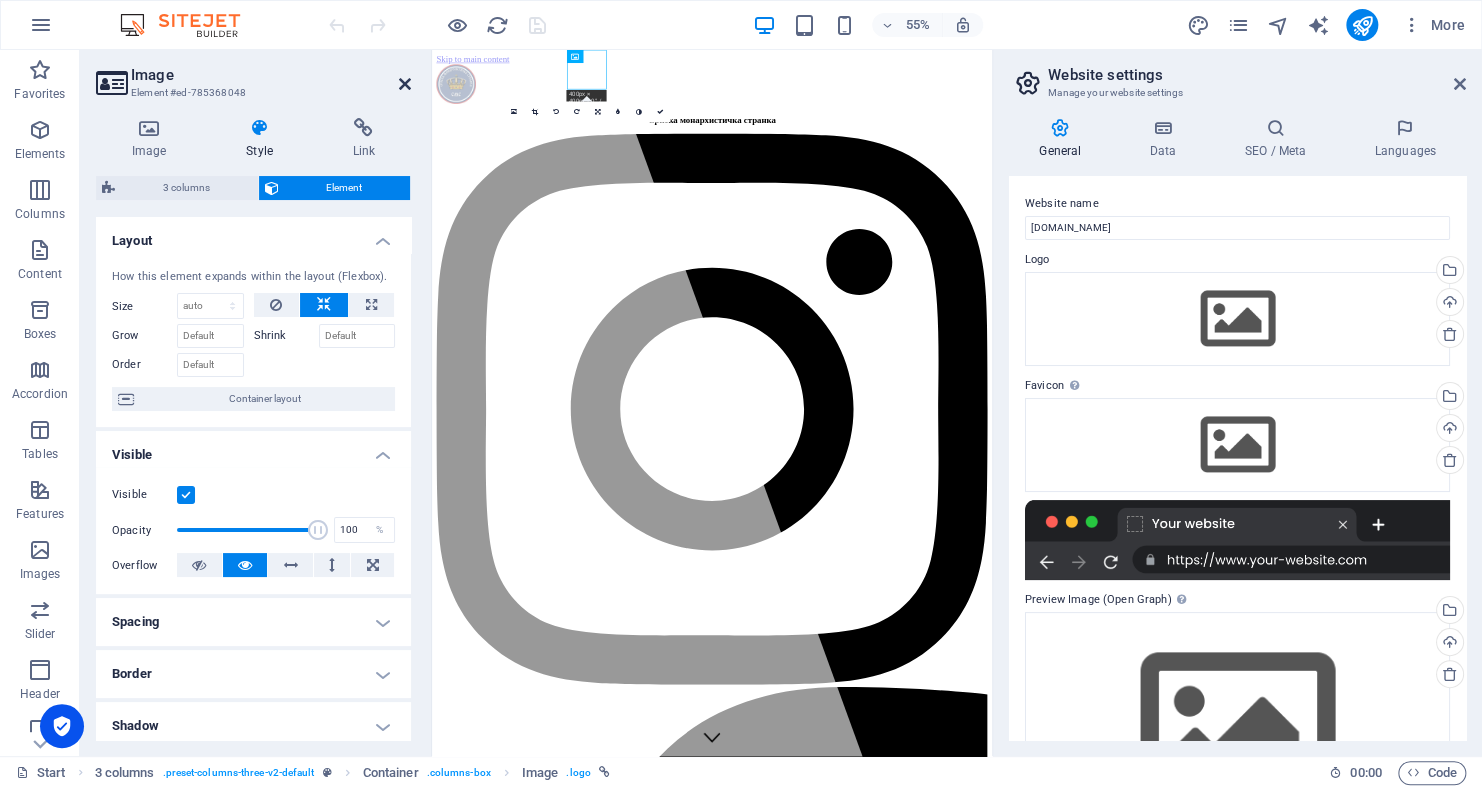 click at bounding box center [405, 84] 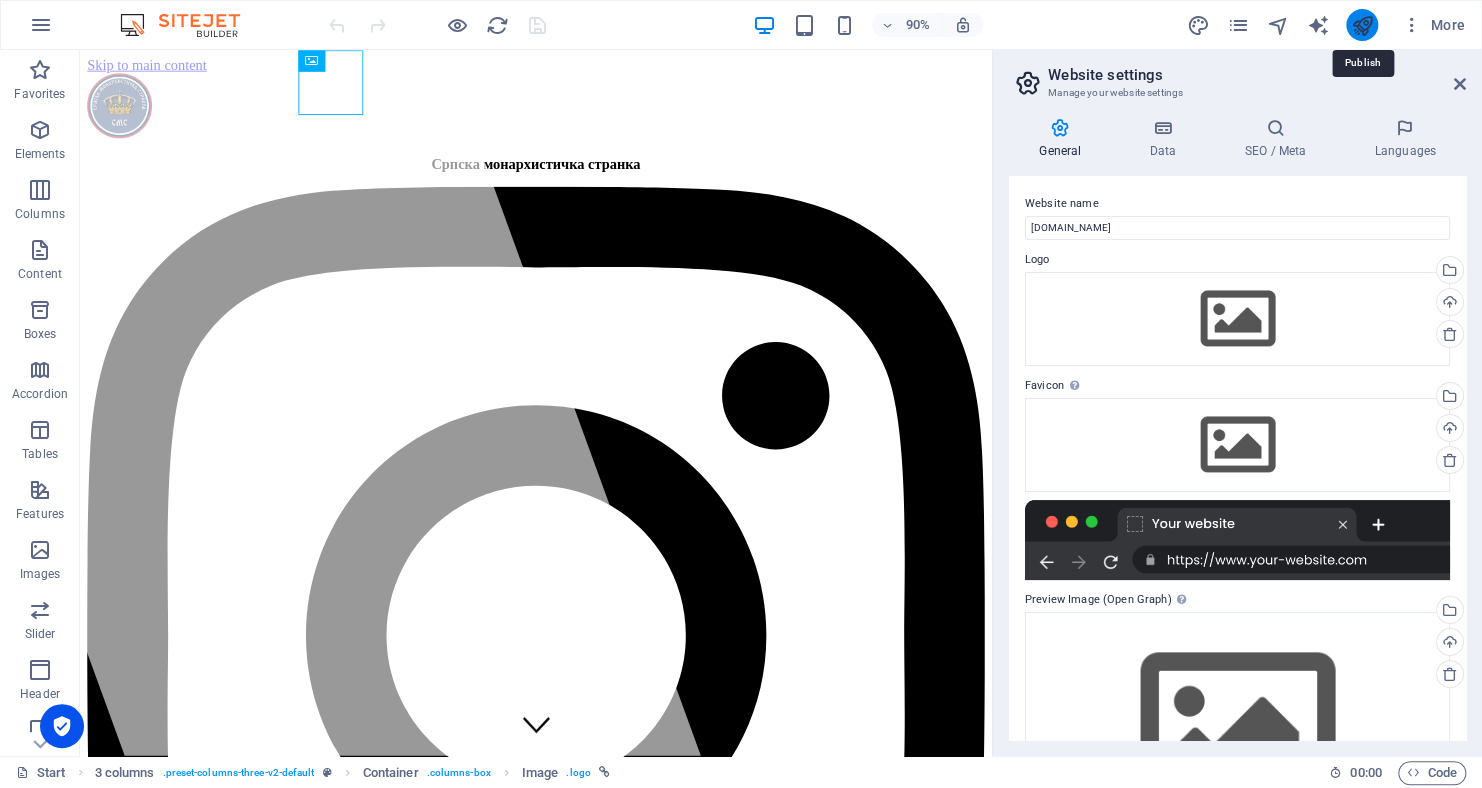 click at bounding box center (1361, 25) 